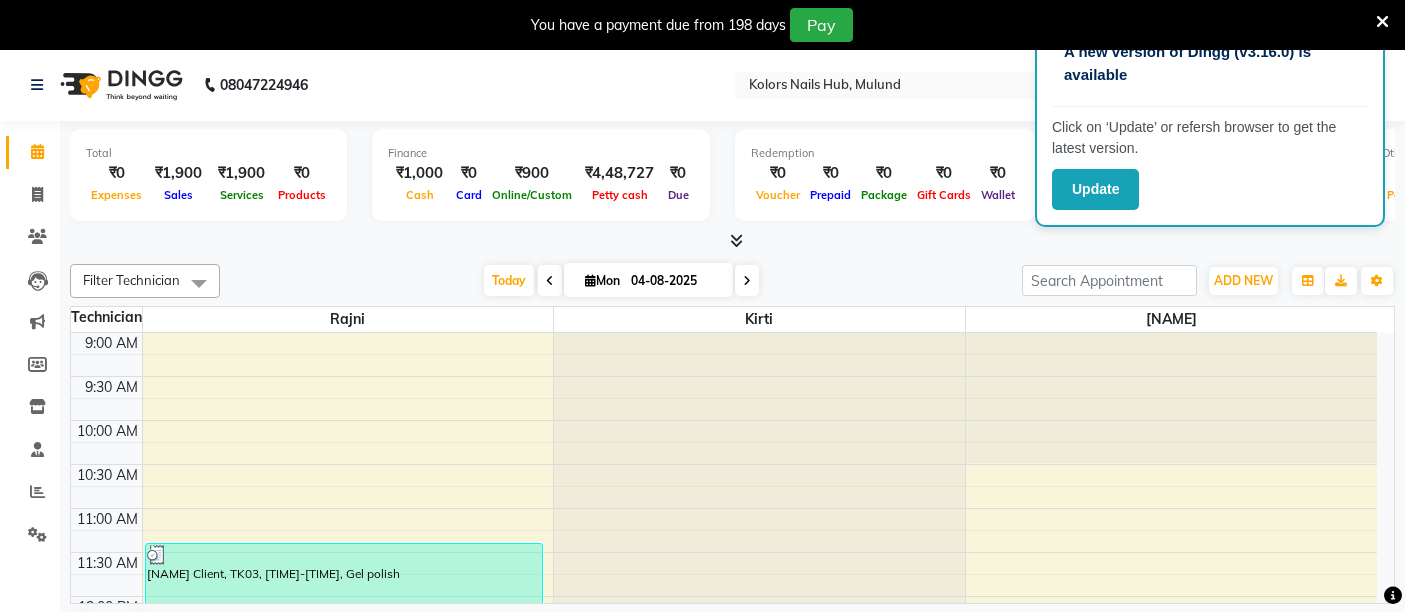 scroll, scrollTop: 49, scrollLeft: 0, axis: vertical 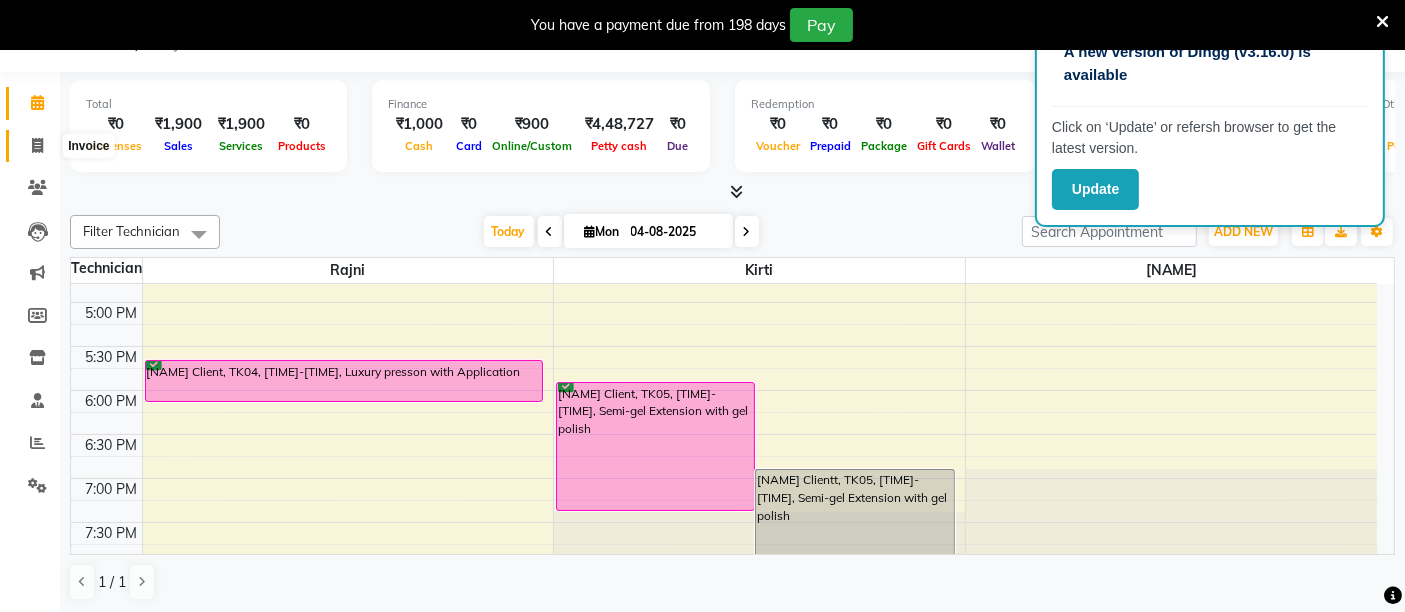 click 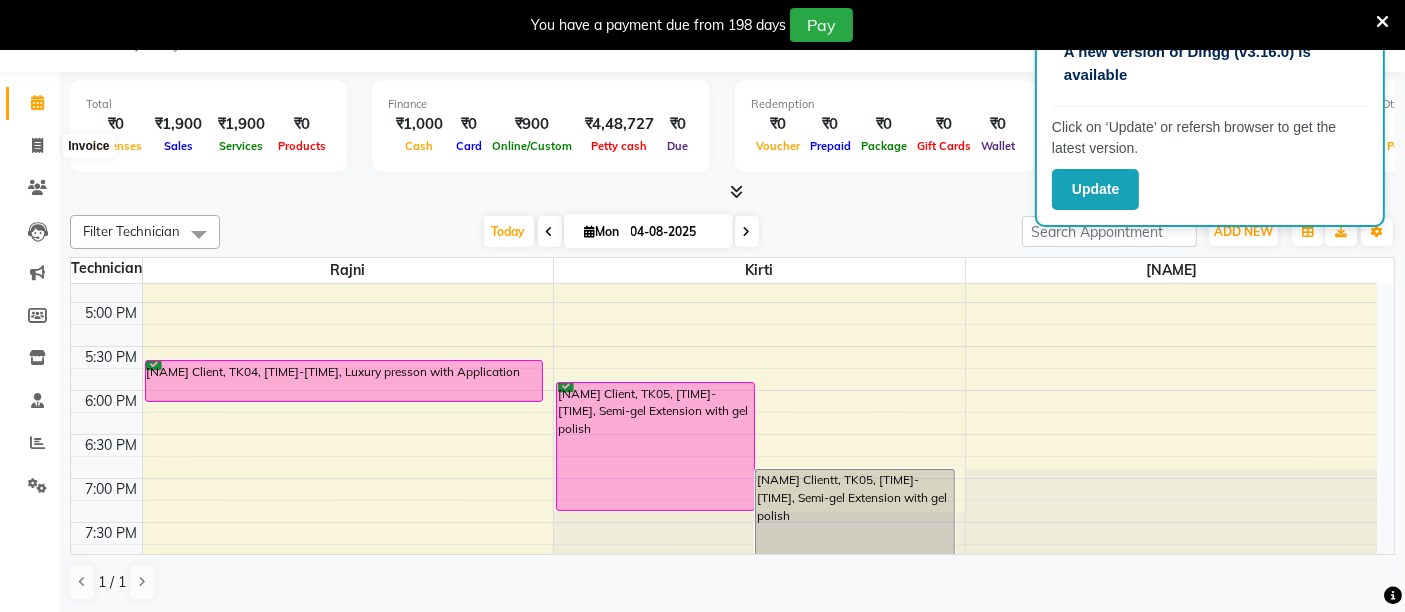 select on "7121" 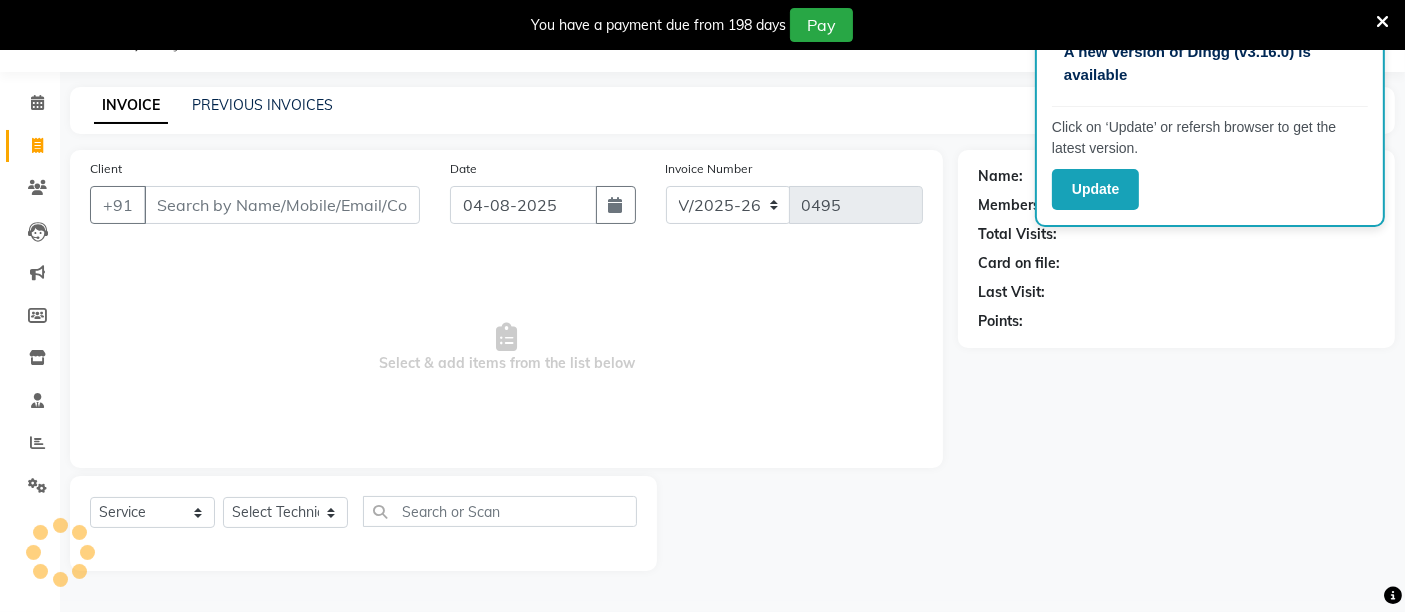 scroll, scrollTop: 48, scrollLeft: 0, axis: vertical 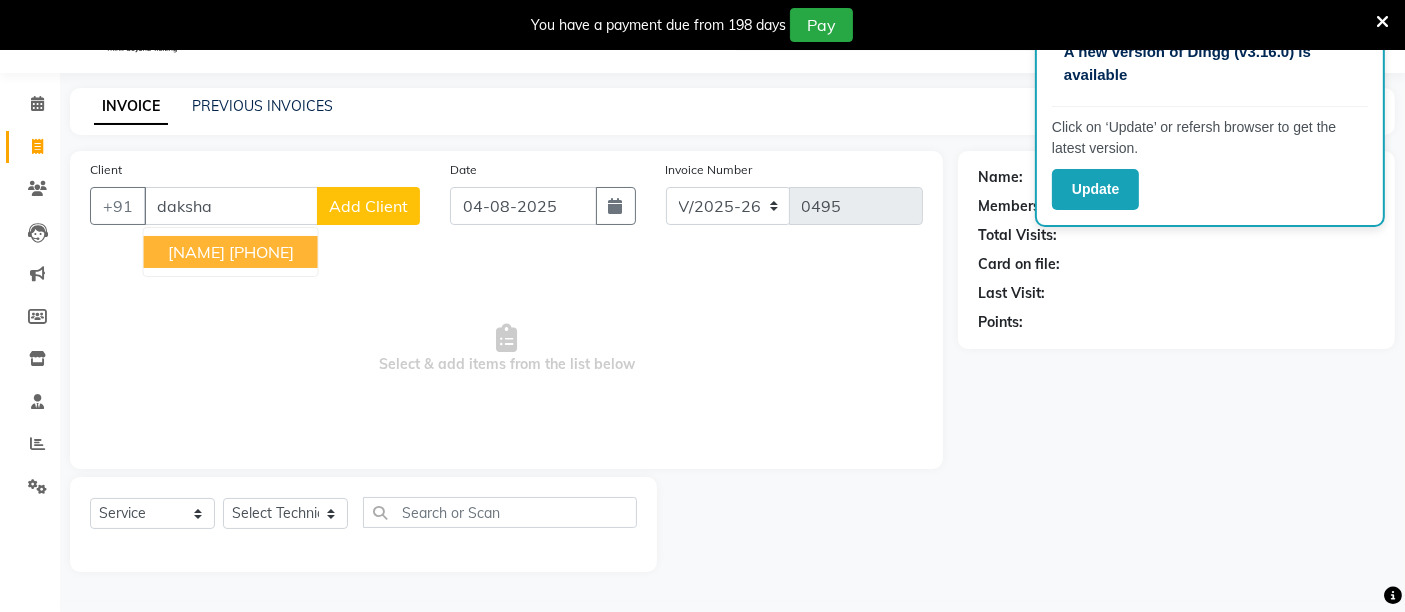 click on "9987181899" at bounding box center (261, 252) 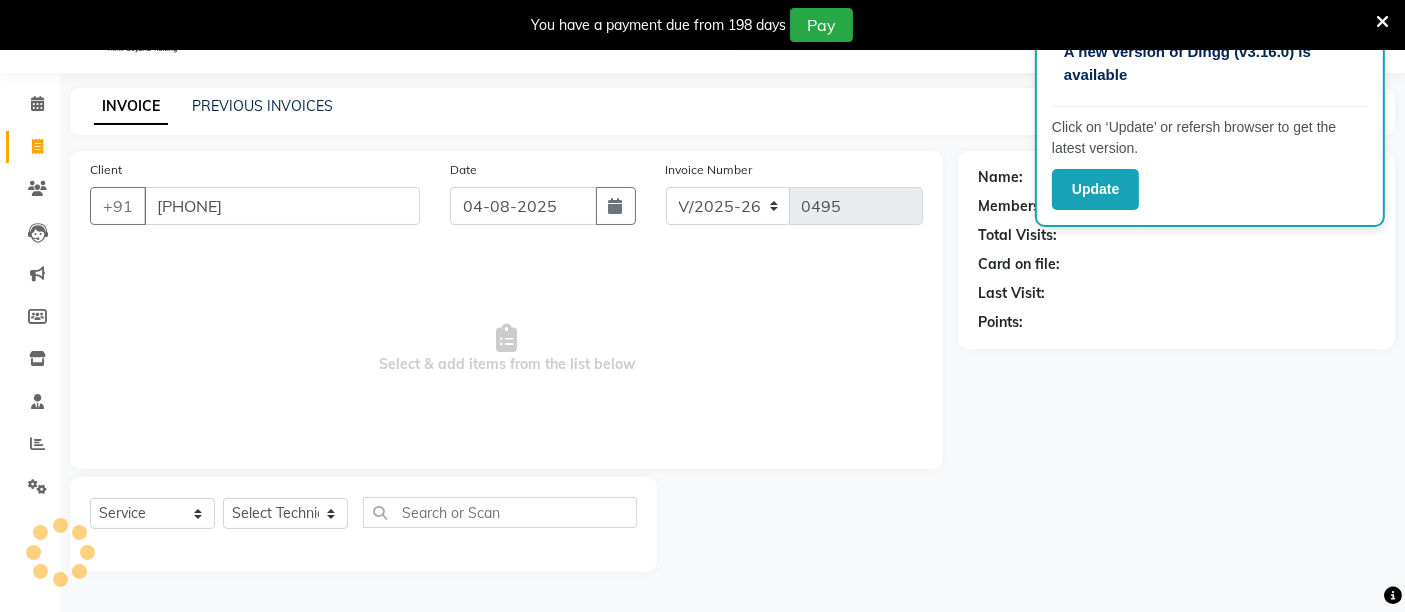 type on "9987181899" 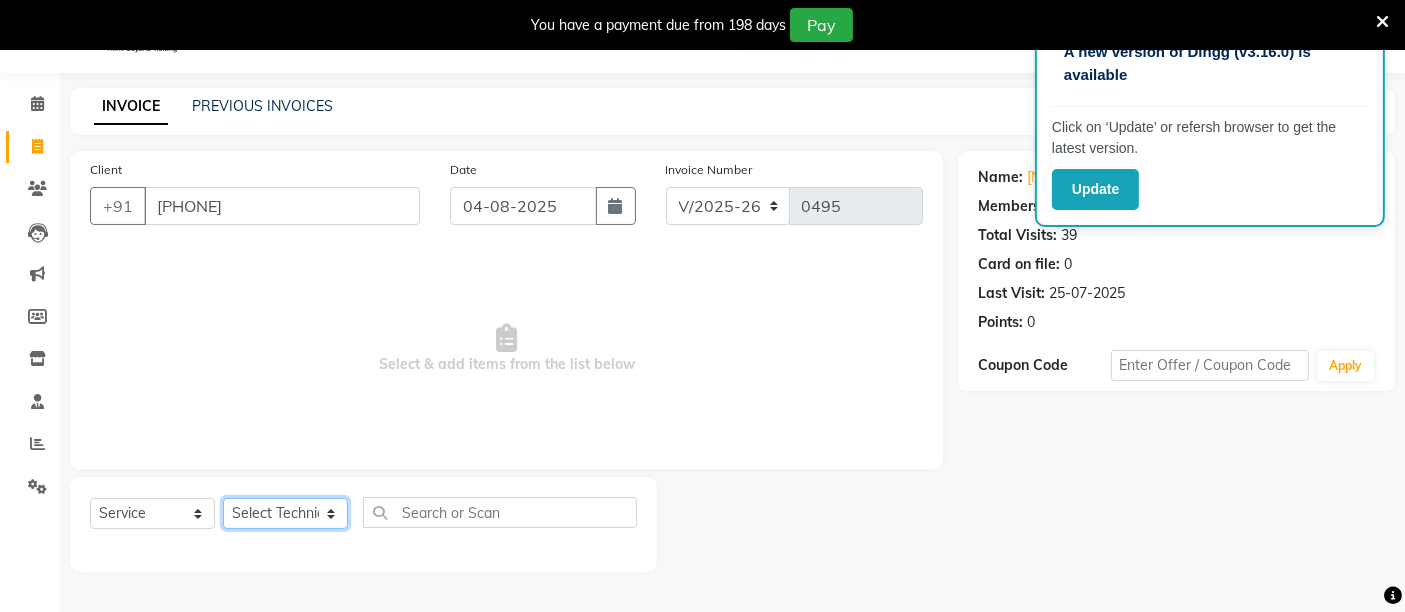 click on "Select Technician [FIRST] [FIRST] [FIRST]" 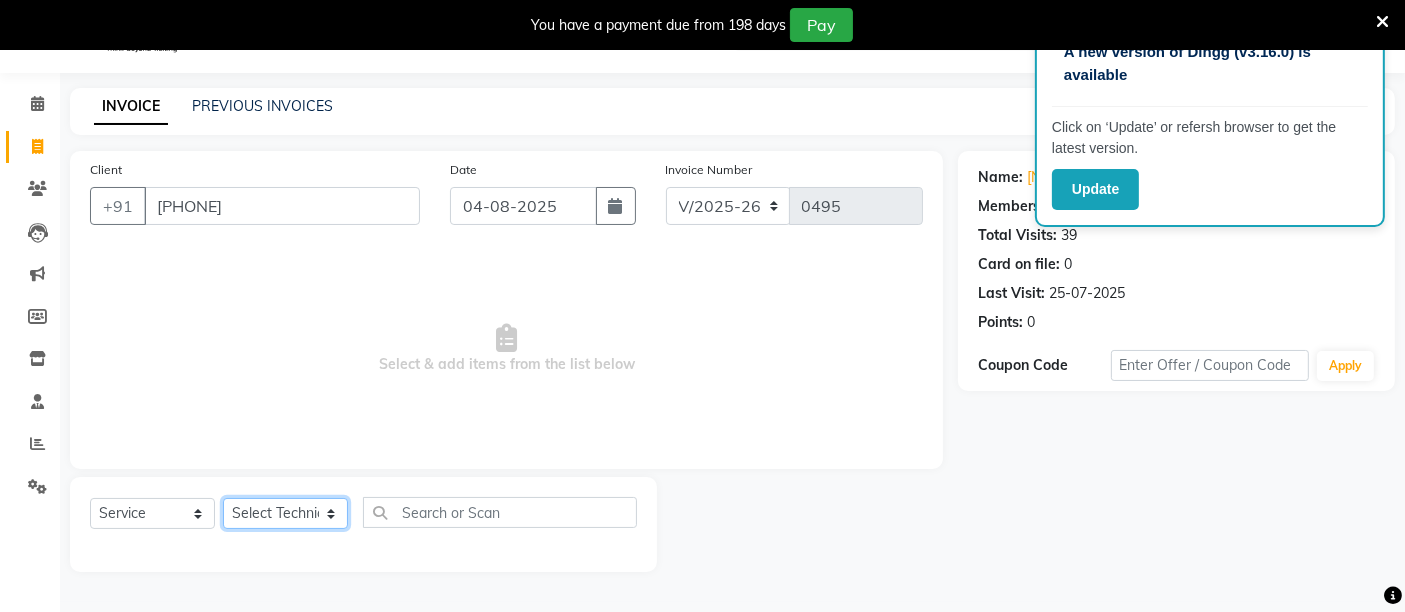 select on "59814" 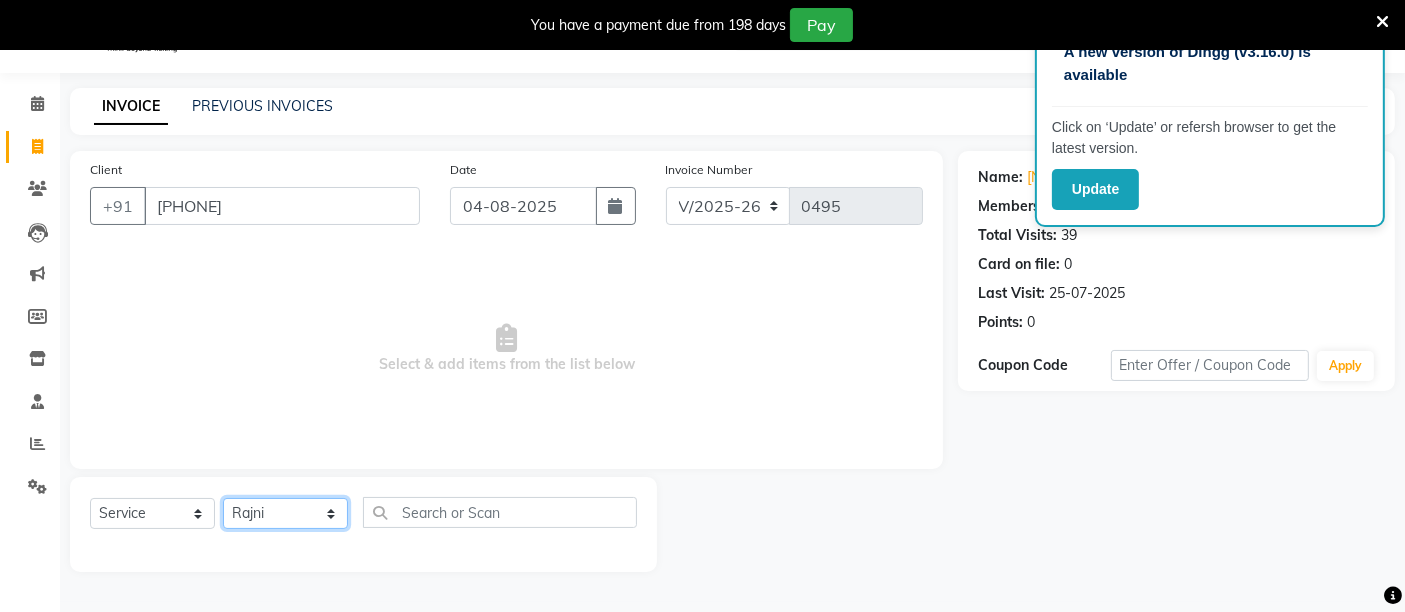 click on "Select Technician [FIRST] [FIRST] [FIRST]" 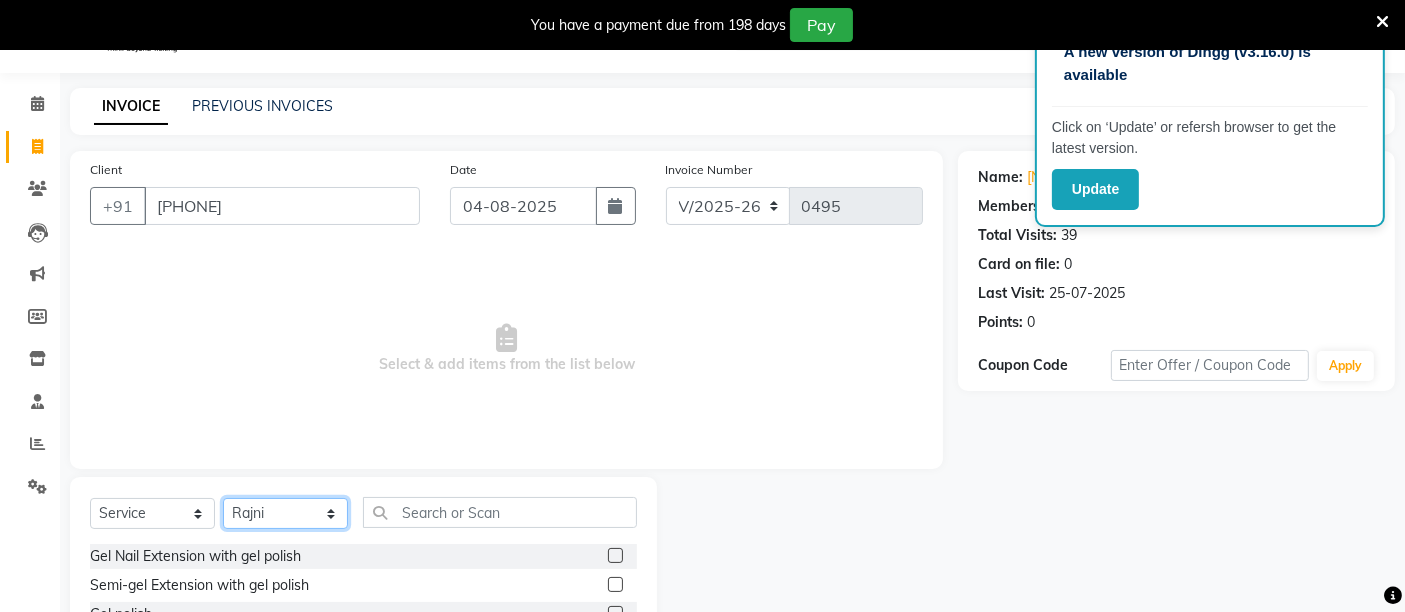 scroll, scrollTop: 237, scrollLeft: 0, axis: vertical 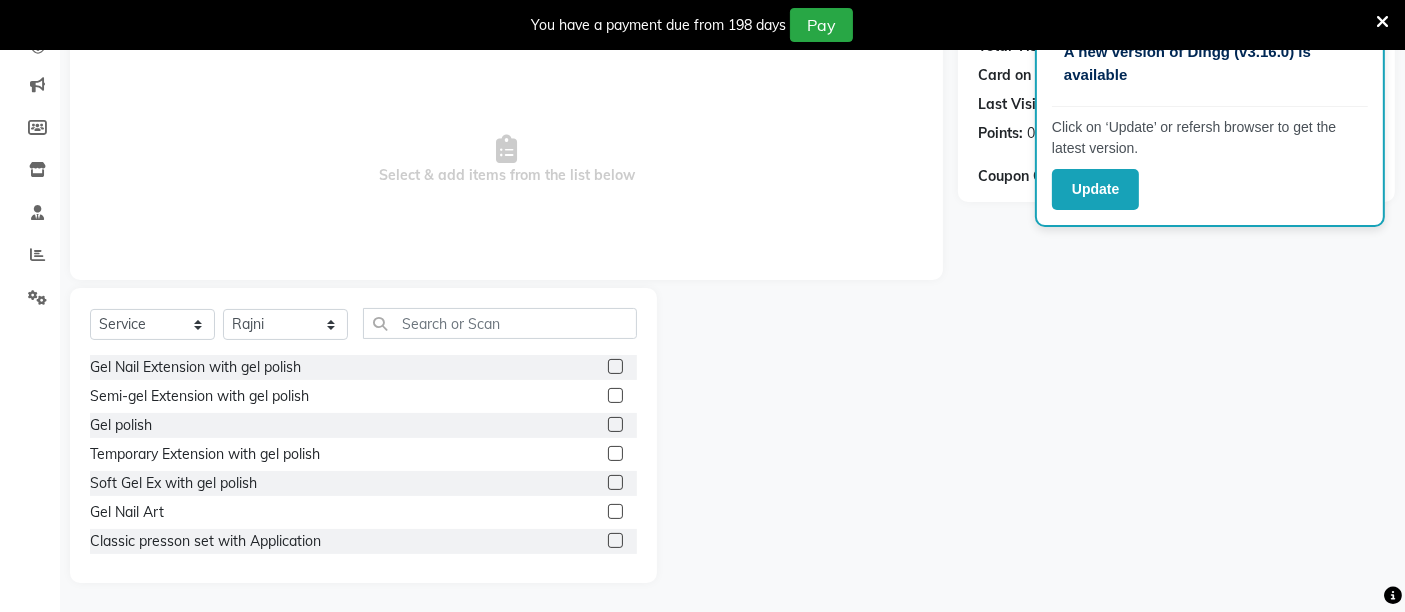 click 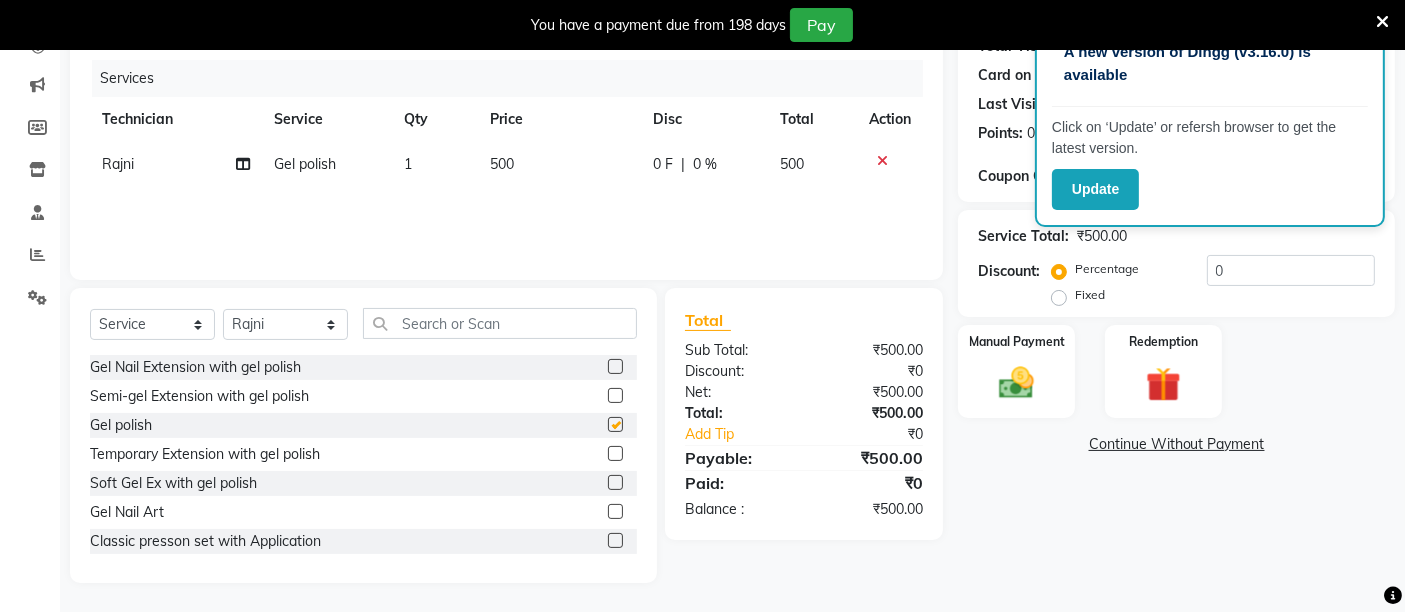 checkbox on "false" 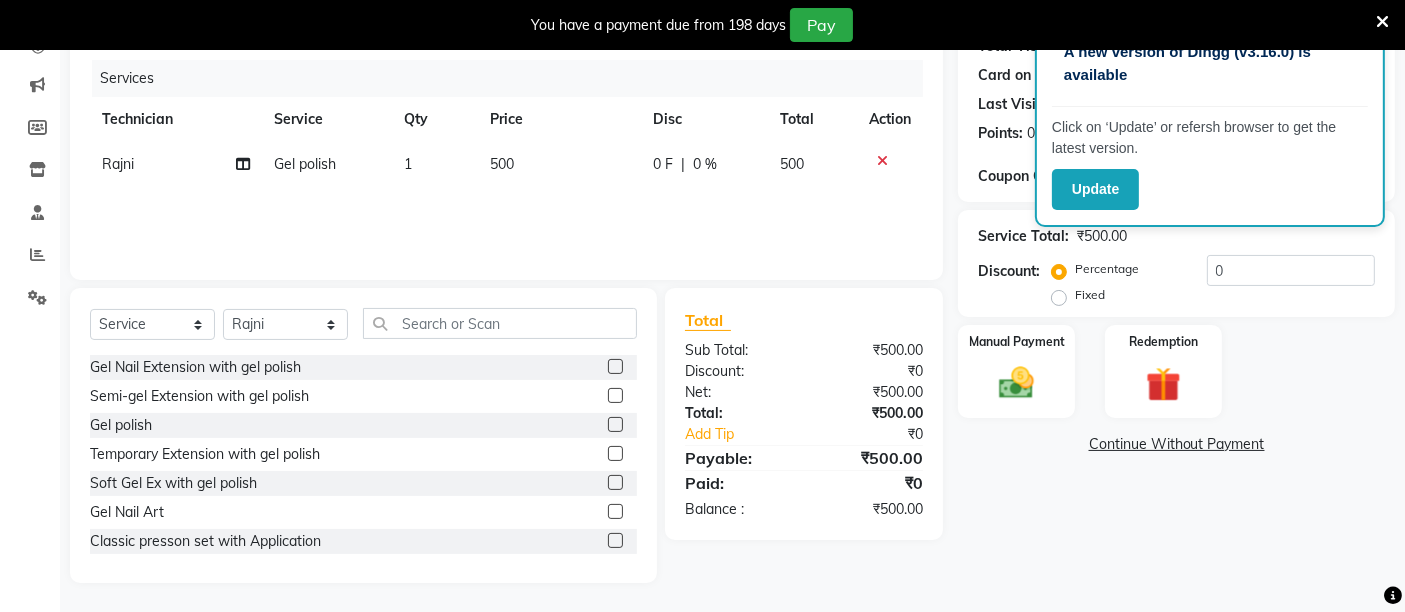click on "500" 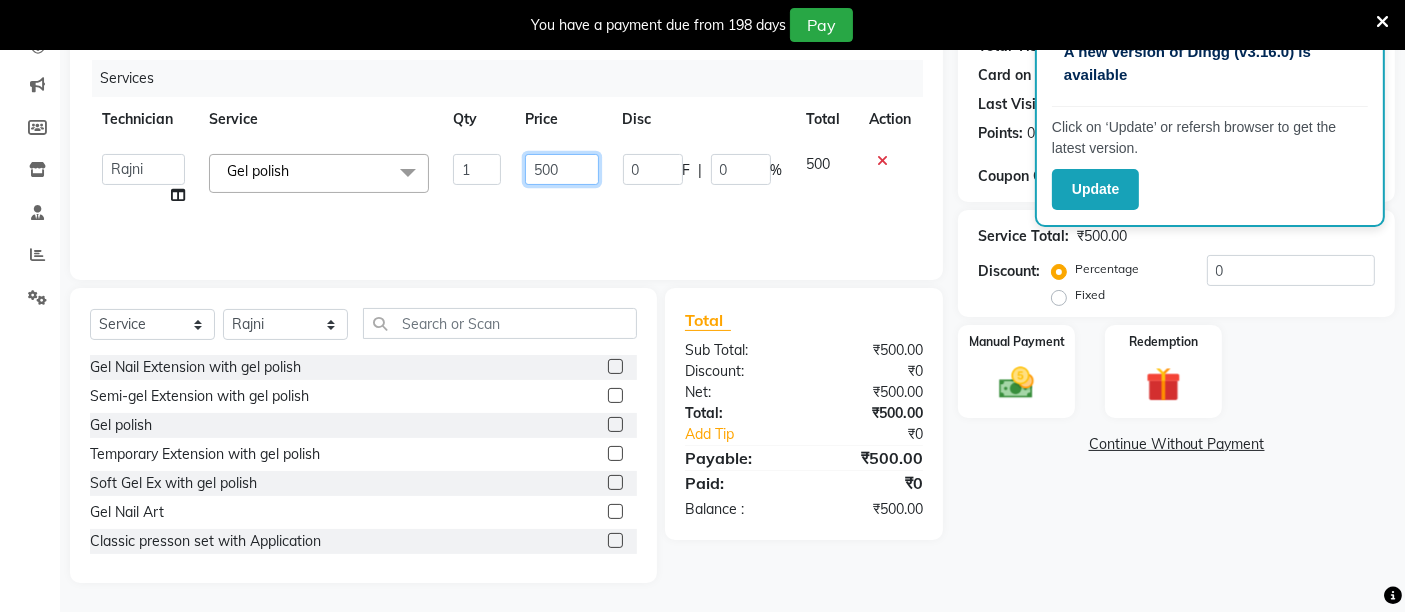 click on "500" 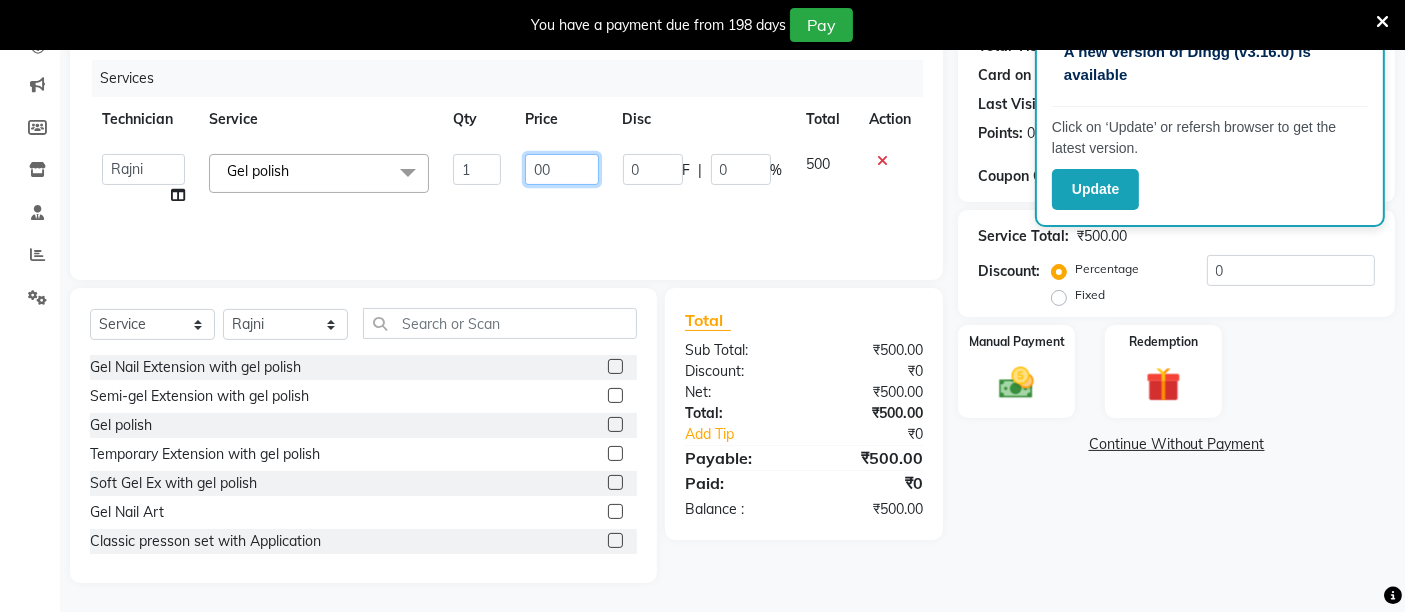 type on "800" 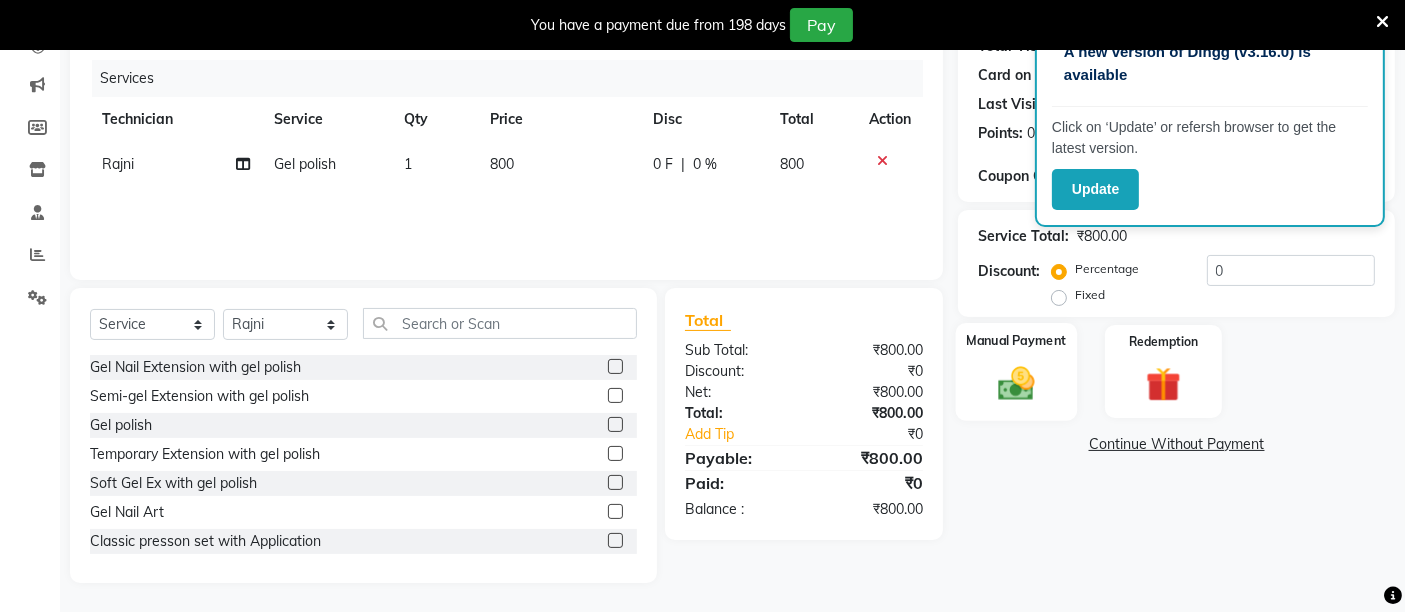 click on "Manual Payment" 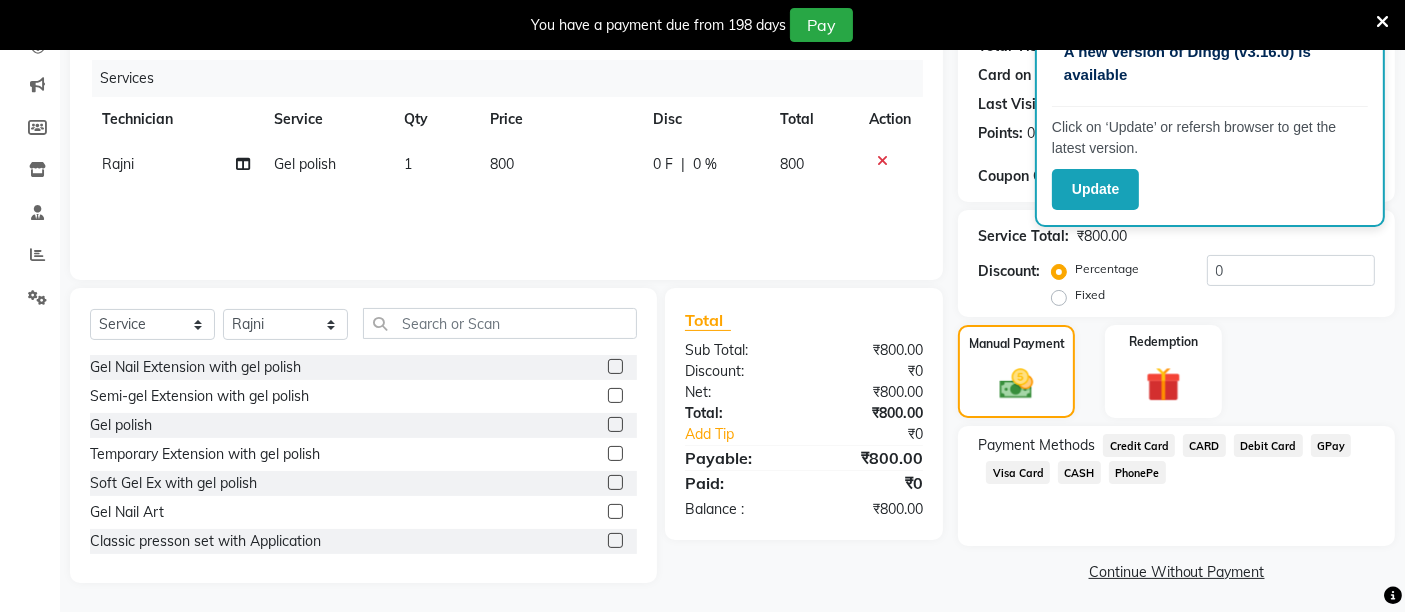 click on "CASH" 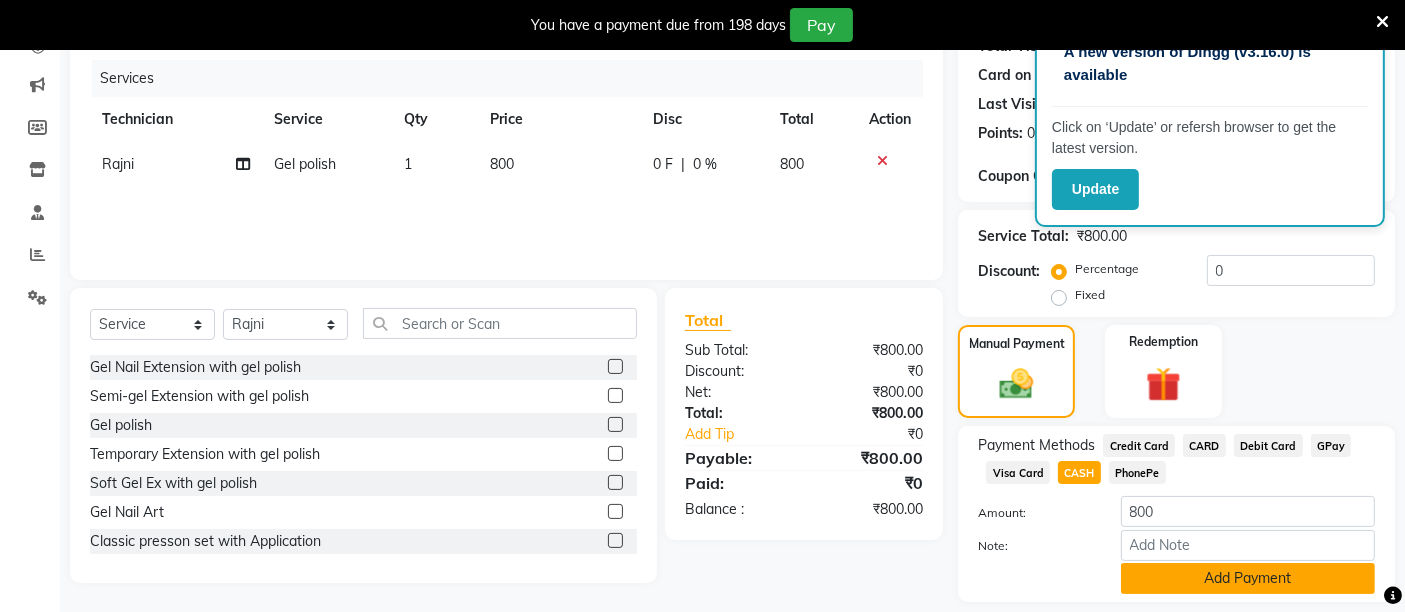 click on "Add Payment" 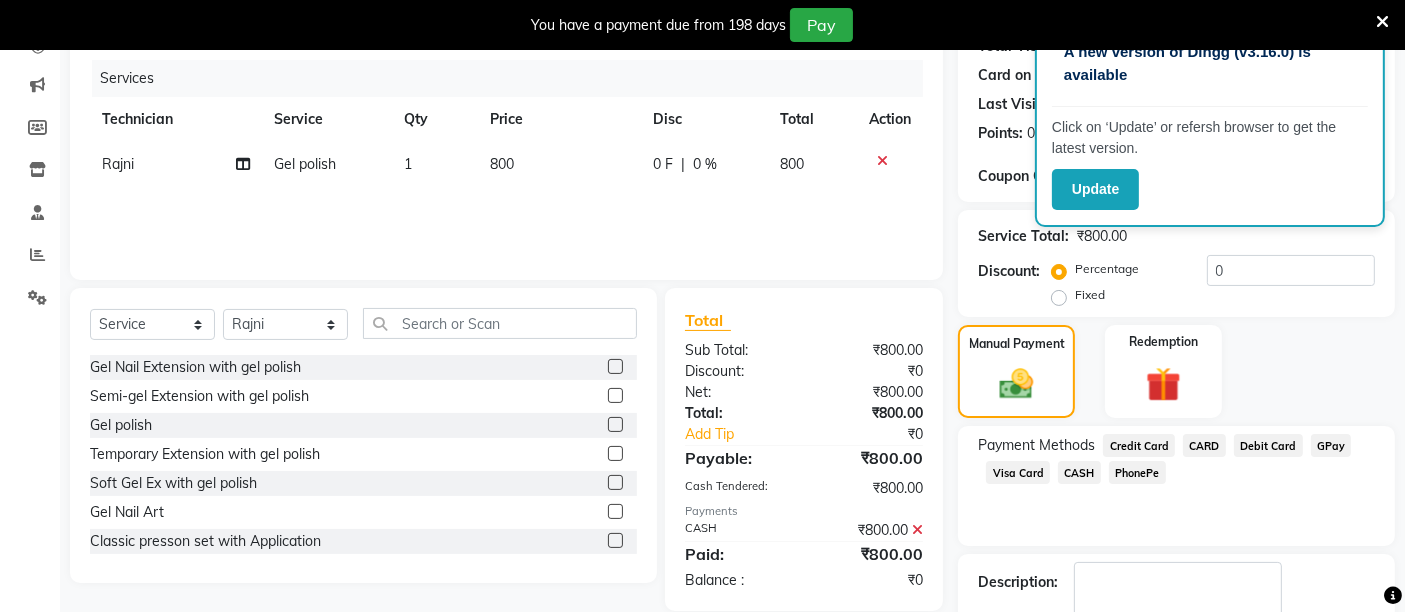 scroll, scrollTop: 353, scrollLeft: 0, axis: vertical 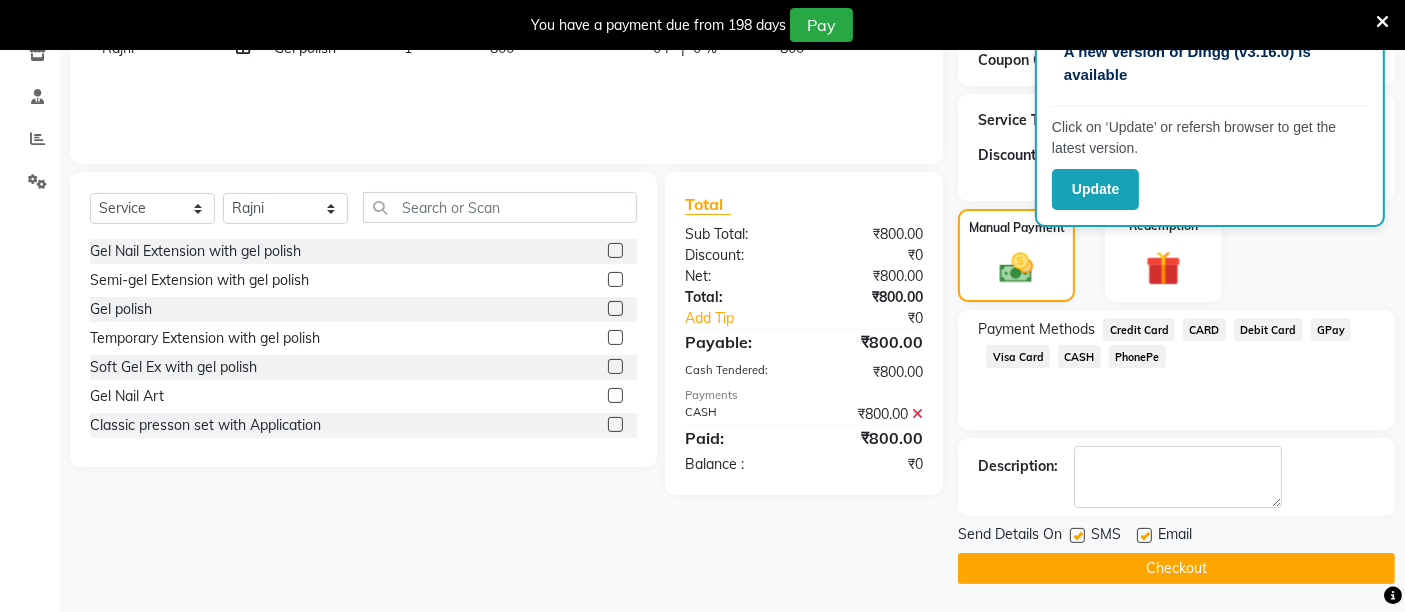 click on "Checkout" 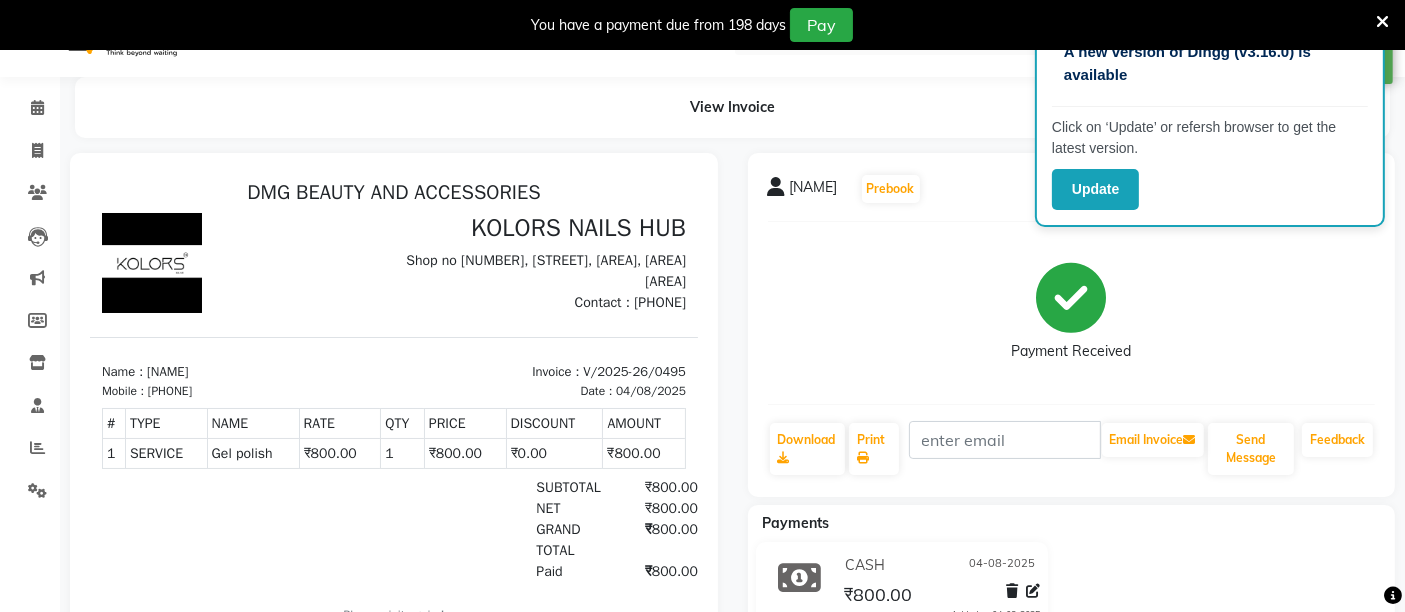 scroll, scrollTop: 0, scrollLeft: 0, axis: both 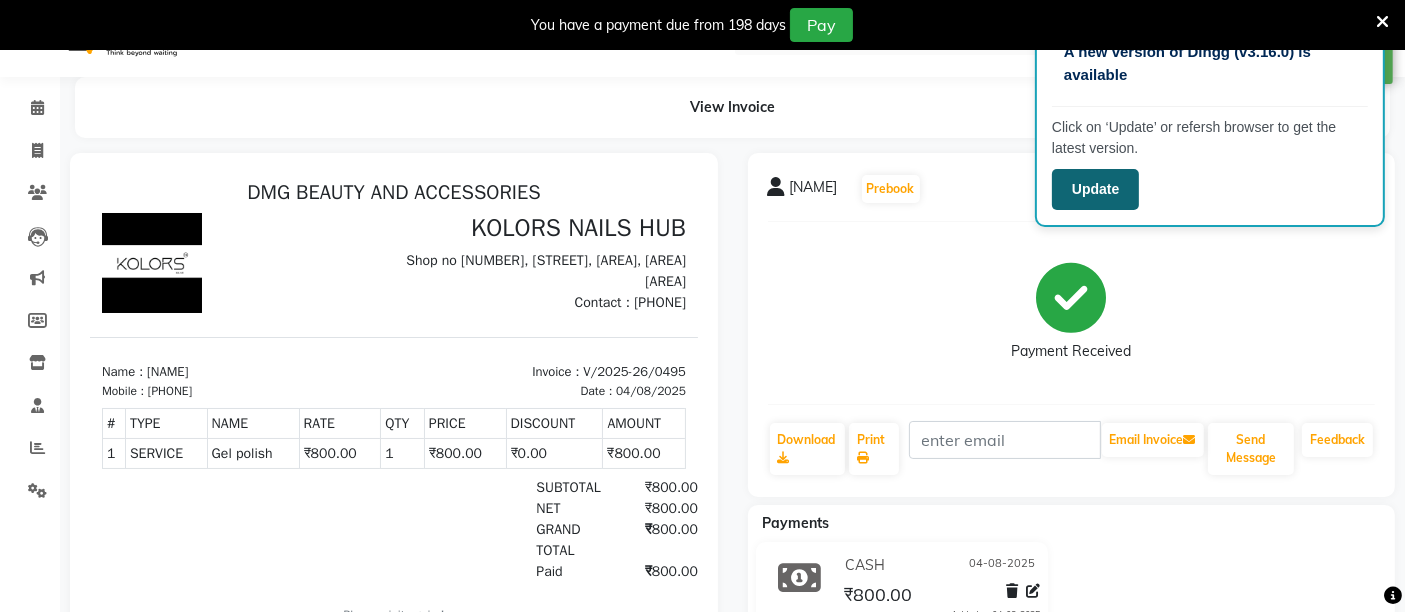 click on "Update" 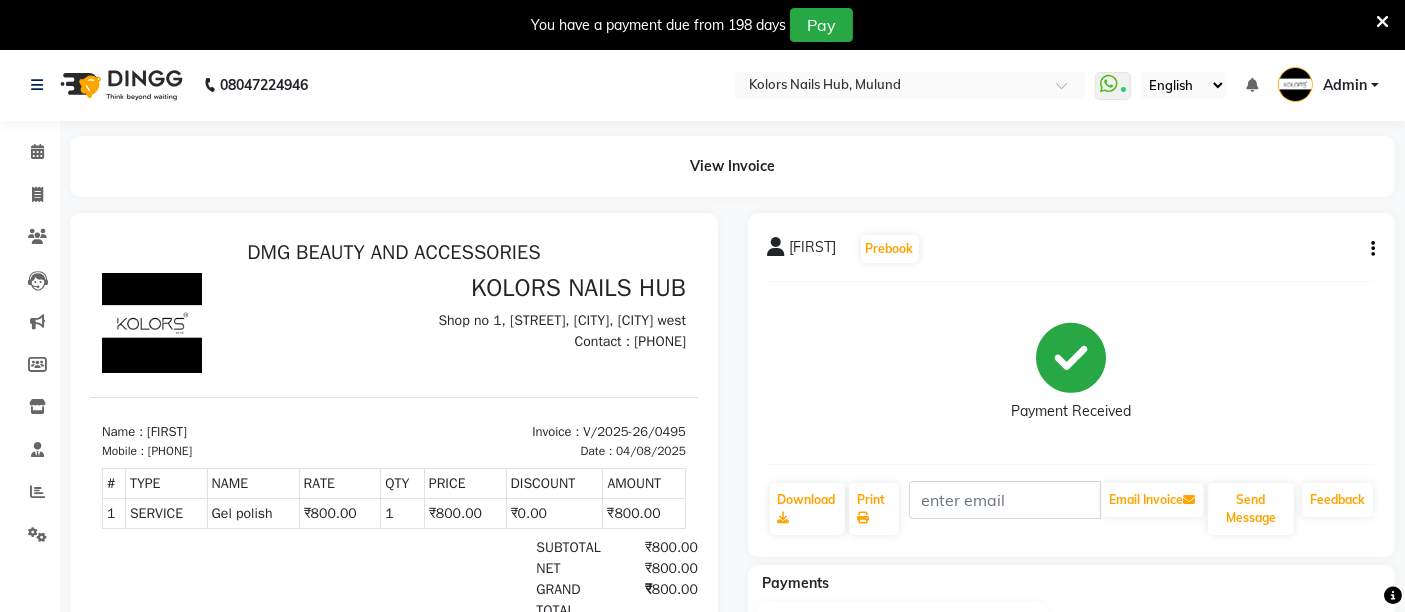 scroll, scrollTop: 0, scrollLeft: 0, axis: both 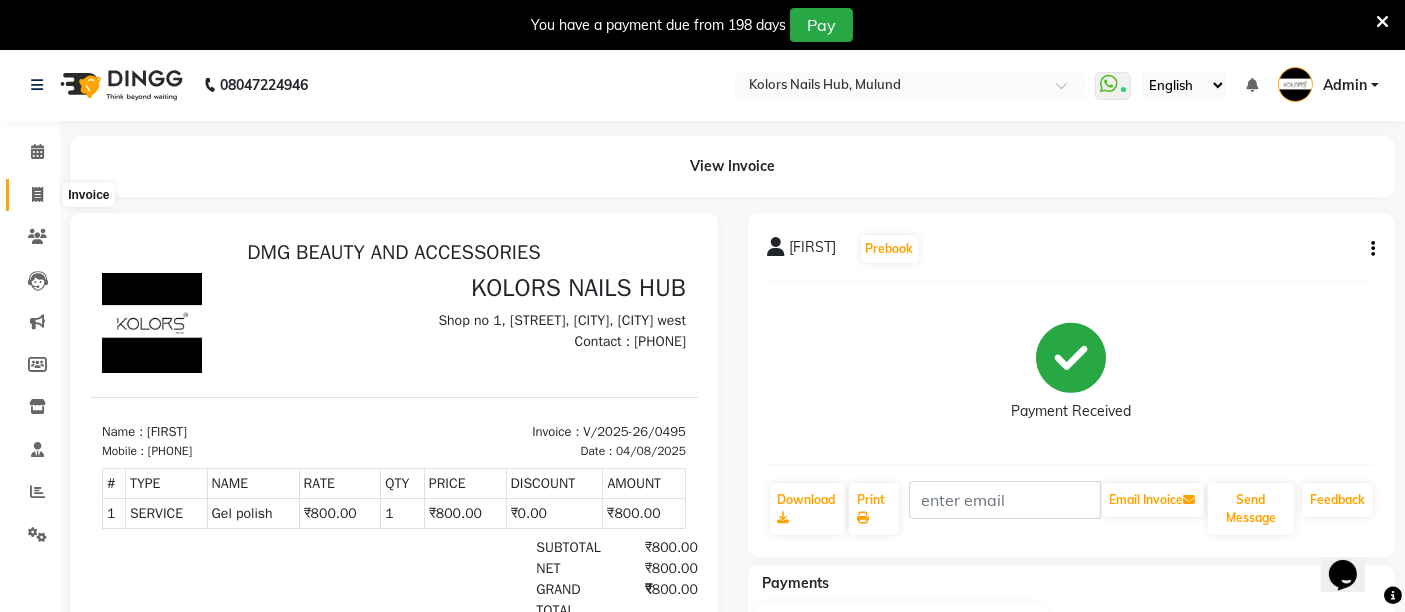 click 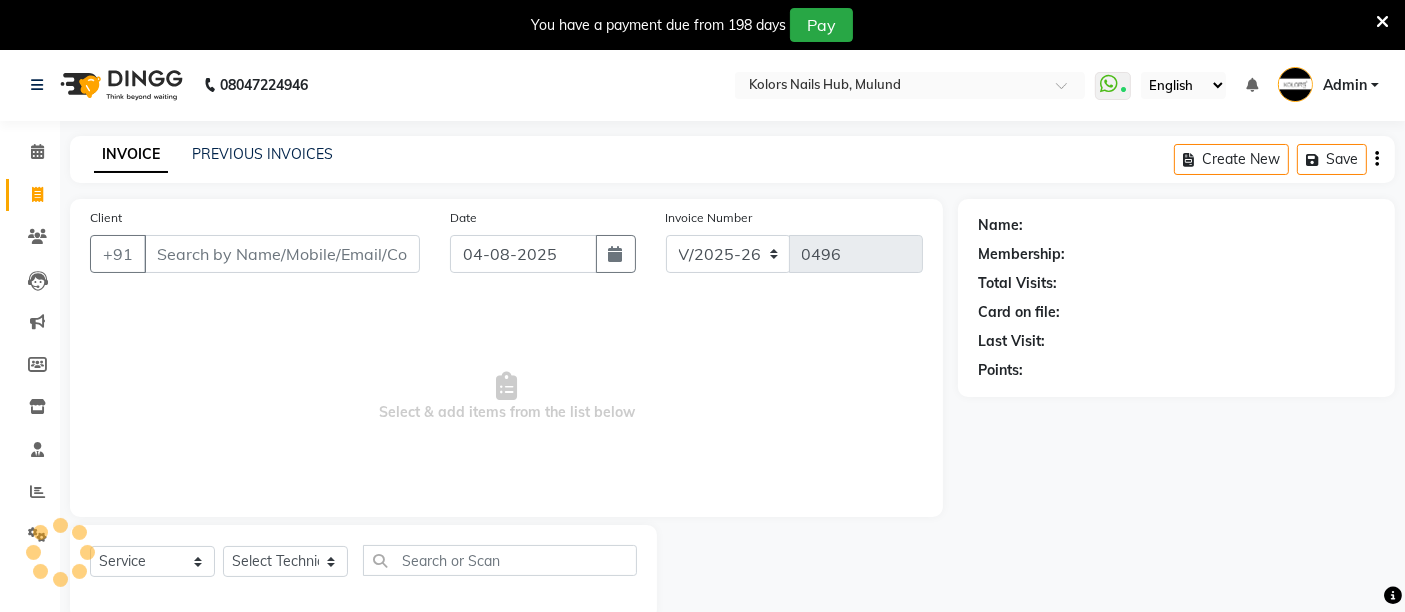 scroll, scrollTop: 48, scrollLeft: 0, axis: vertical 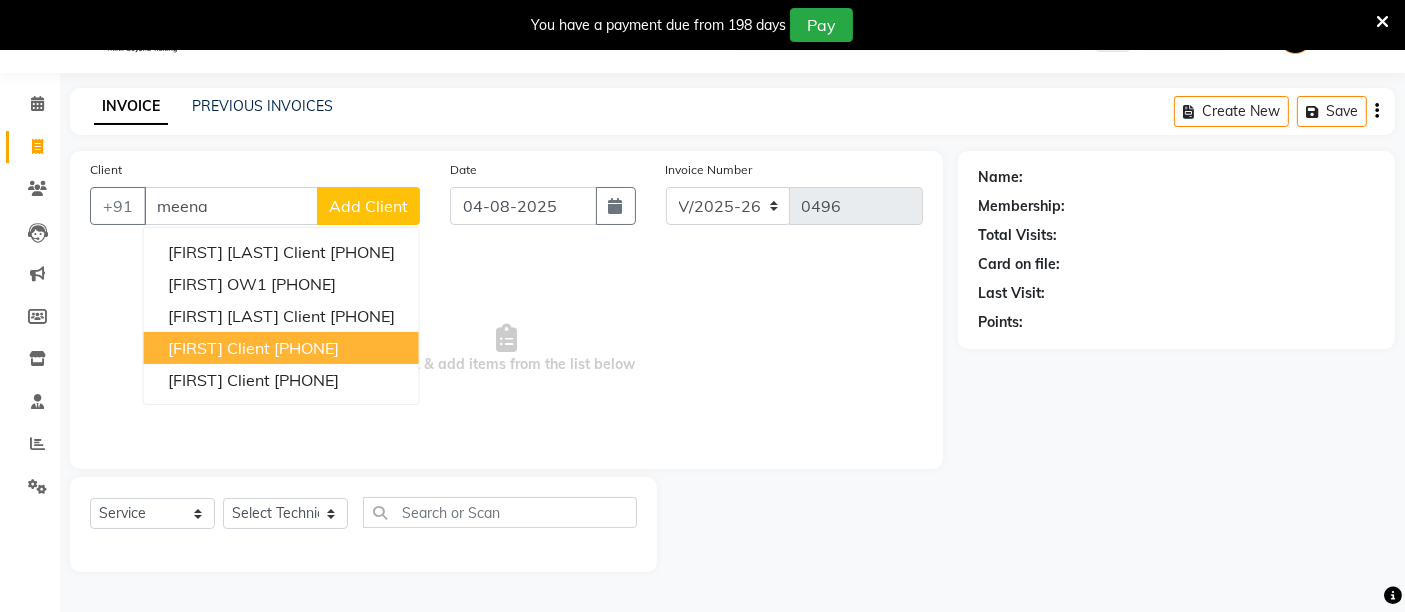 click on "[FIRST] client [PHONE]" at bounding box center (281, 348) 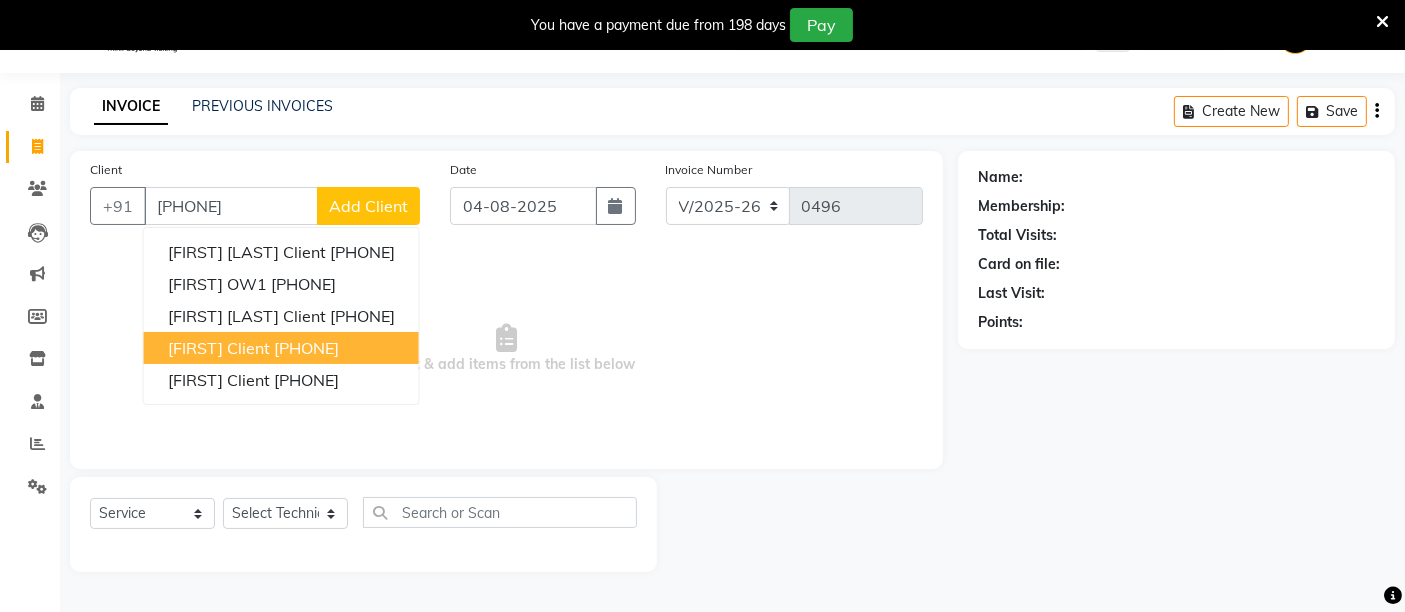 type on "[PHONE]" 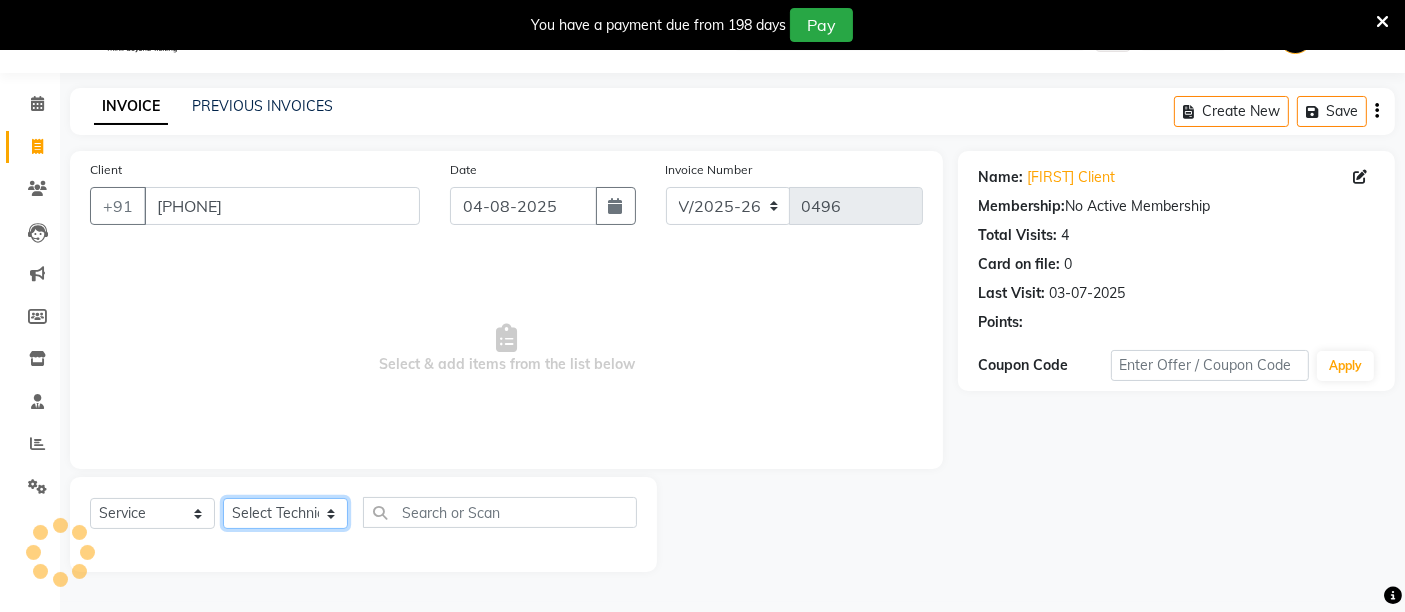click on "Select Technician [FIRST] [FIRST] [FIRST]" 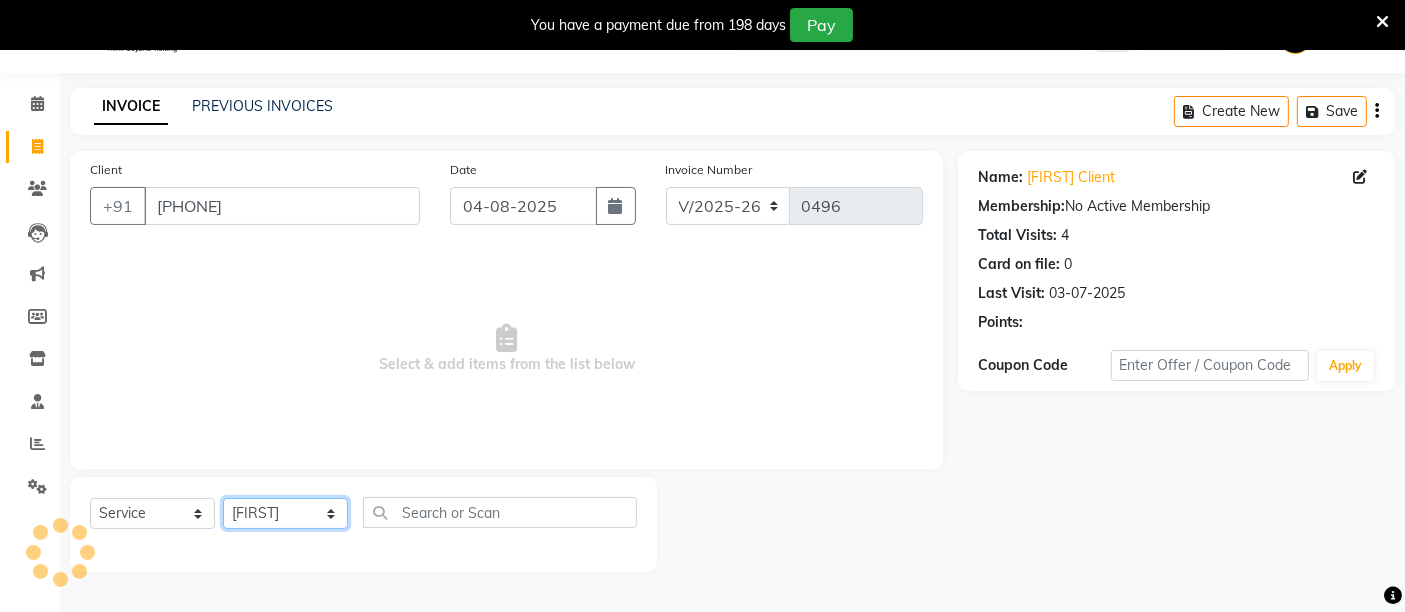 click on "Select Technician [FIRST] [FIRST] [FIRST]" 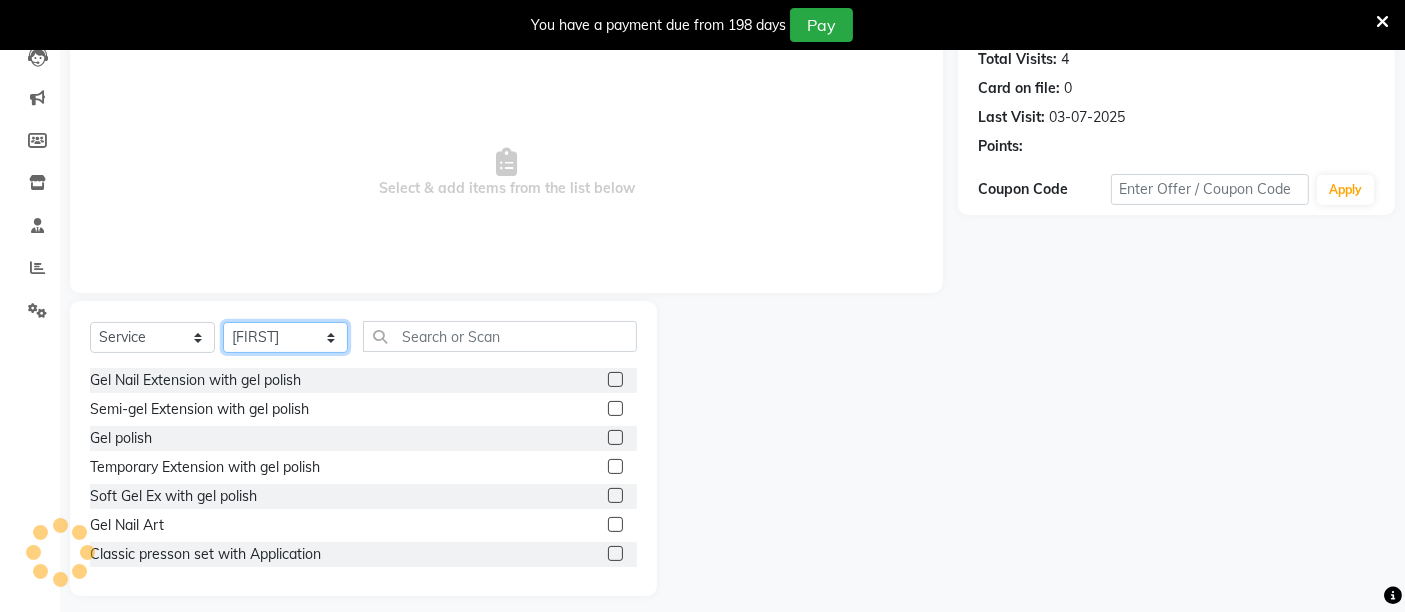 scroll, scrollTop: 237, scrollLeft: 0, axis: vertical 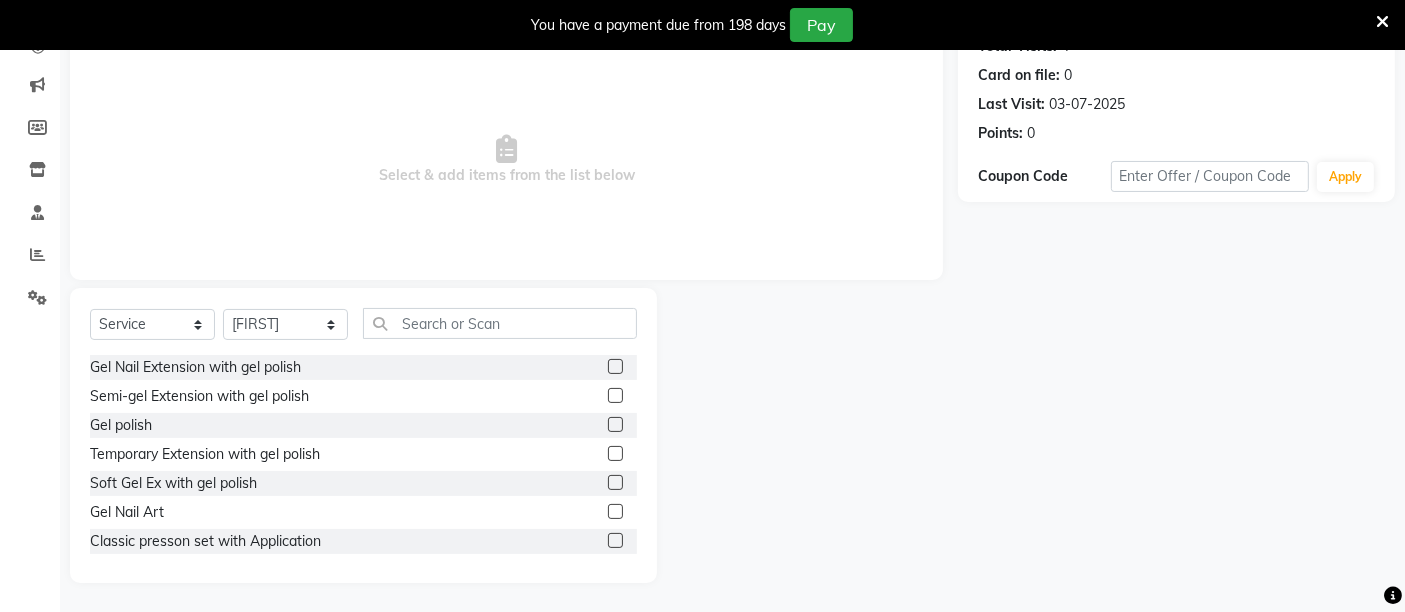 click 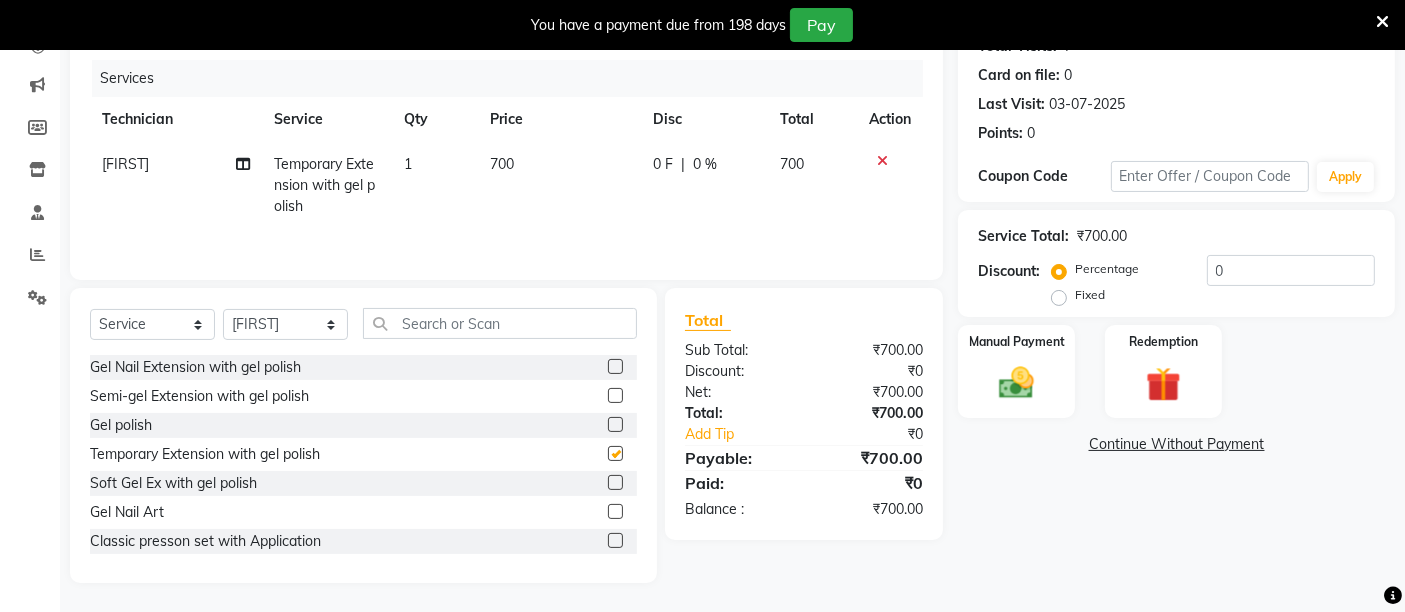 checkbox on "false" 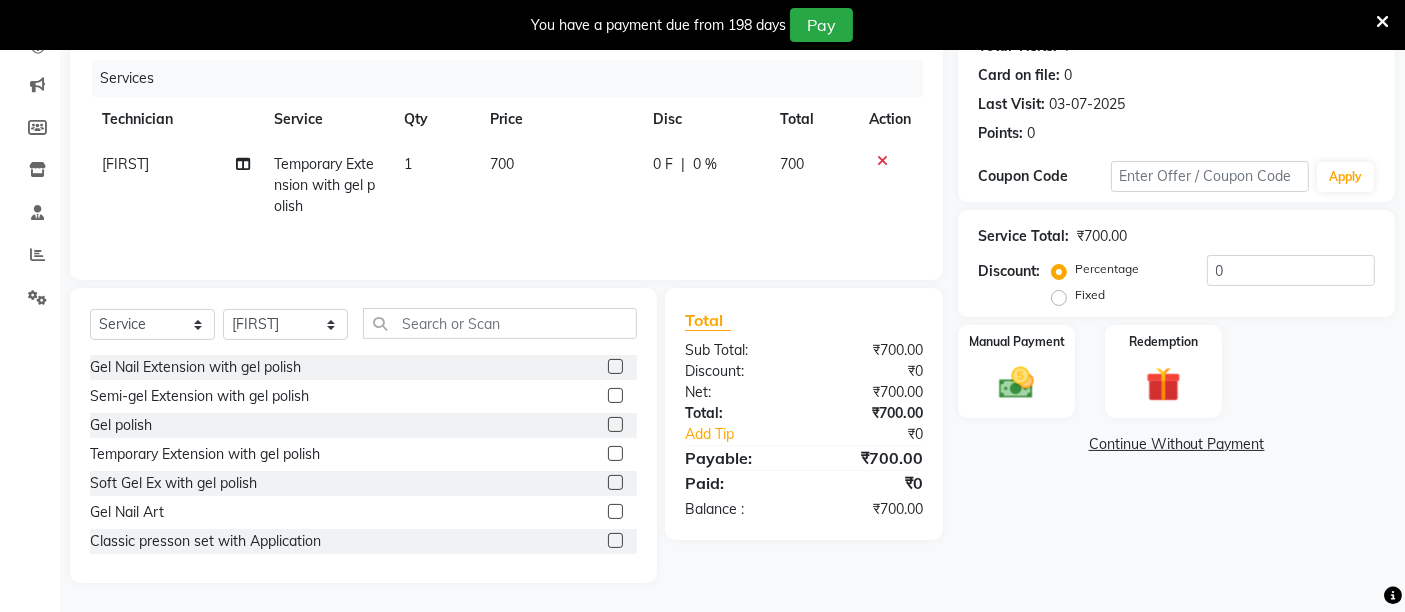 click on "700" 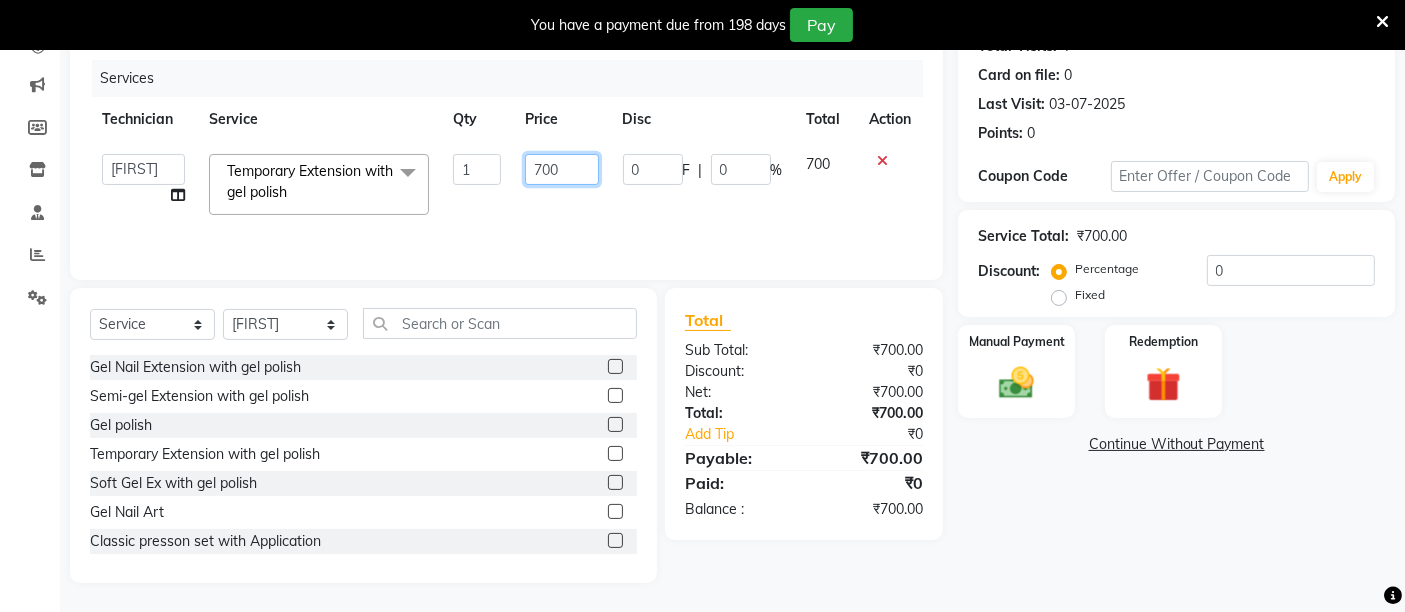 click on "700" 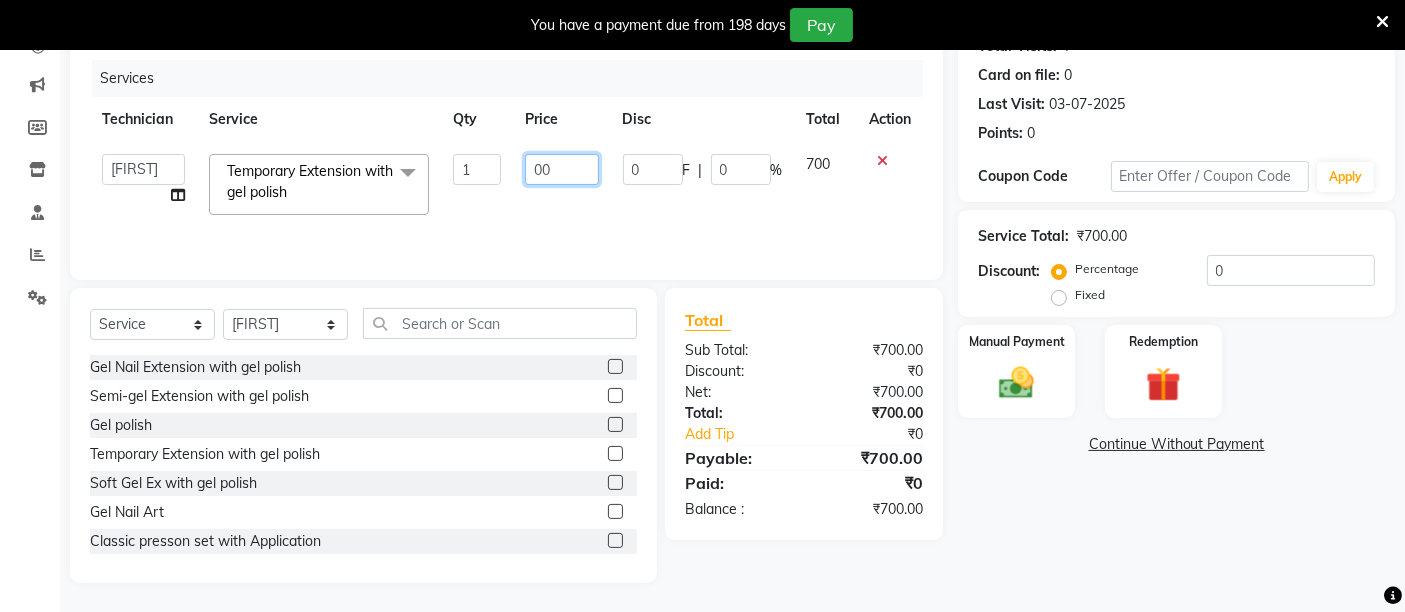 type on "900" 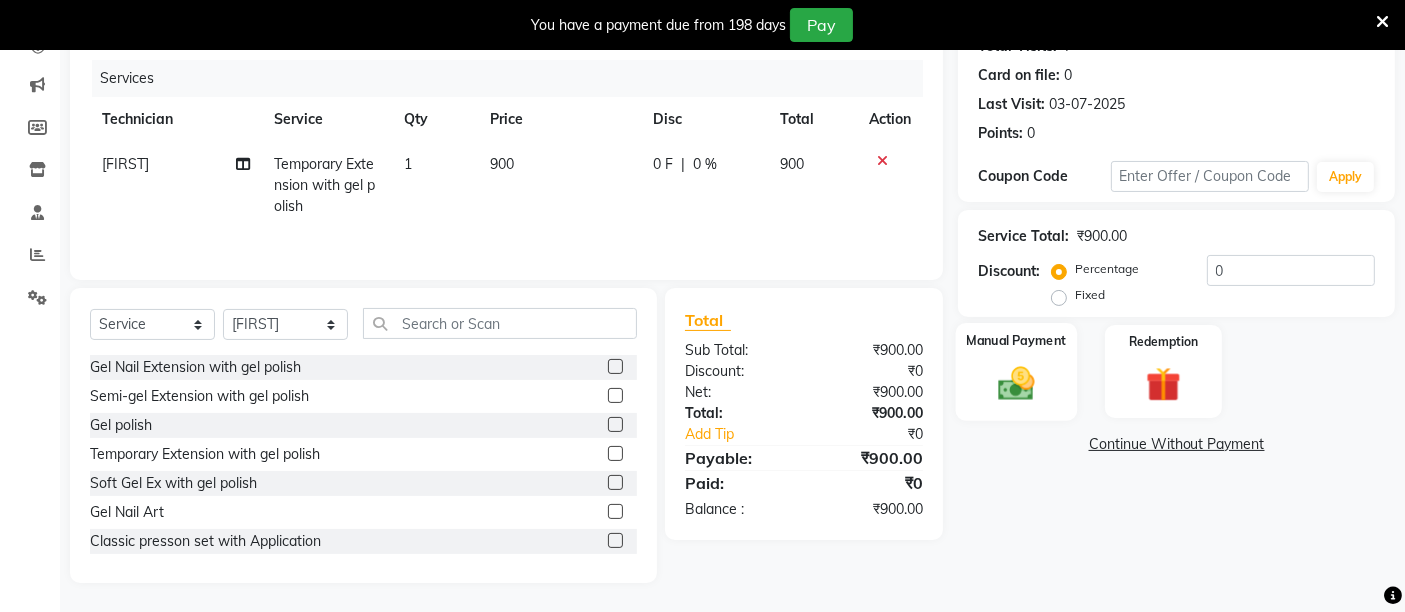 click 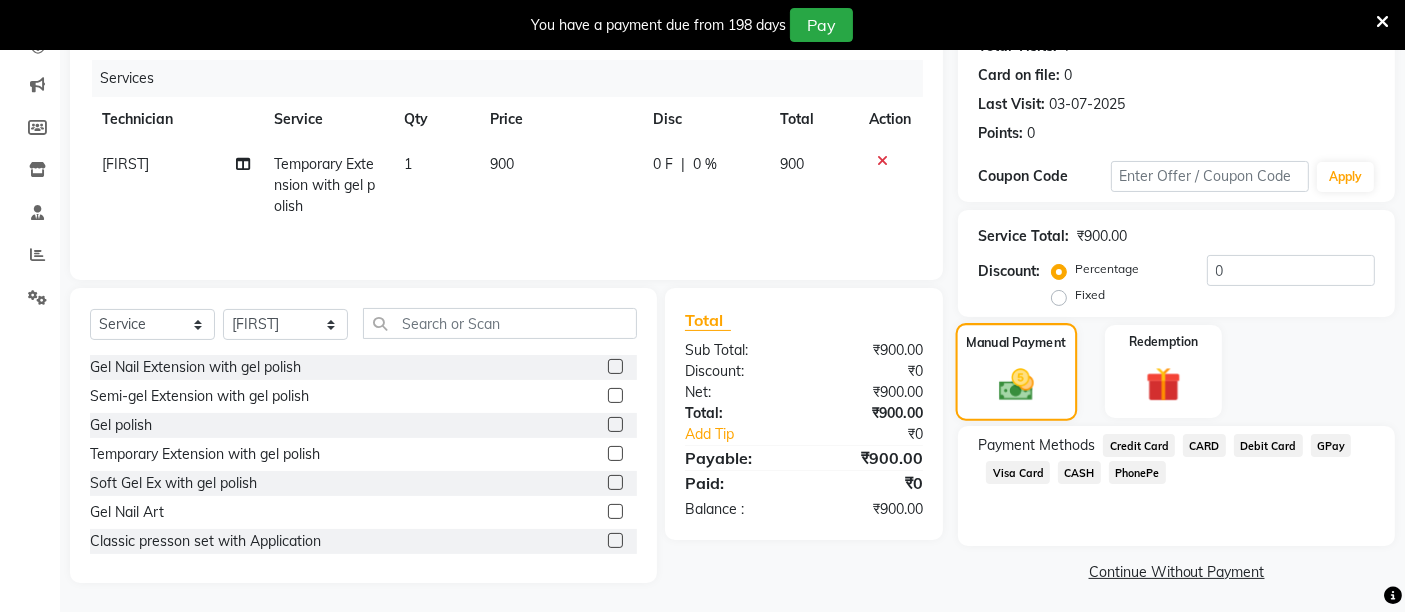 scroll, scrollTop: 241, scrollLeft: 0, axis: vertical 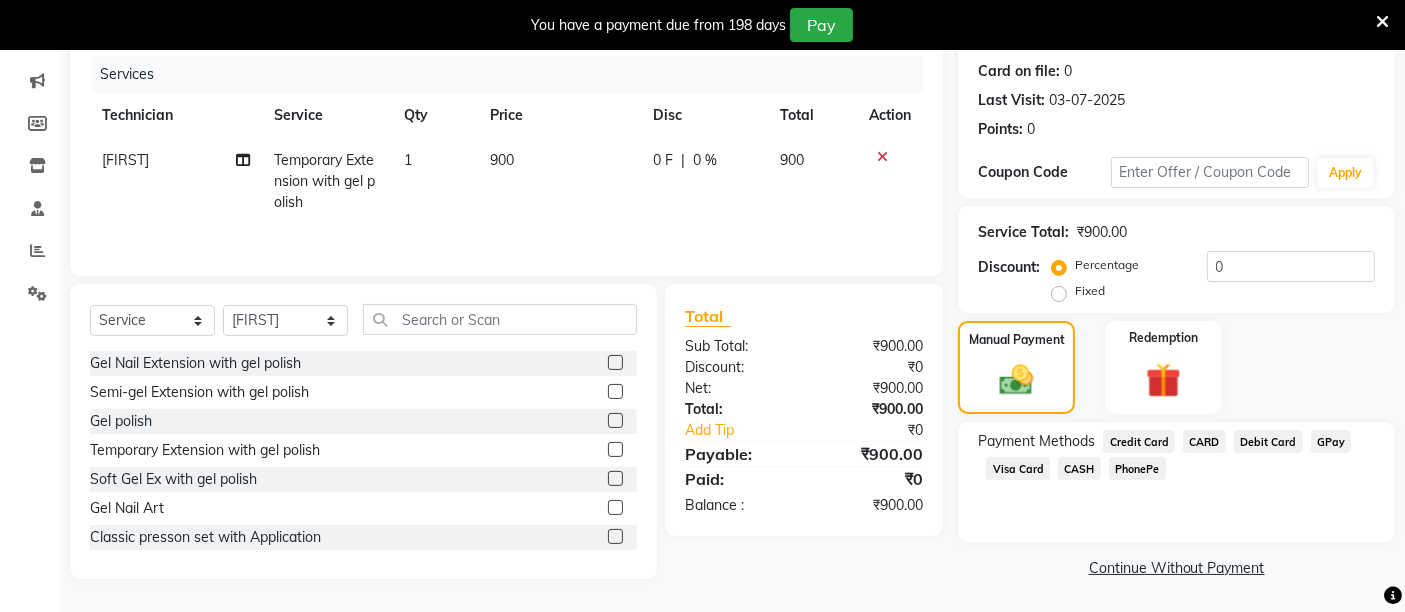 click on "GPay" 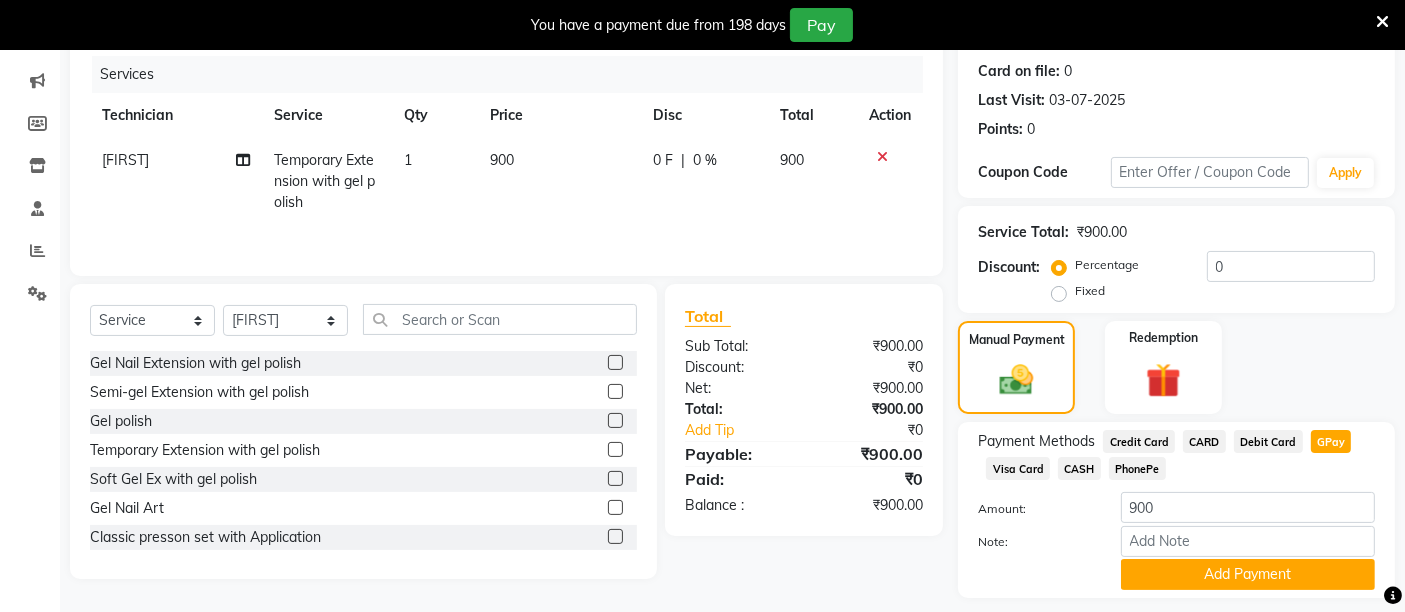 click on "CASH" 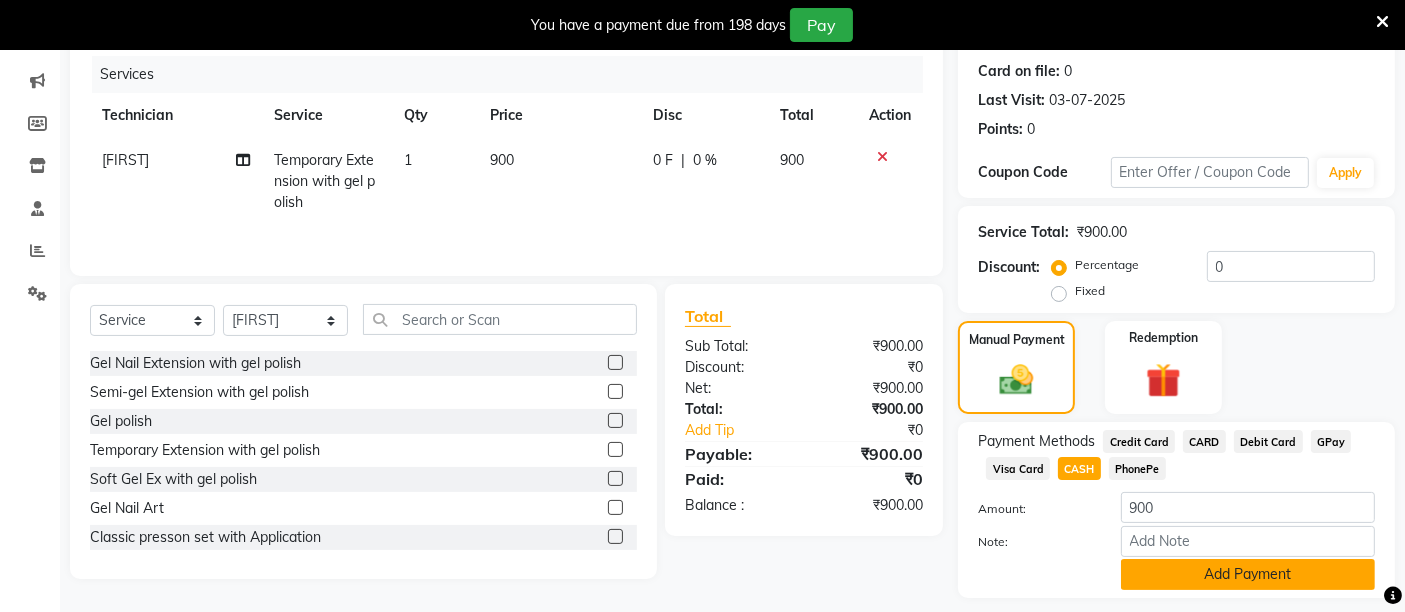 click on "Add Payment" 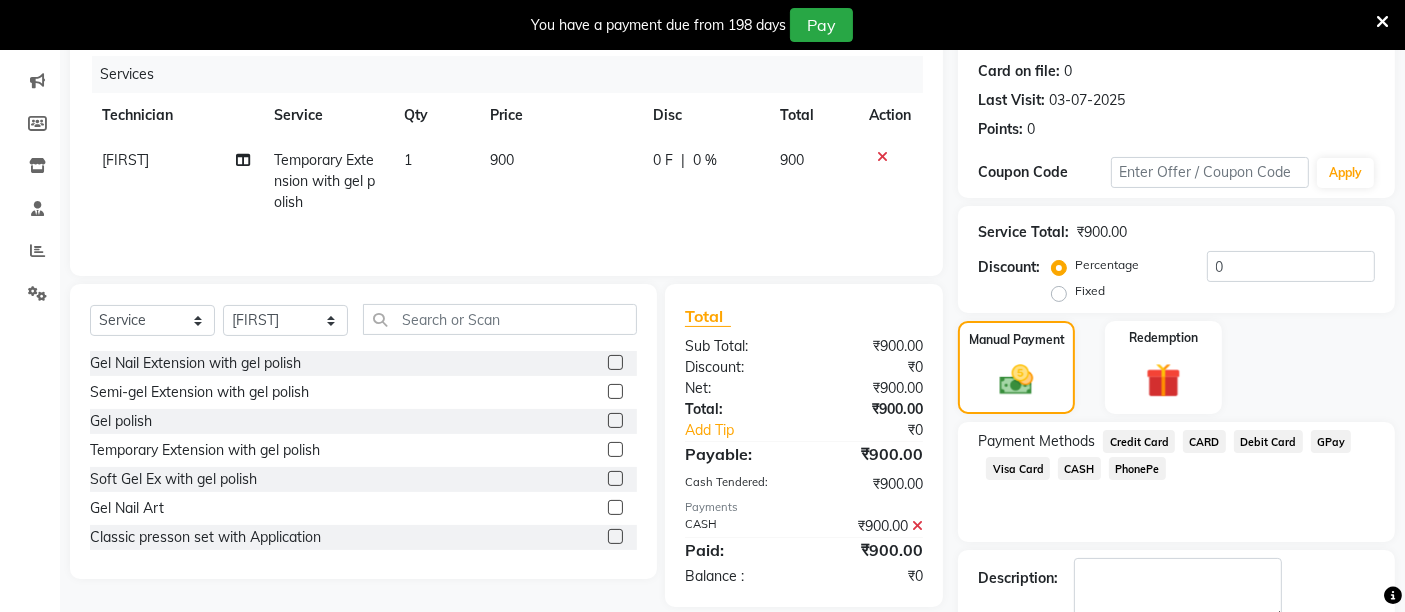scroll, scrollTop: 353, scrollLeft: 0, axis: vertical 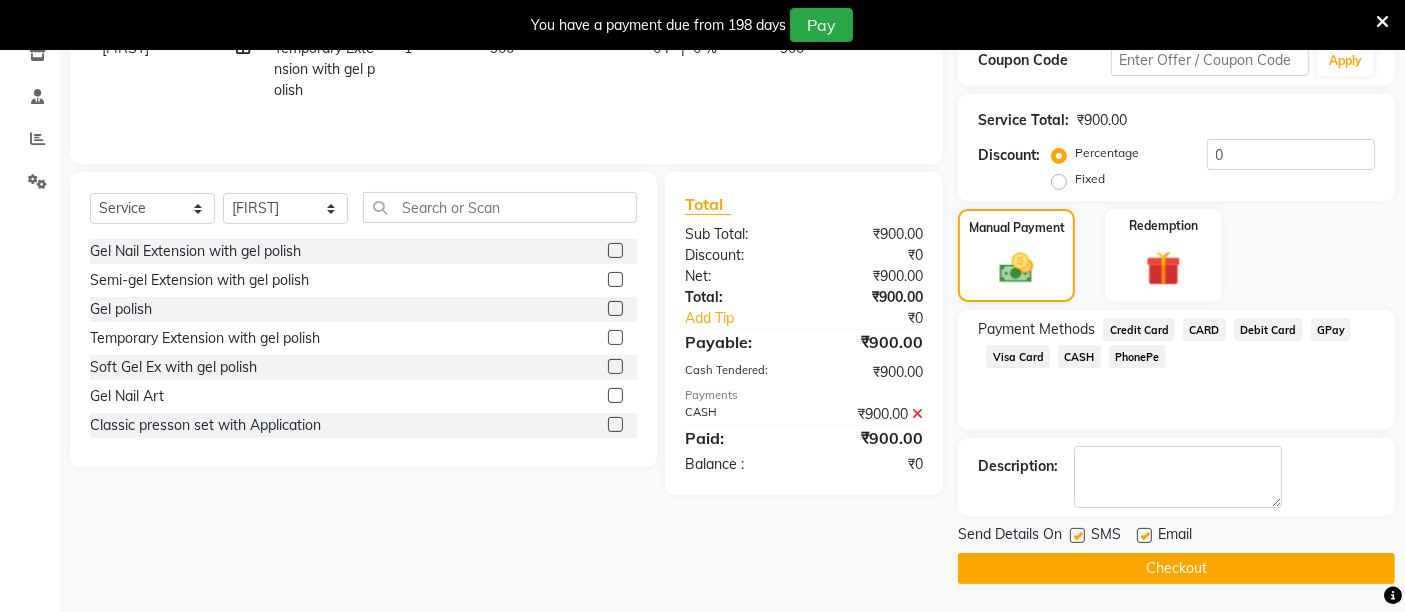 click on "Checkout" 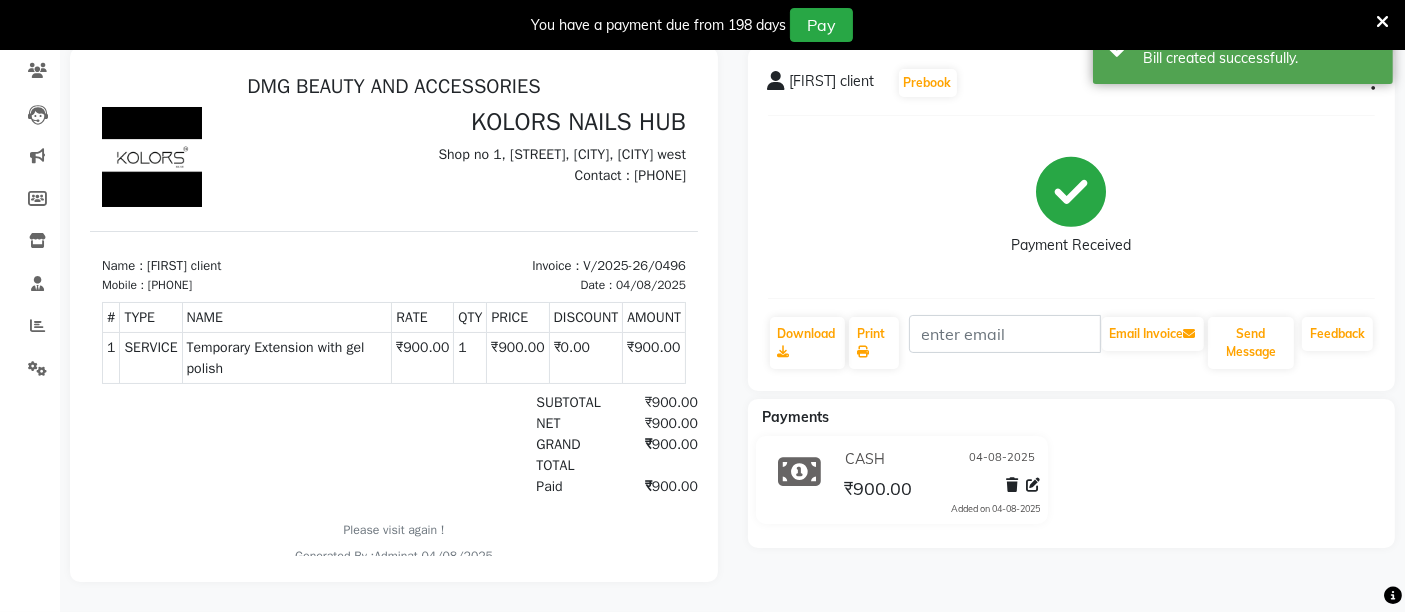 scroll, scrollTop: 0, scrollLeft: 0, axis: both 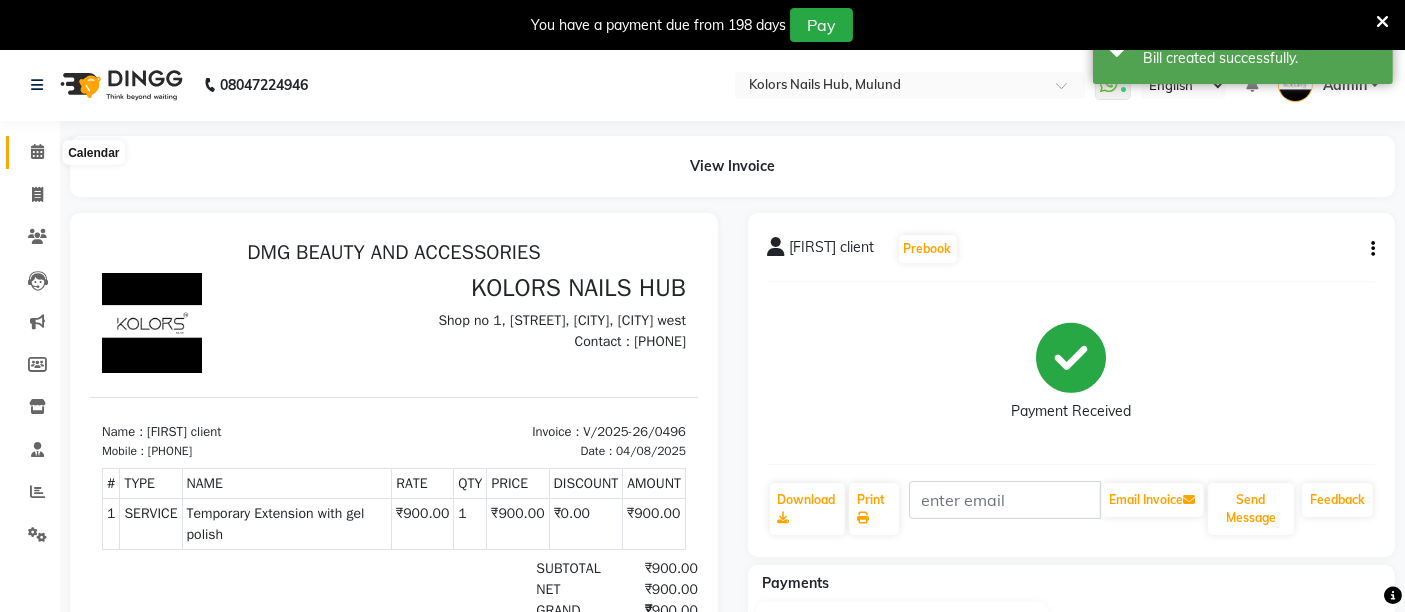 click 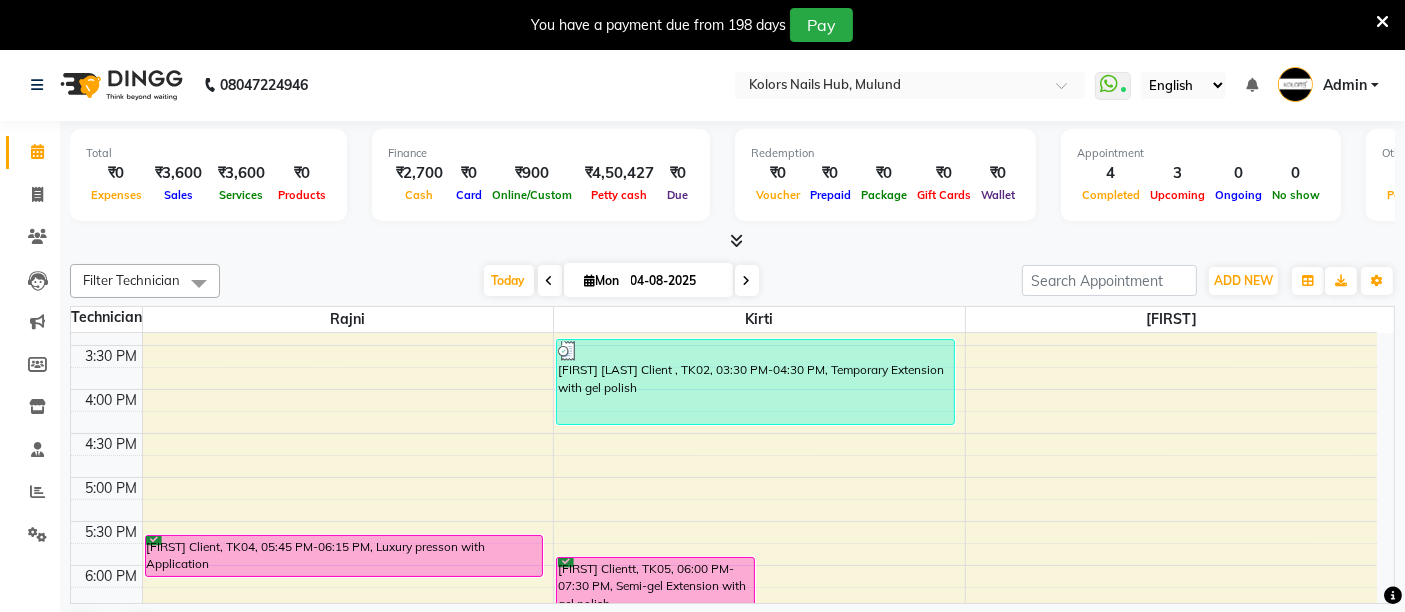 scroll, scrollTop: 685, scrollLeft: 0, axis: vertical 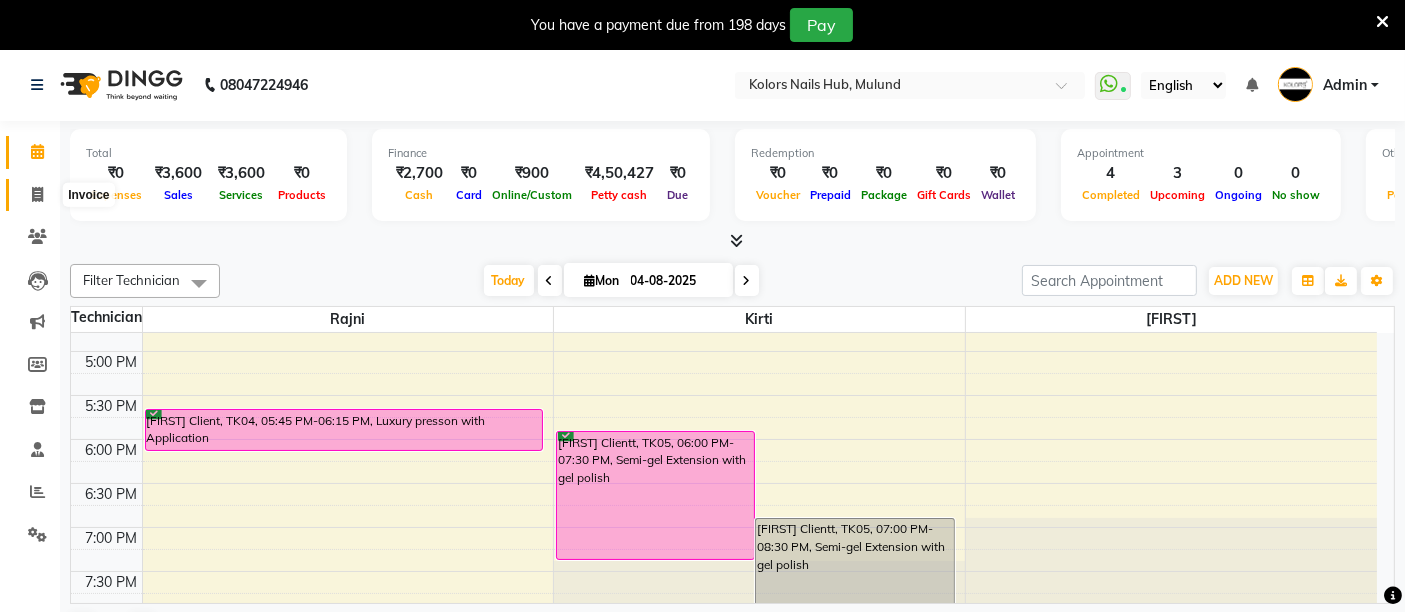 click 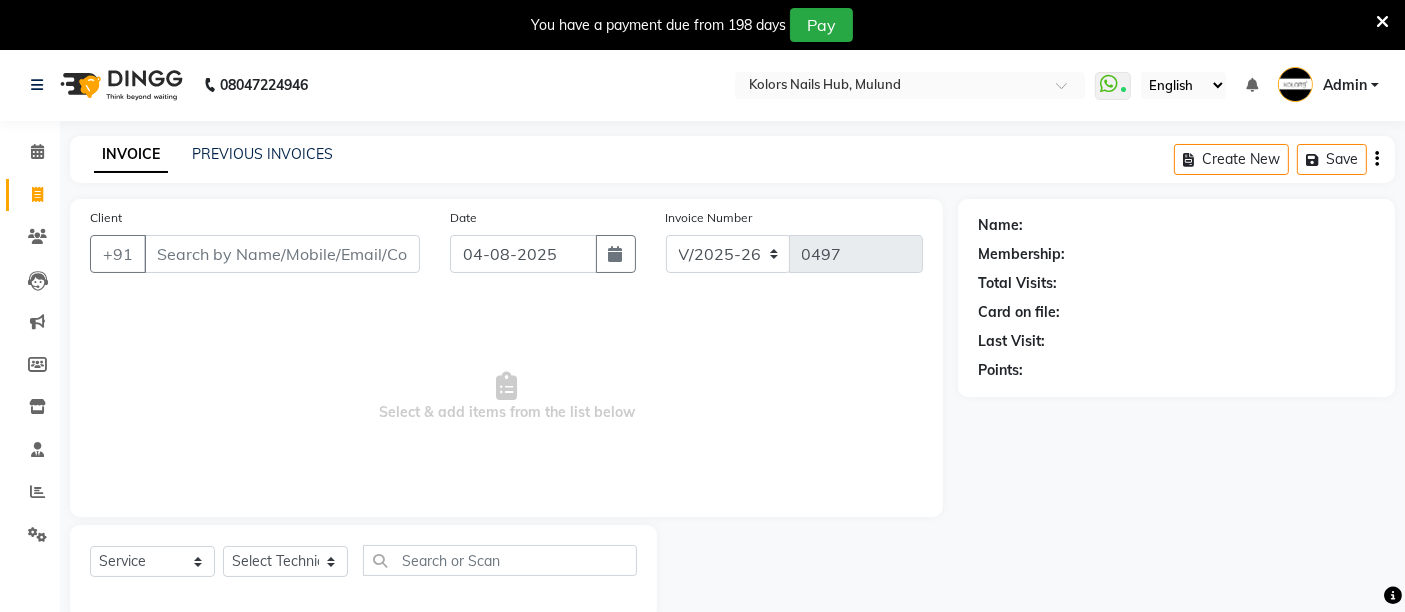 click on "Select  Service  Product  Membership  Package Voucher Prepaid Gift Card  Select Technician [FIRST] [FIRST] [FIRST]" 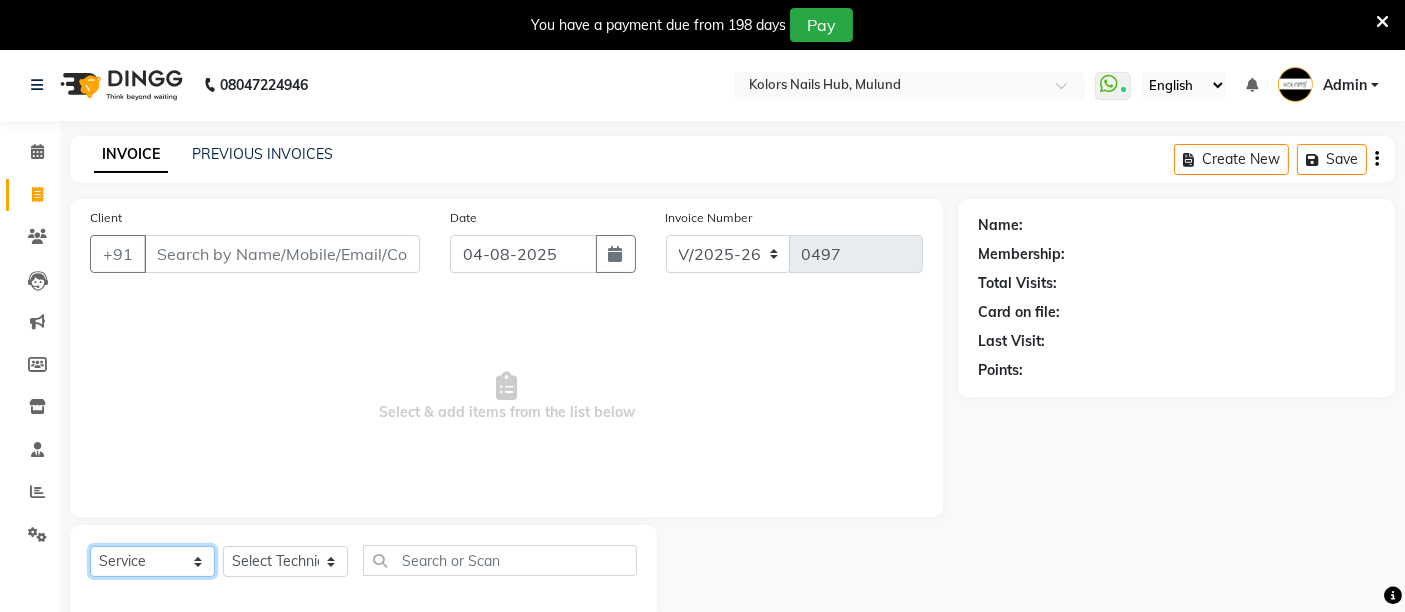 click on "Select  Service  Product  Membership  Package Voucher Prepaid Gift Card" 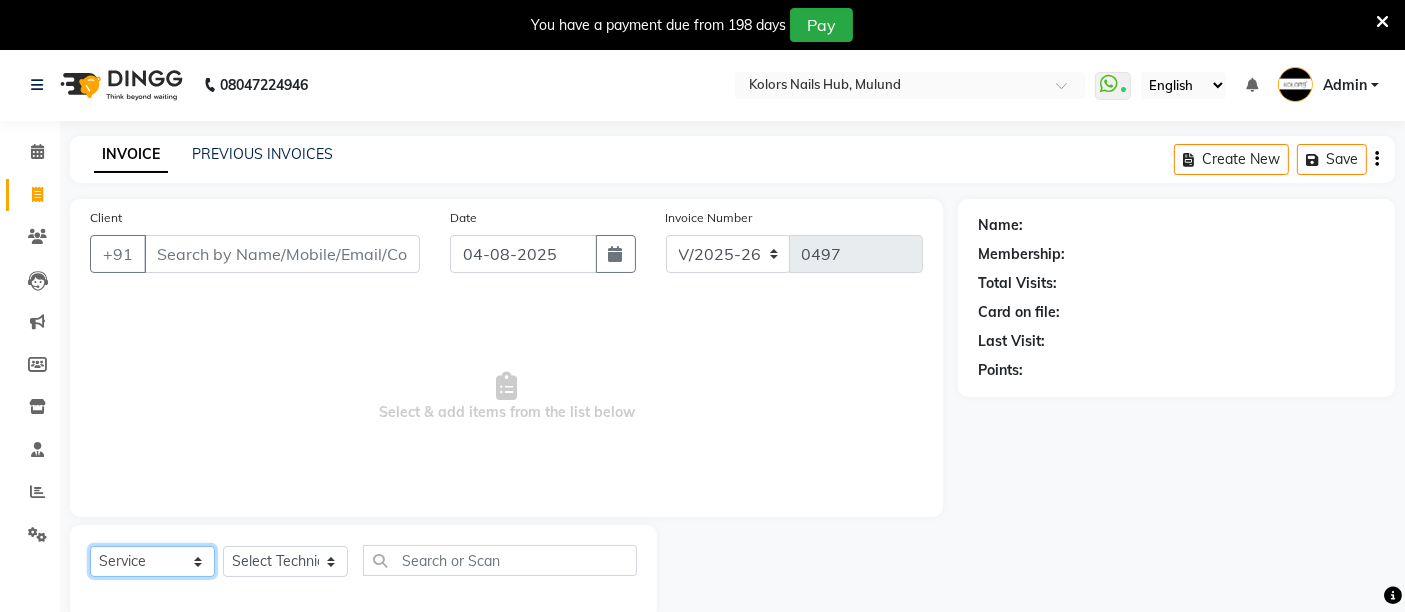 select on "product" 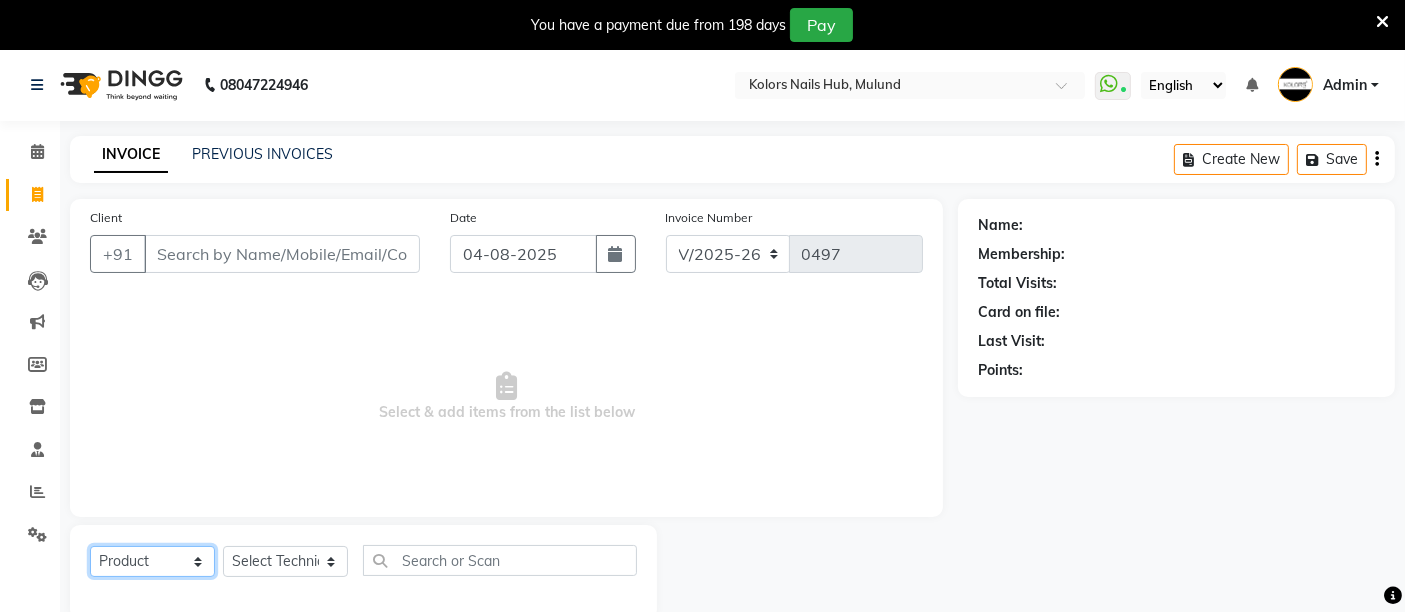 click on "Select  Service  Product  Membership  Package Voucher Prepaid Gift Card" 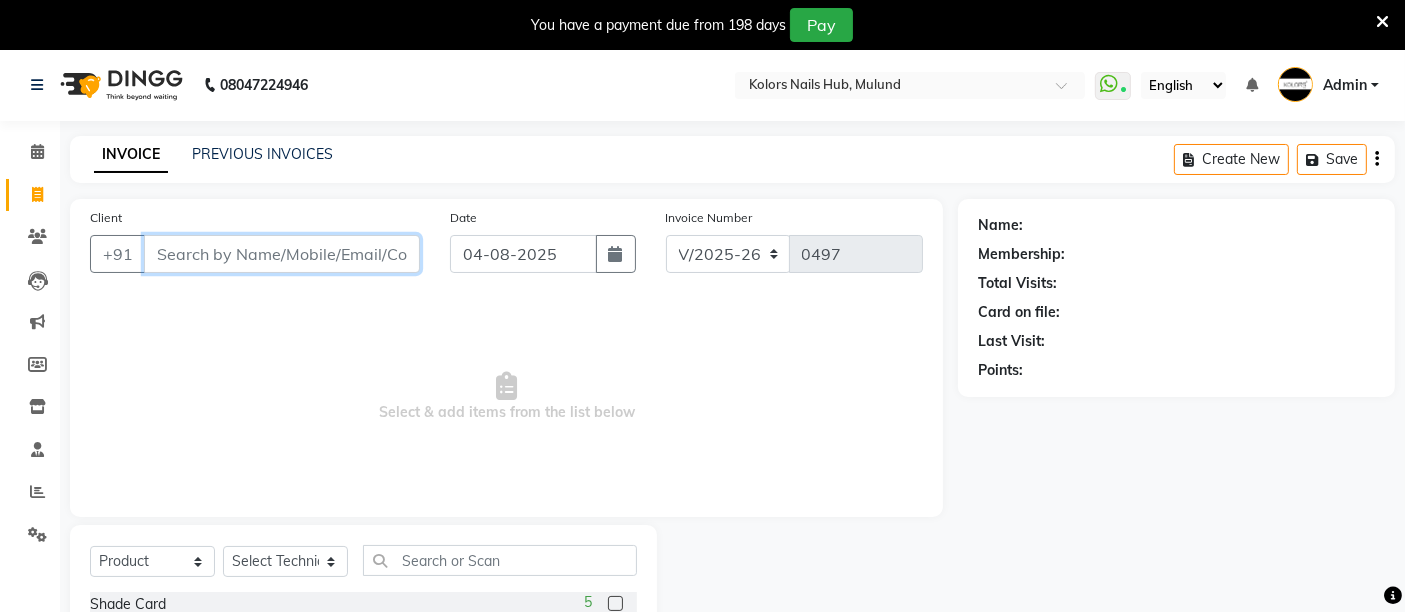 click on "Client" at bounding box center [282, 254] 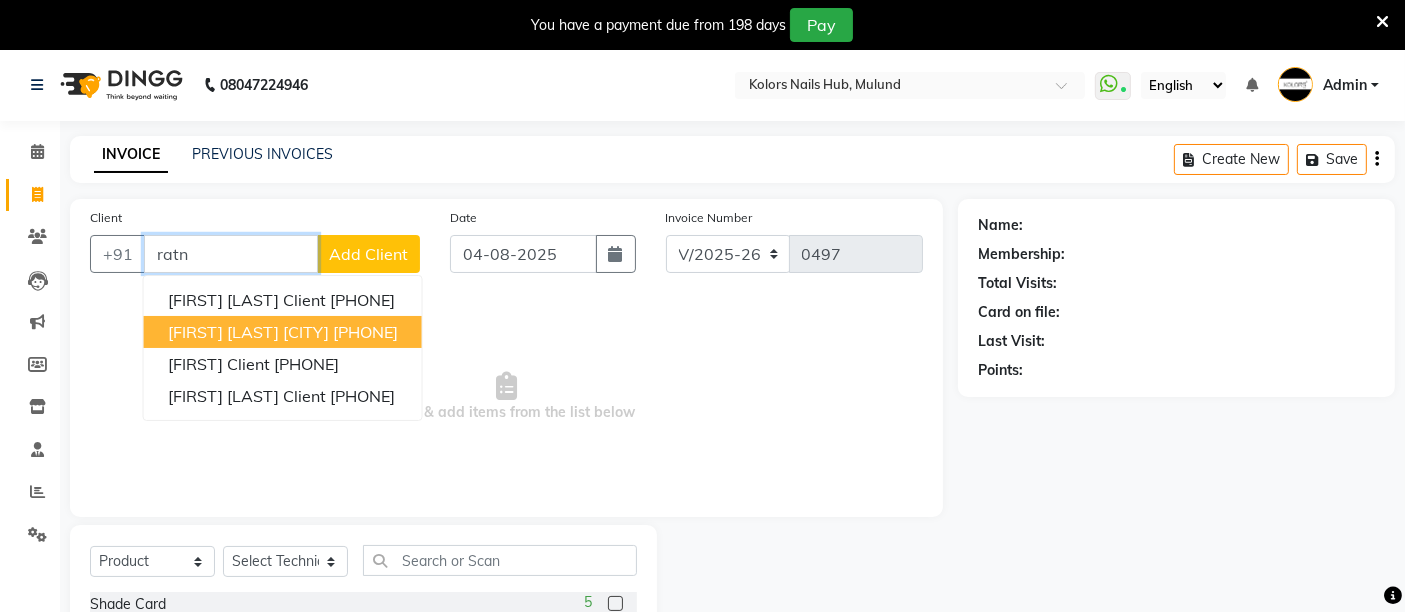 click on "[PHONE]" at bounding box center (365, 332) 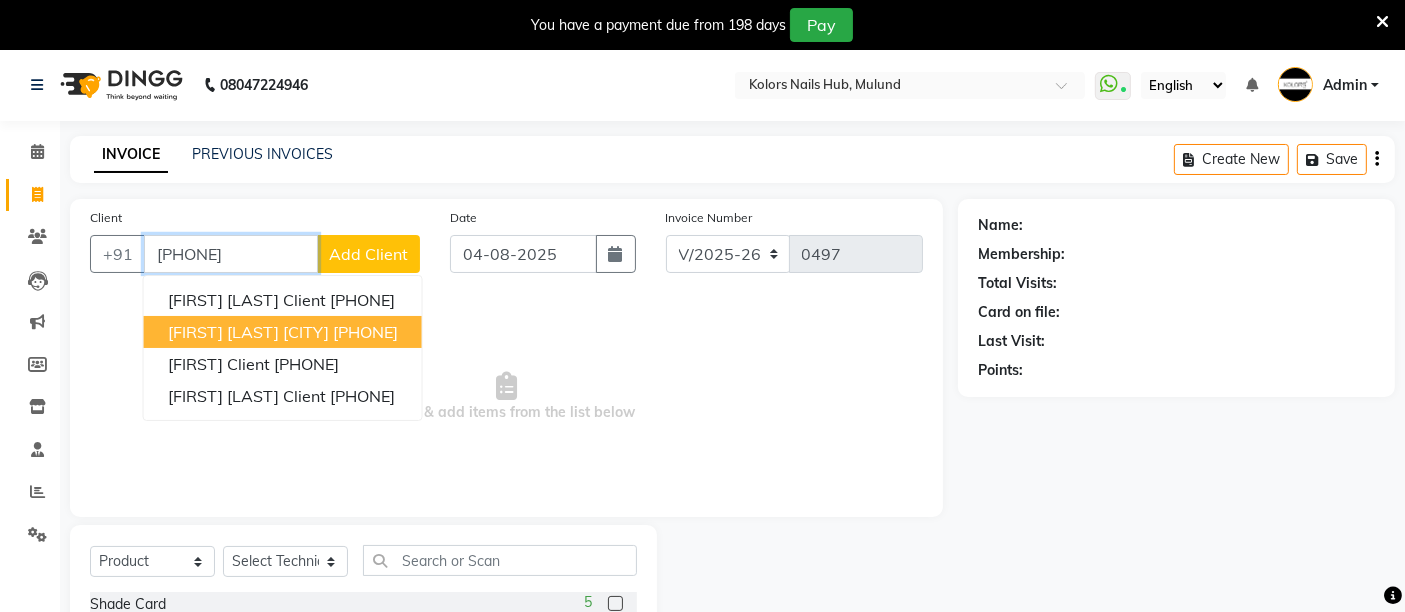 type on "[PHONE]" 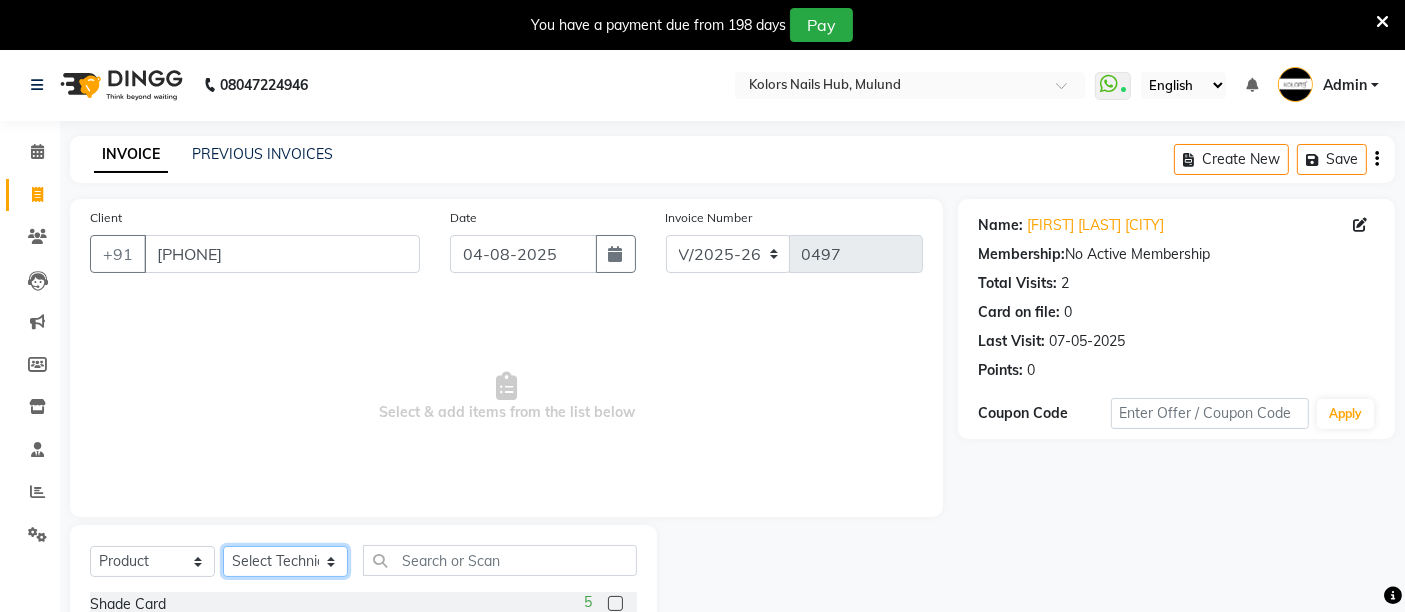 click on "Select Technician [FIRST] [FIRST] [FIRST]" 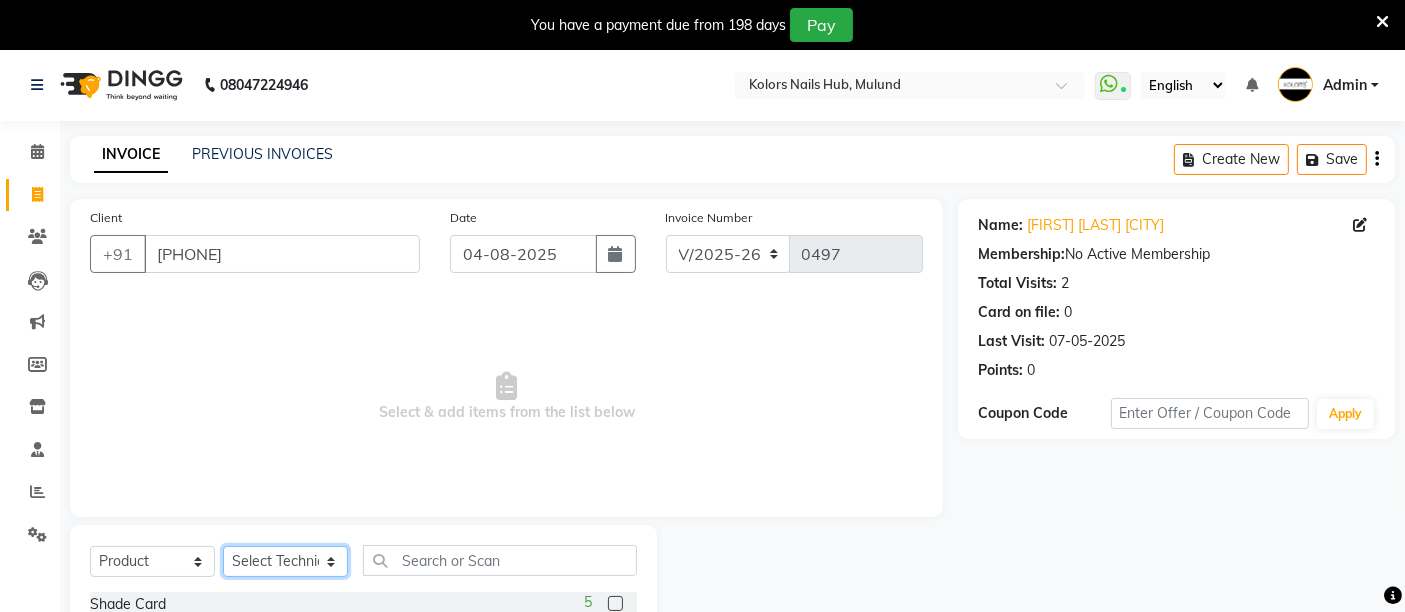 select on "66923" 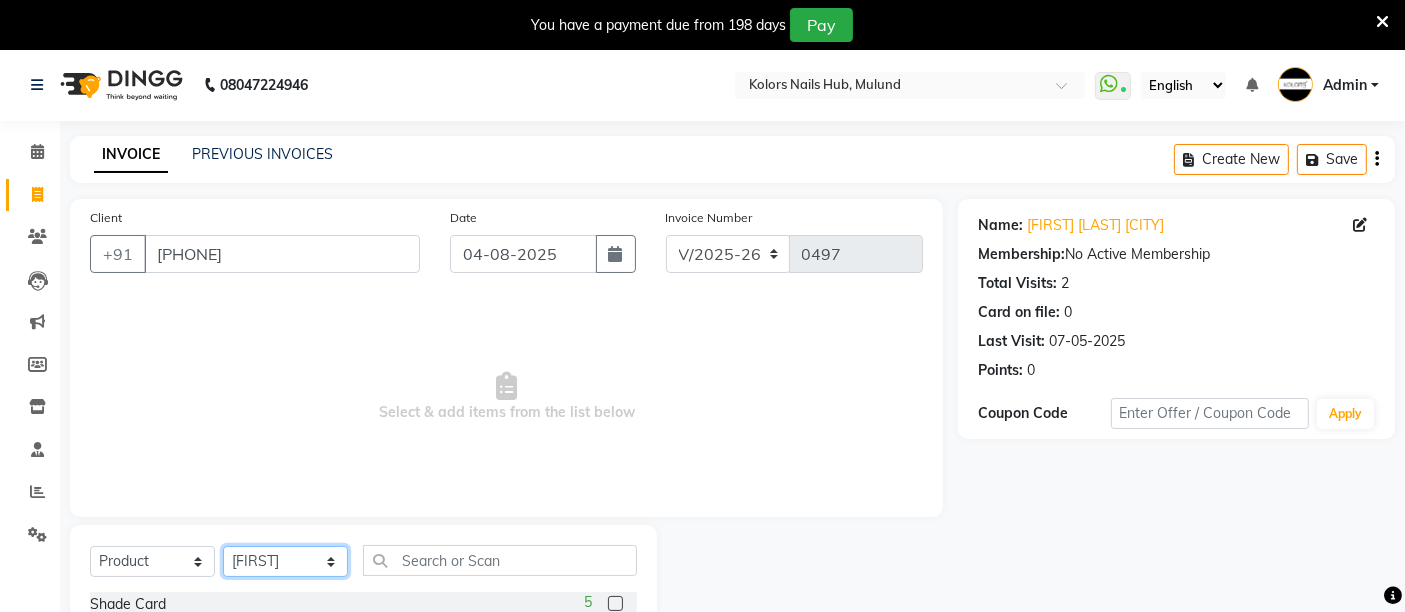 click on "Select Technician [FIRST] [FIRST] [FIRST]" 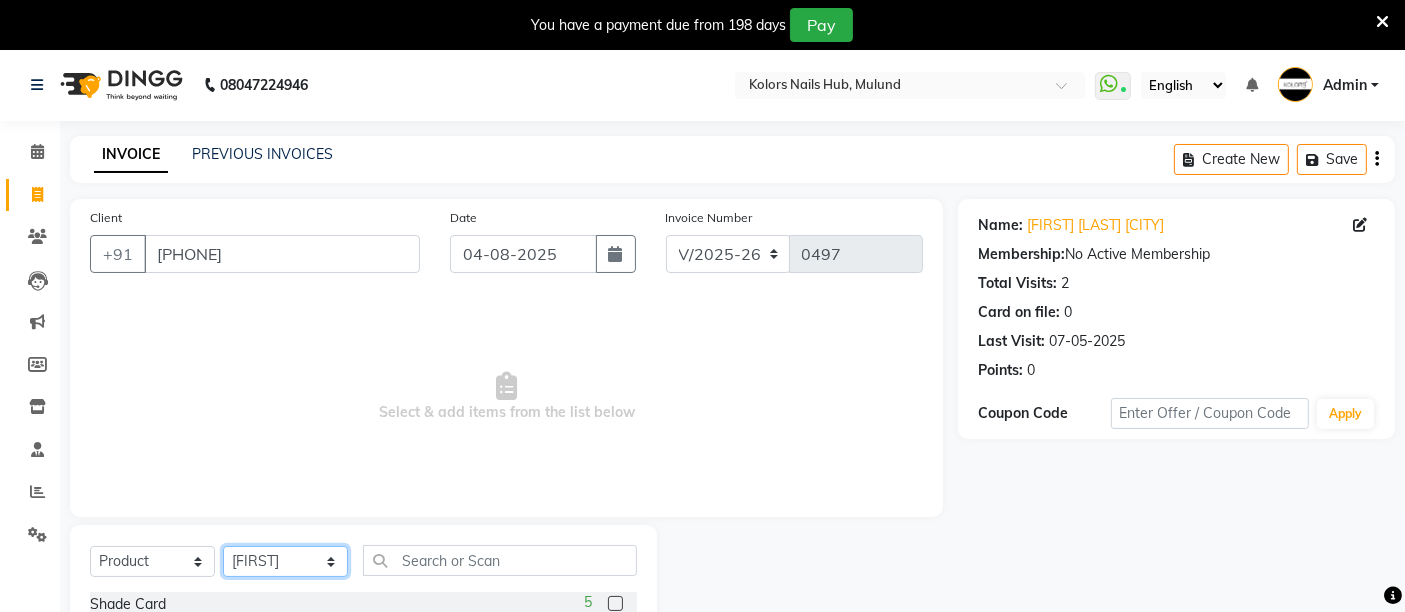 scroll, scrollTop: 237, scrollLeft: 0, axis: vertical 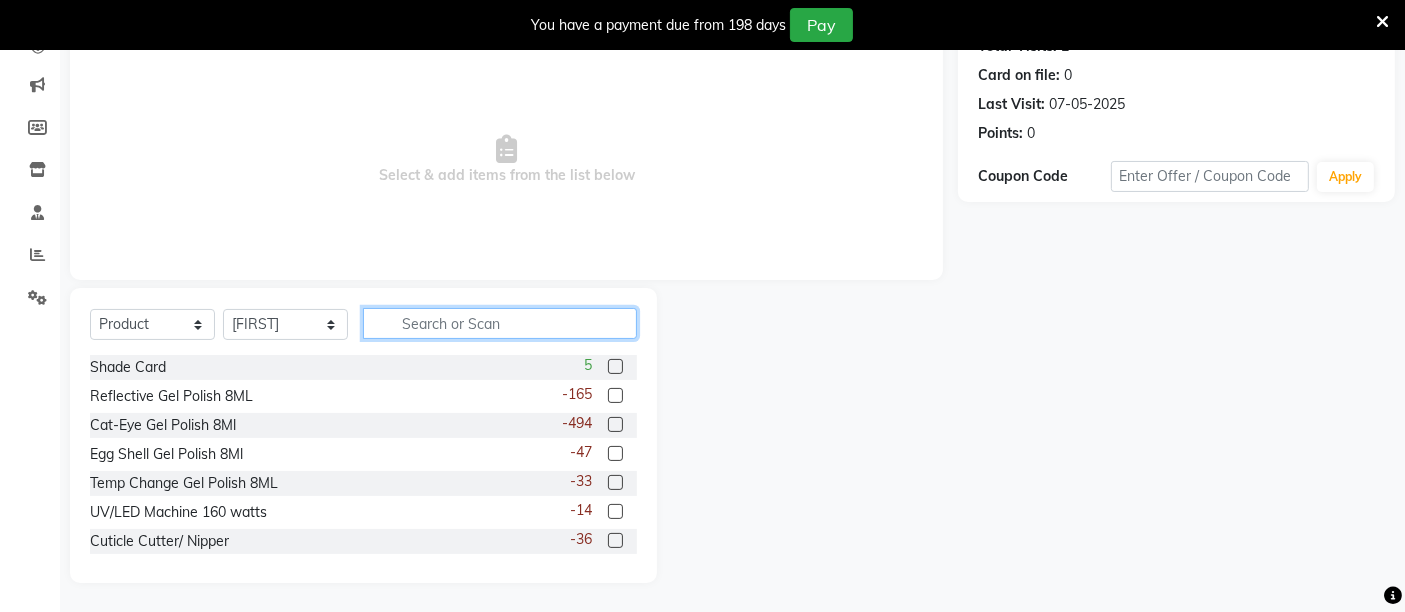 click 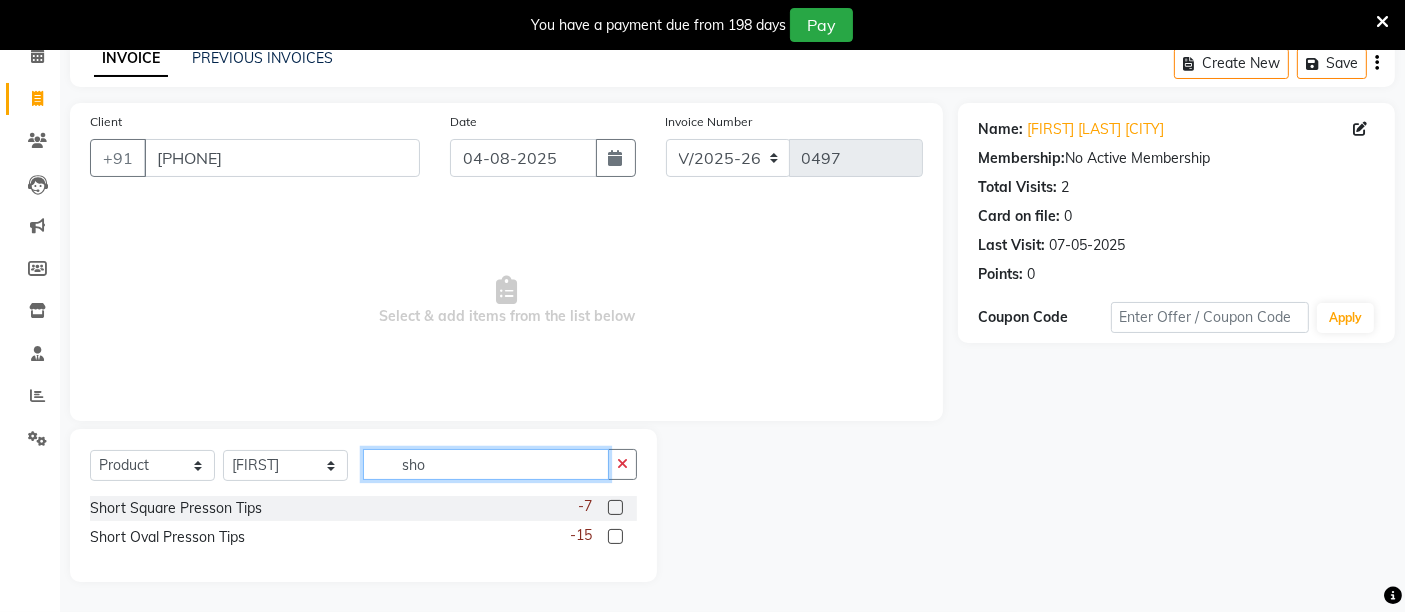 scroll, scrollTop: 94, scrollLeft: 0, axis: vertical 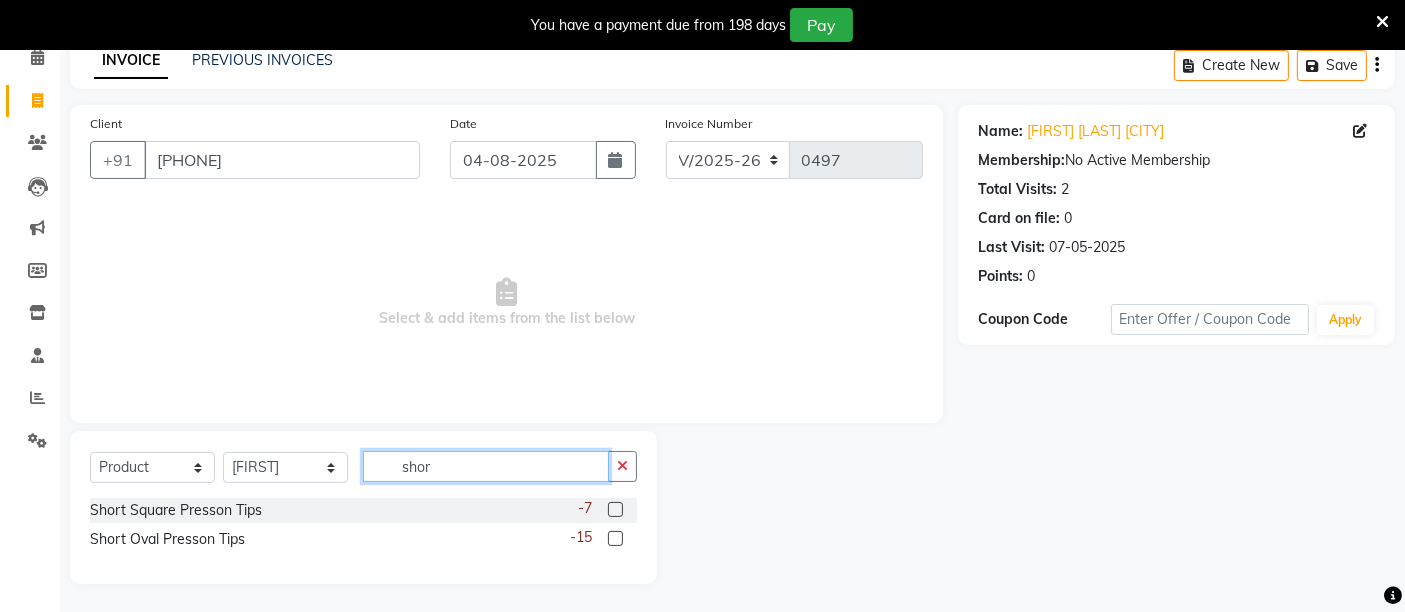 type on "shor" 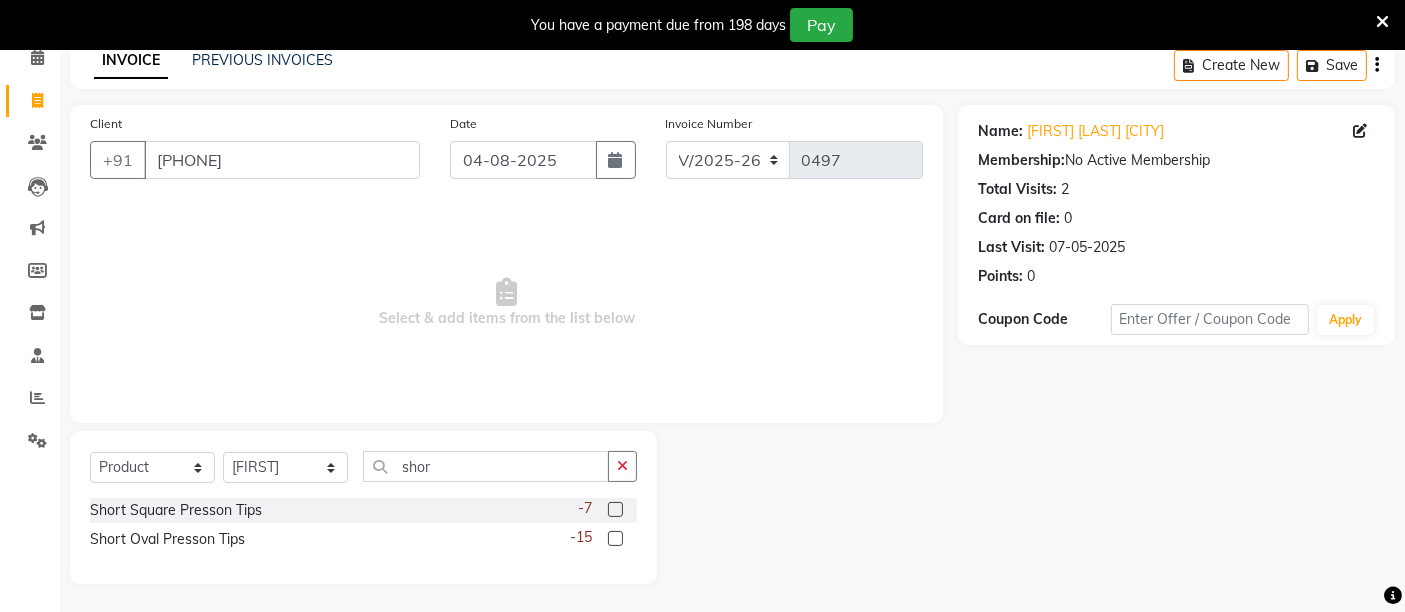 click 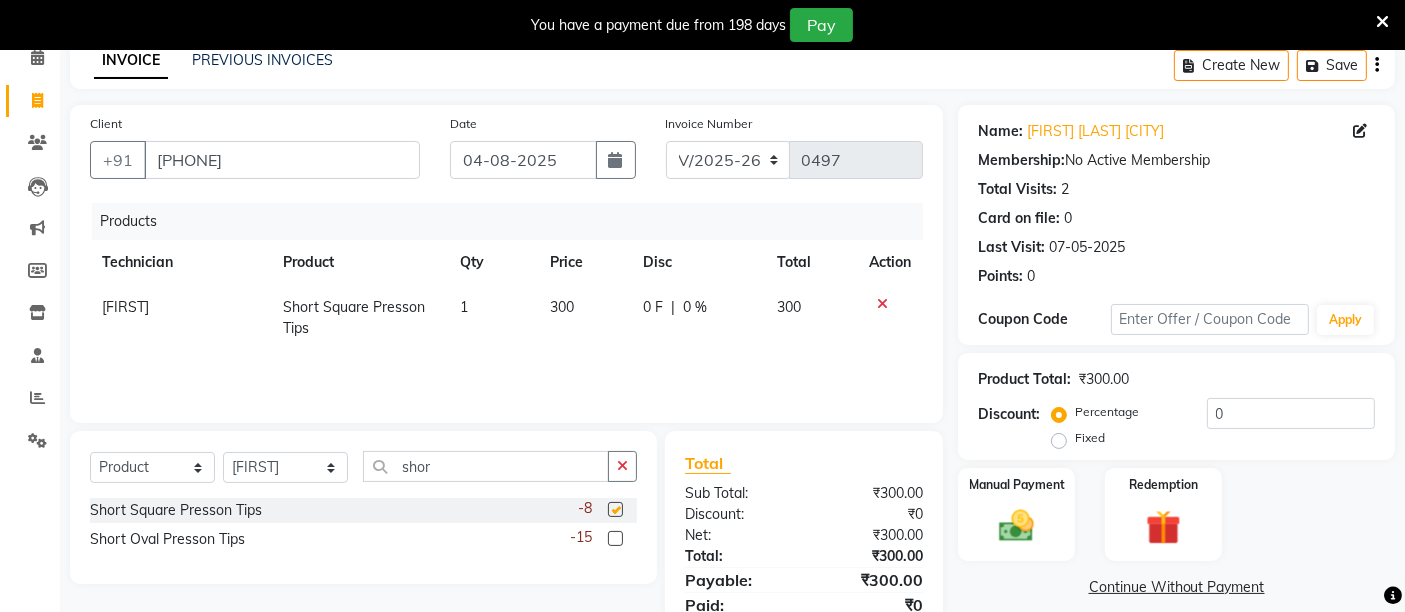 checkbox on "false" 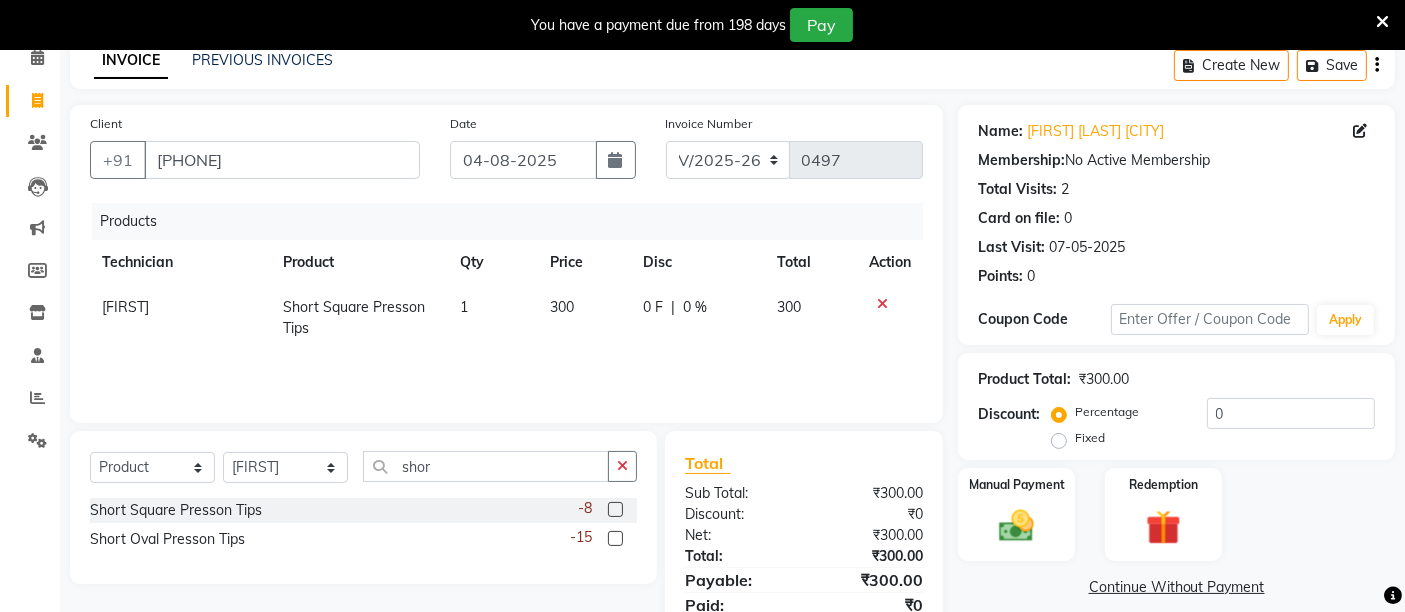 click 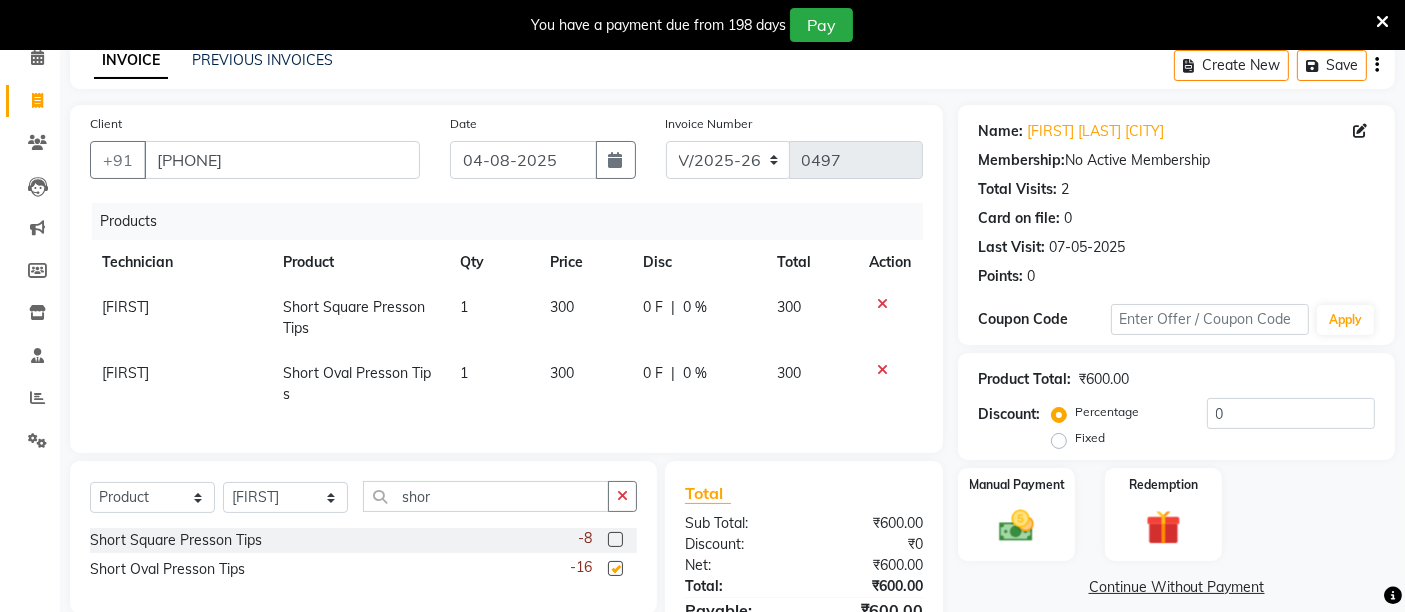 checkbox on "false" 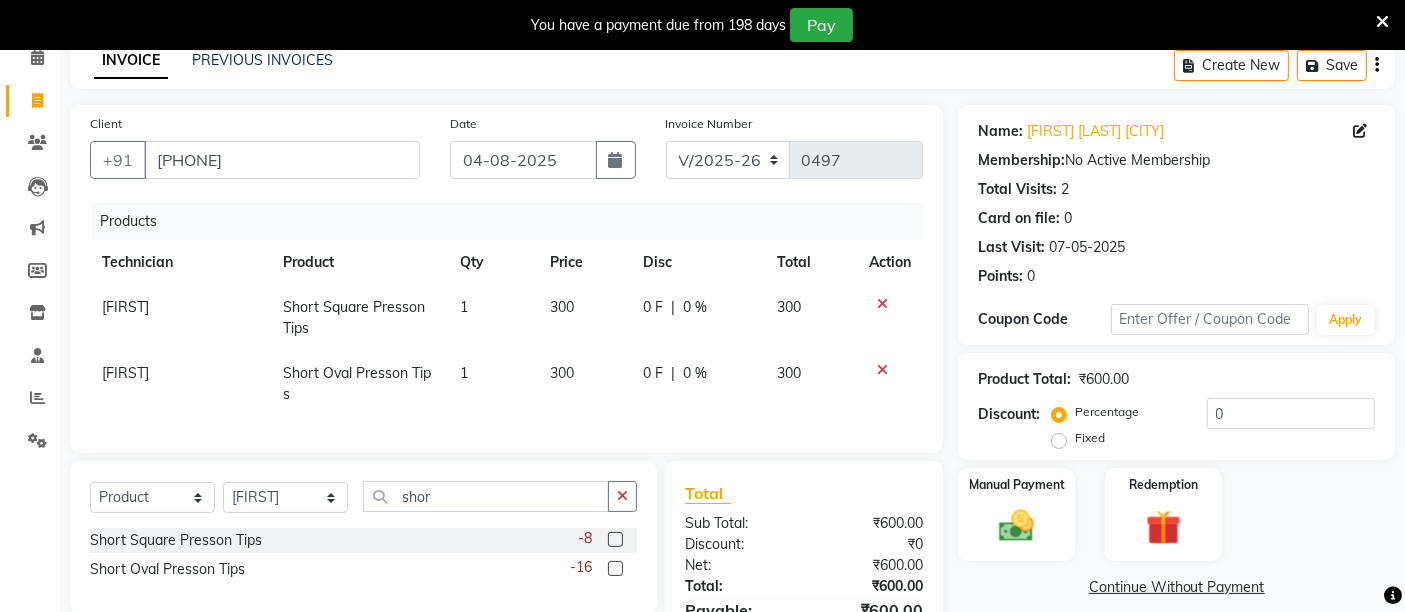 click on "1" 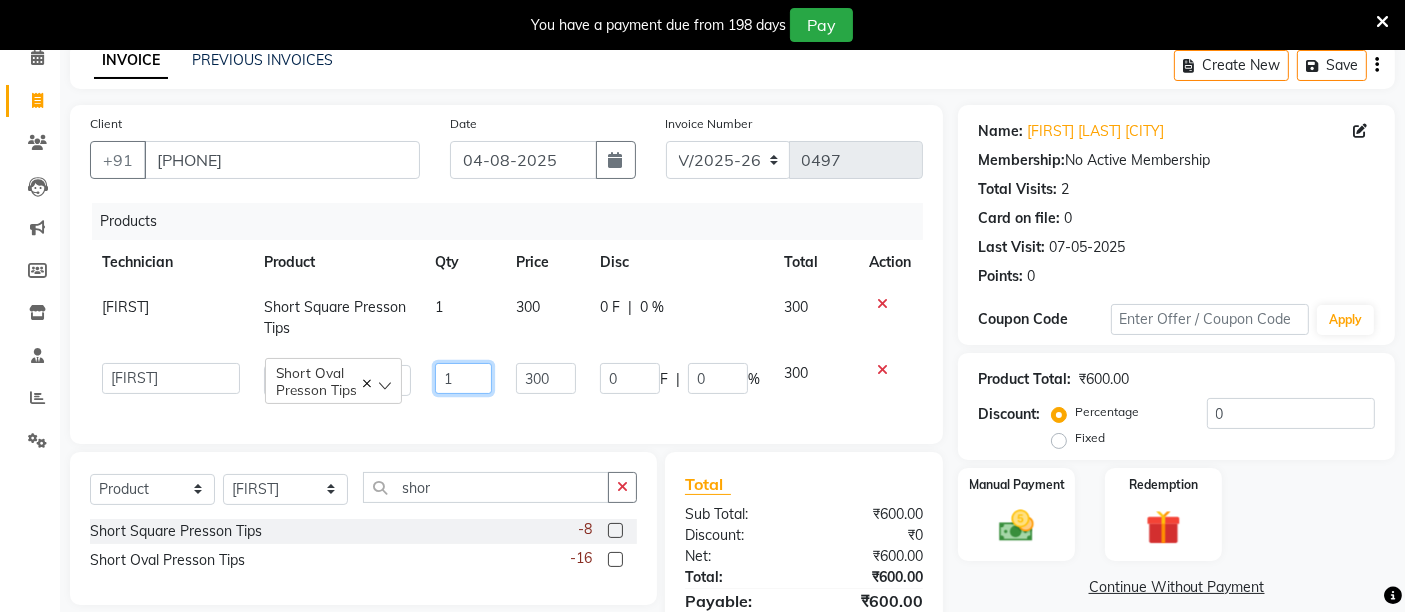 click on "1" 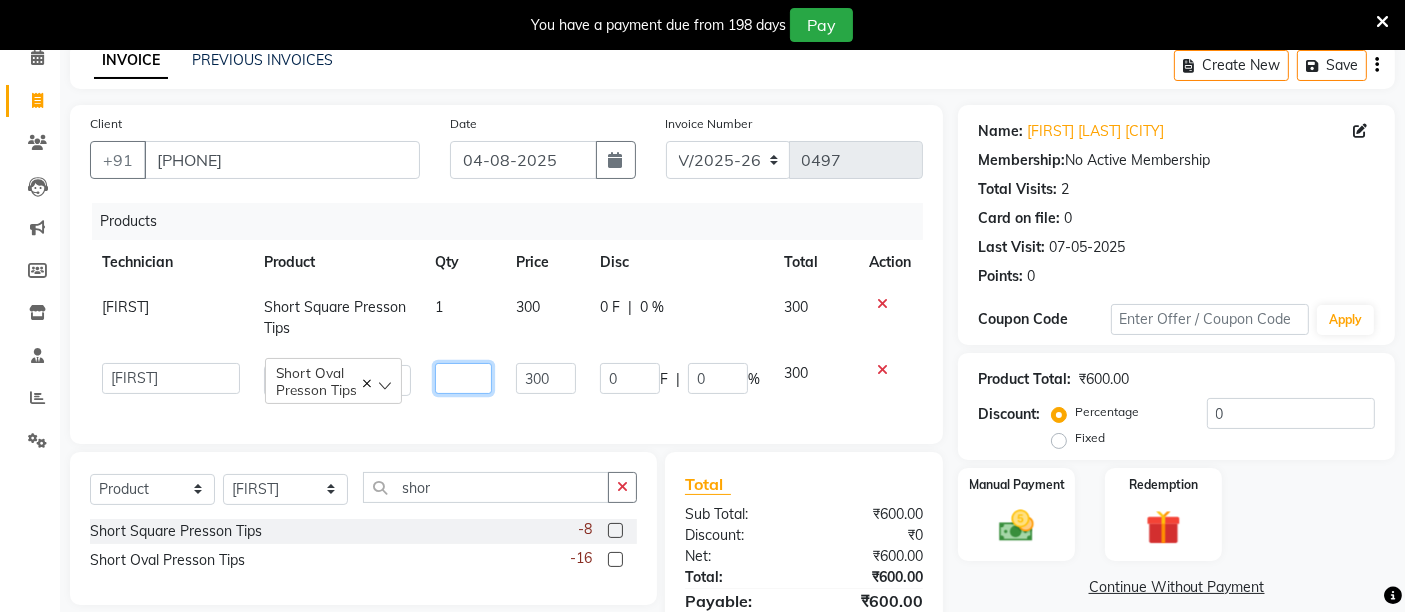 type on "5" 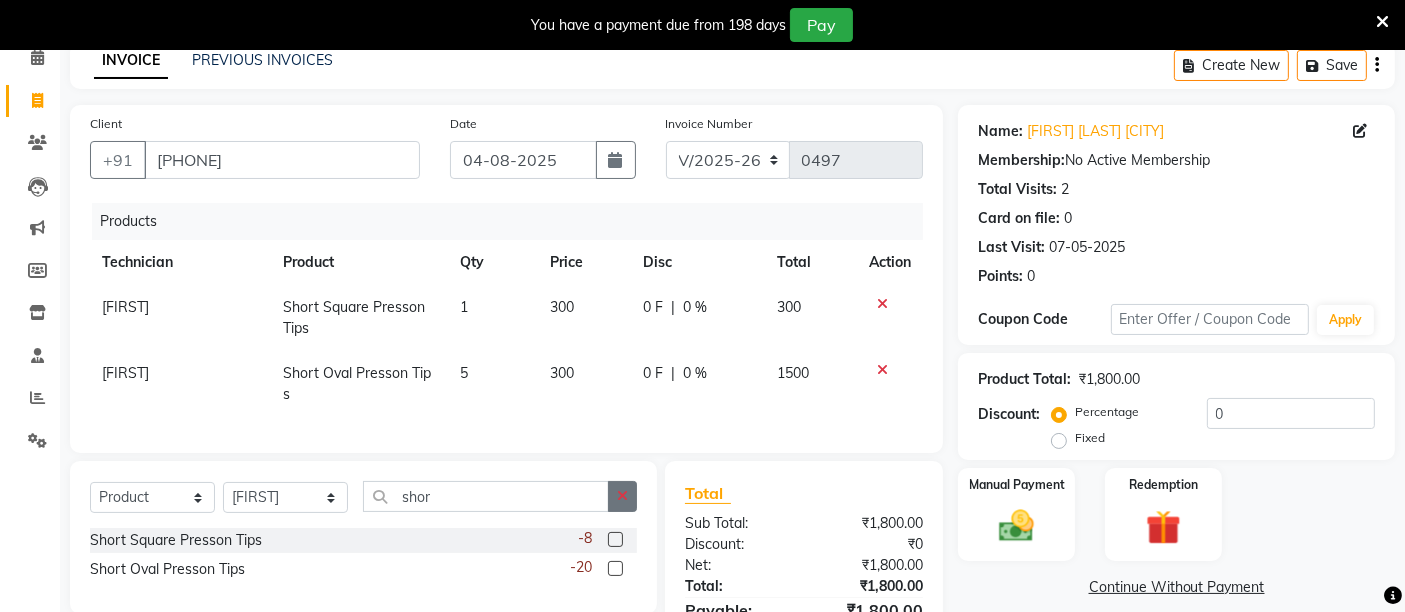 click 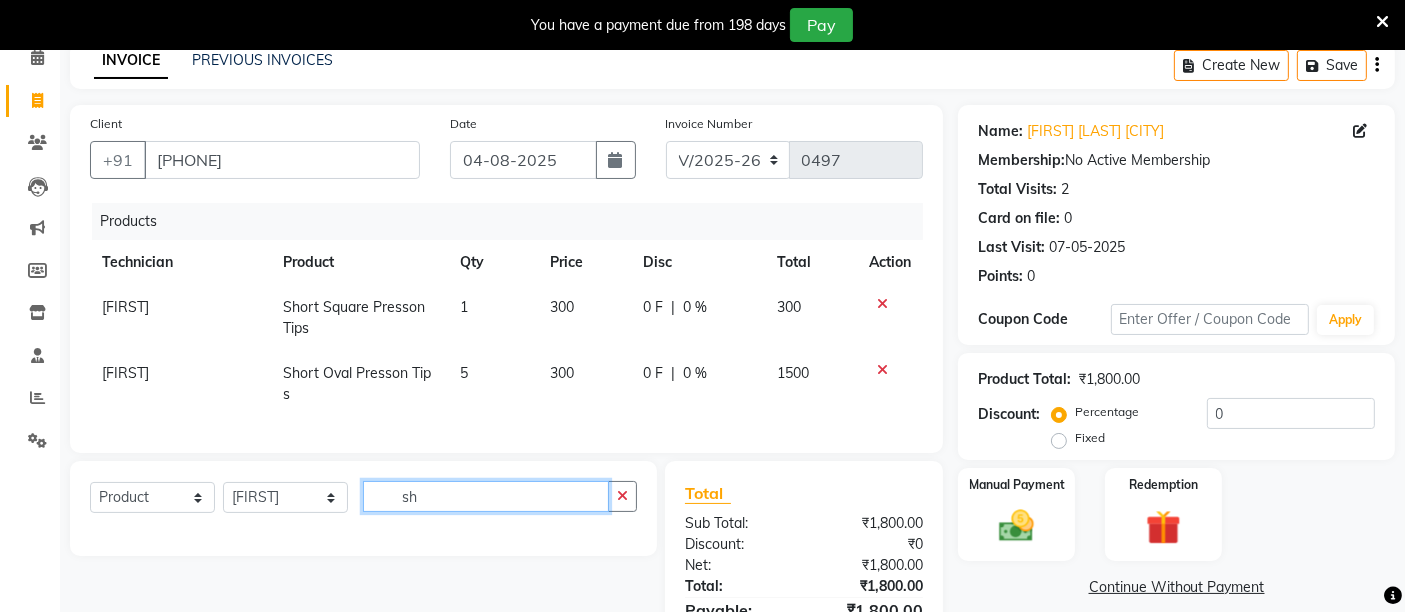 type on "s" 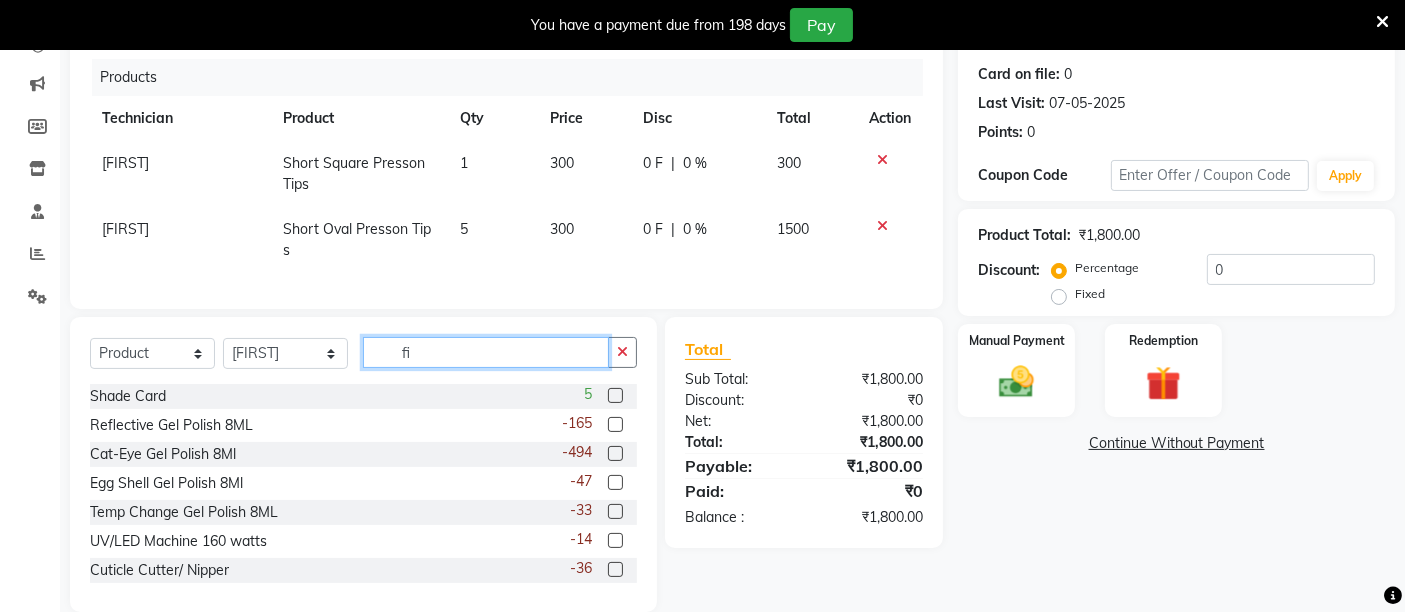 scroll, scrollTop: 239, scrollLeft: 0, axis: vertical 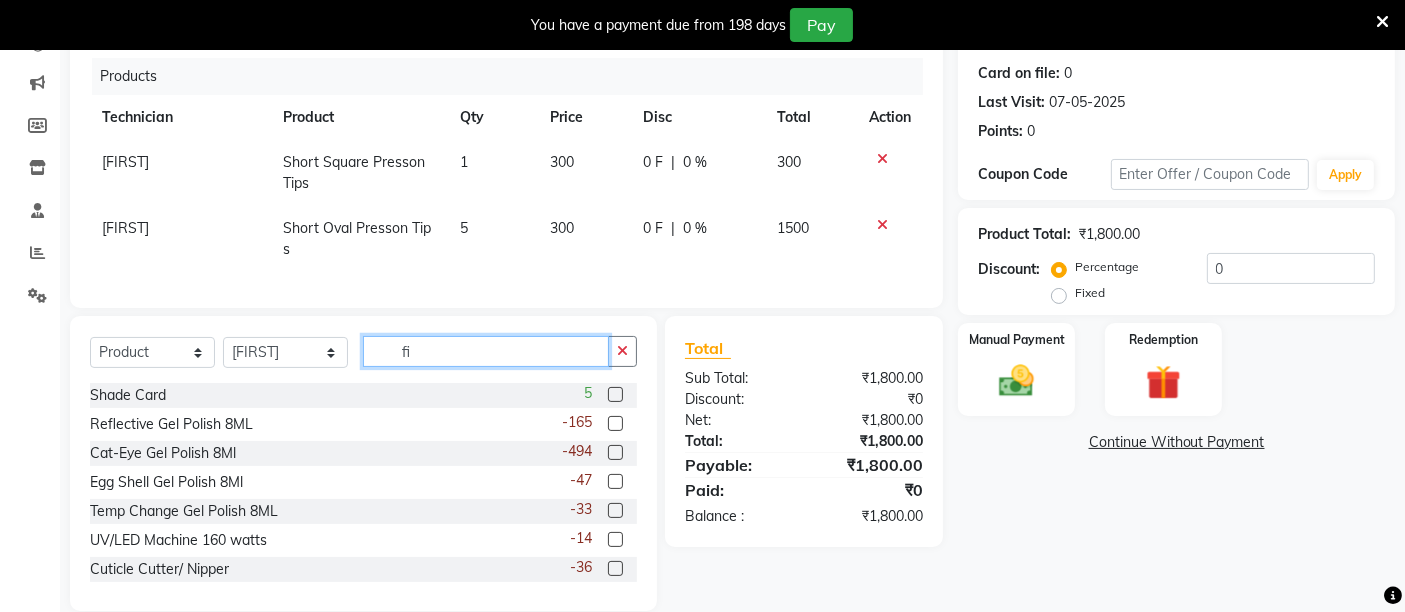 type on "f" 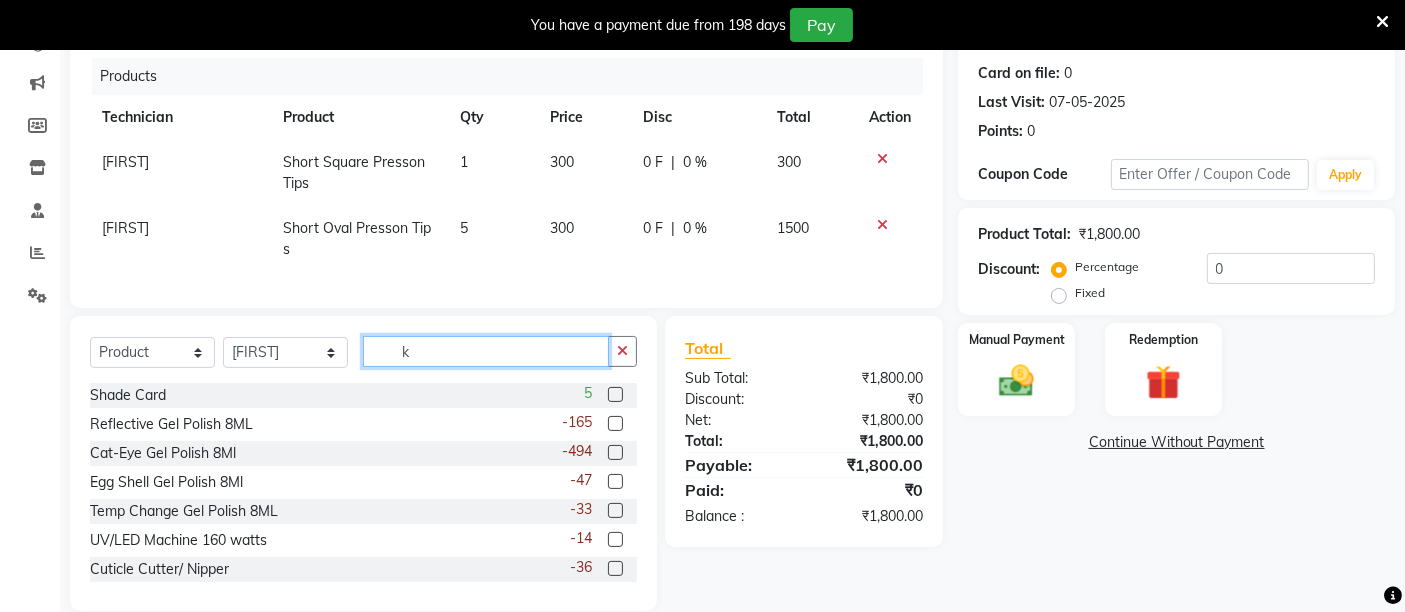 scroll, scrollTop: 219, scrollLeft: 0, axis: vertical 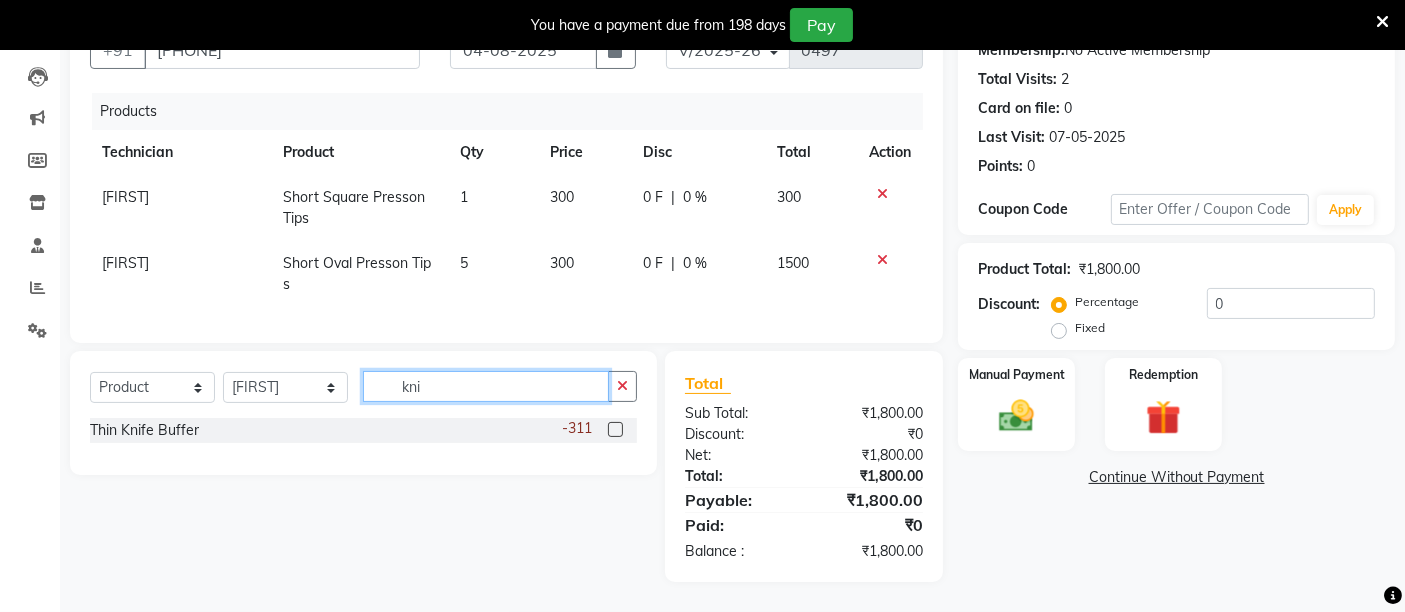 type on "kni" 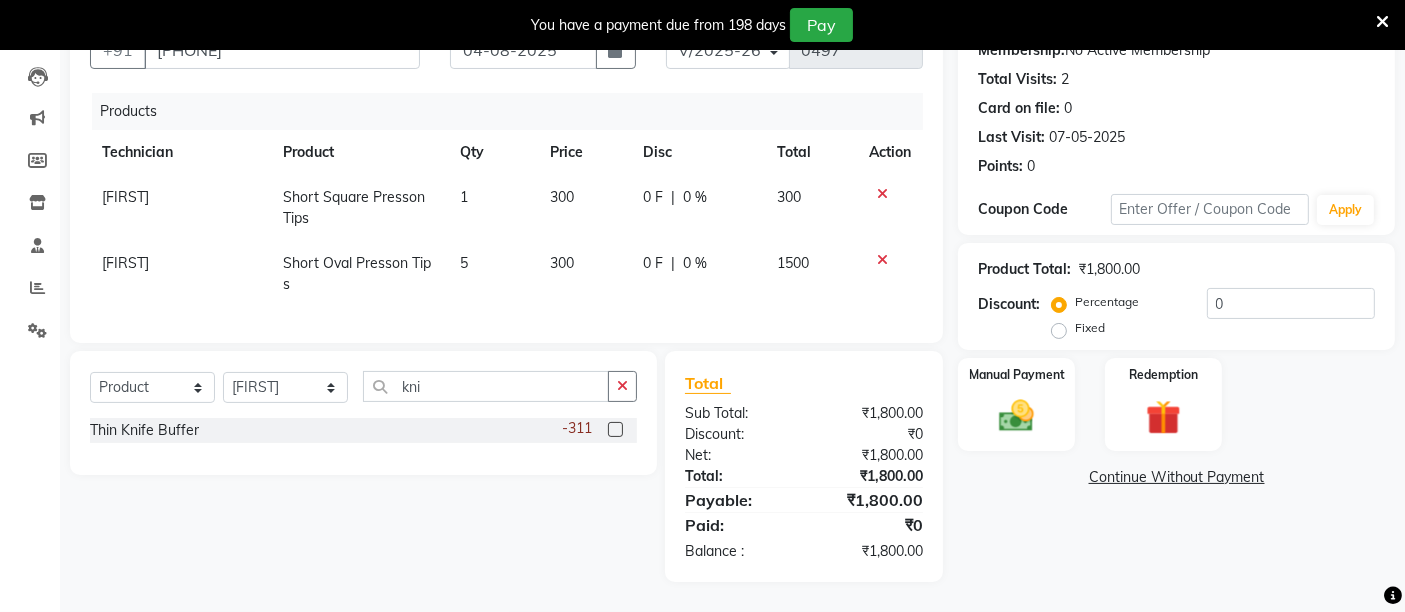 click 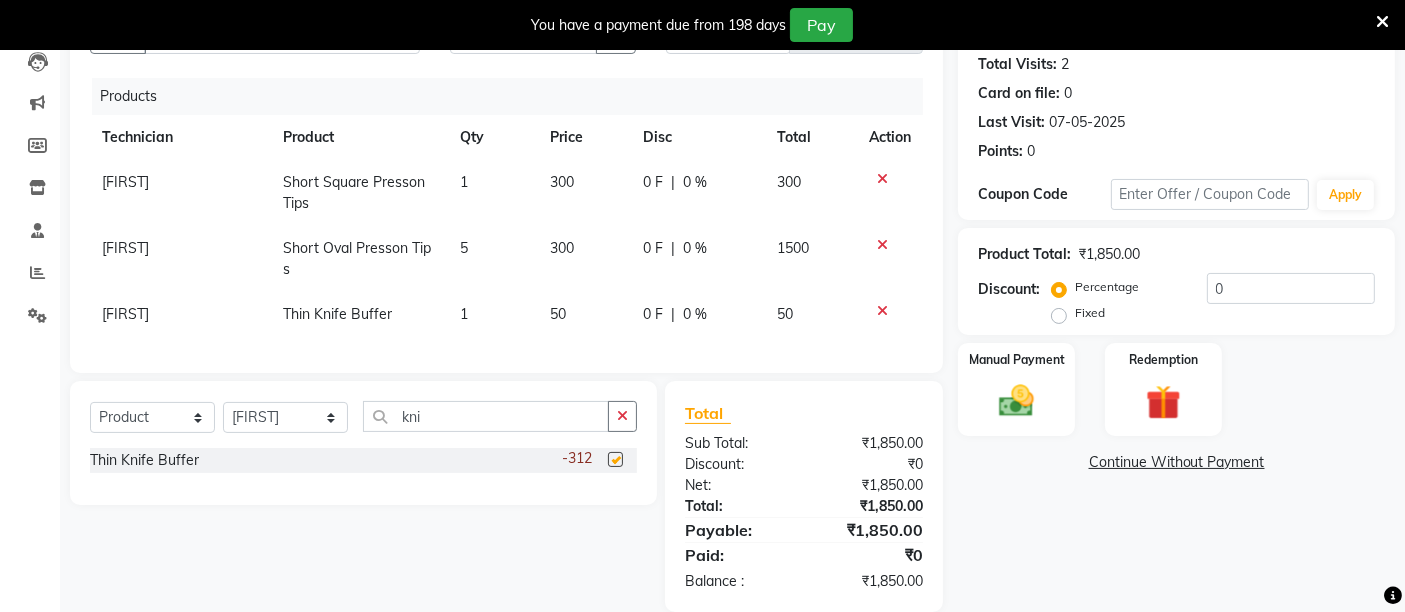 checkbox on "false" 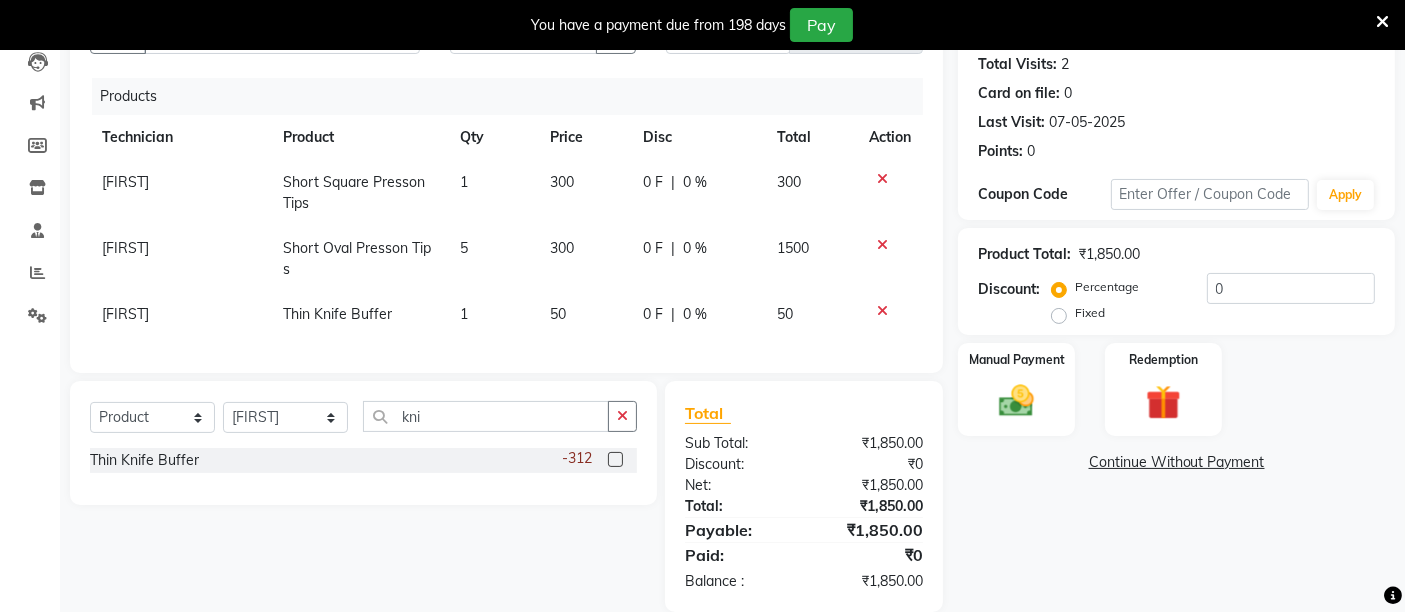 click on "1" 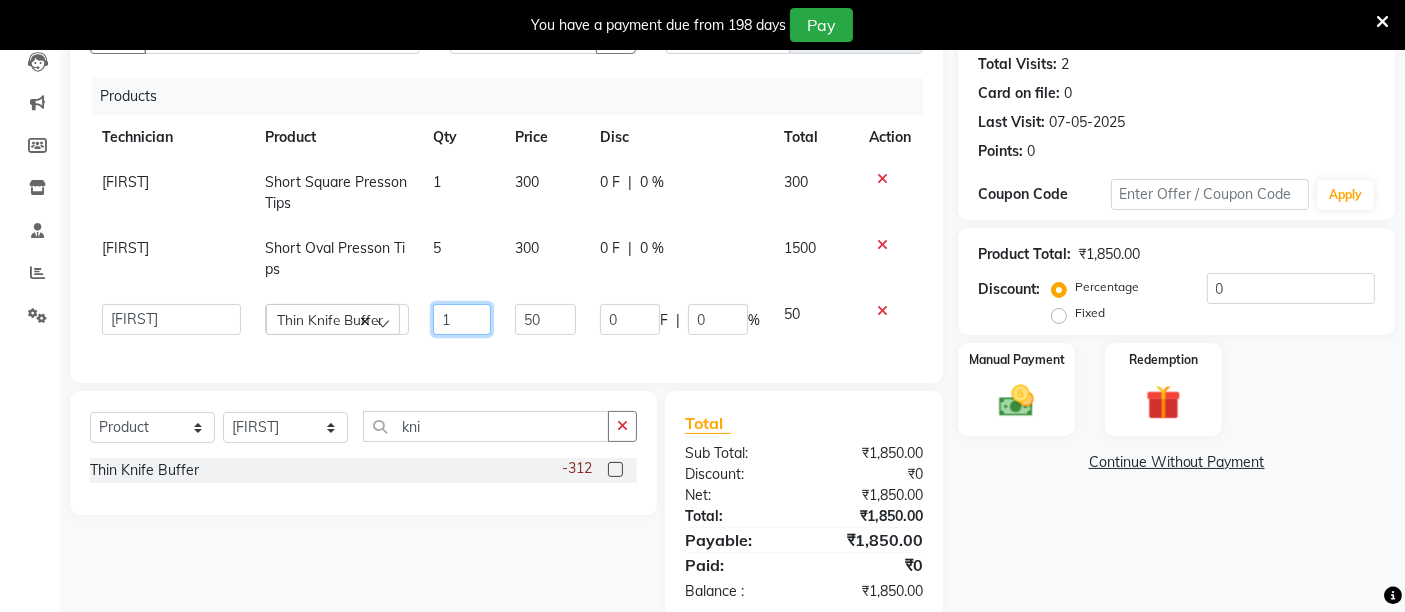 click on "1" 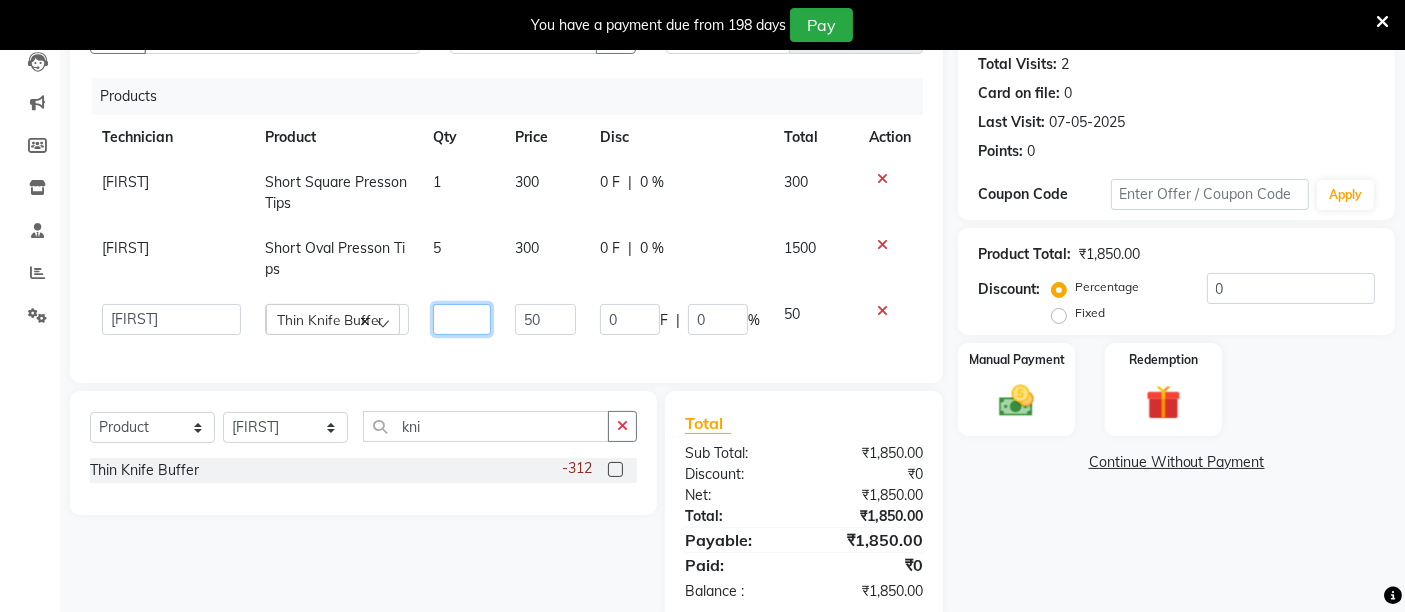 type on "2" 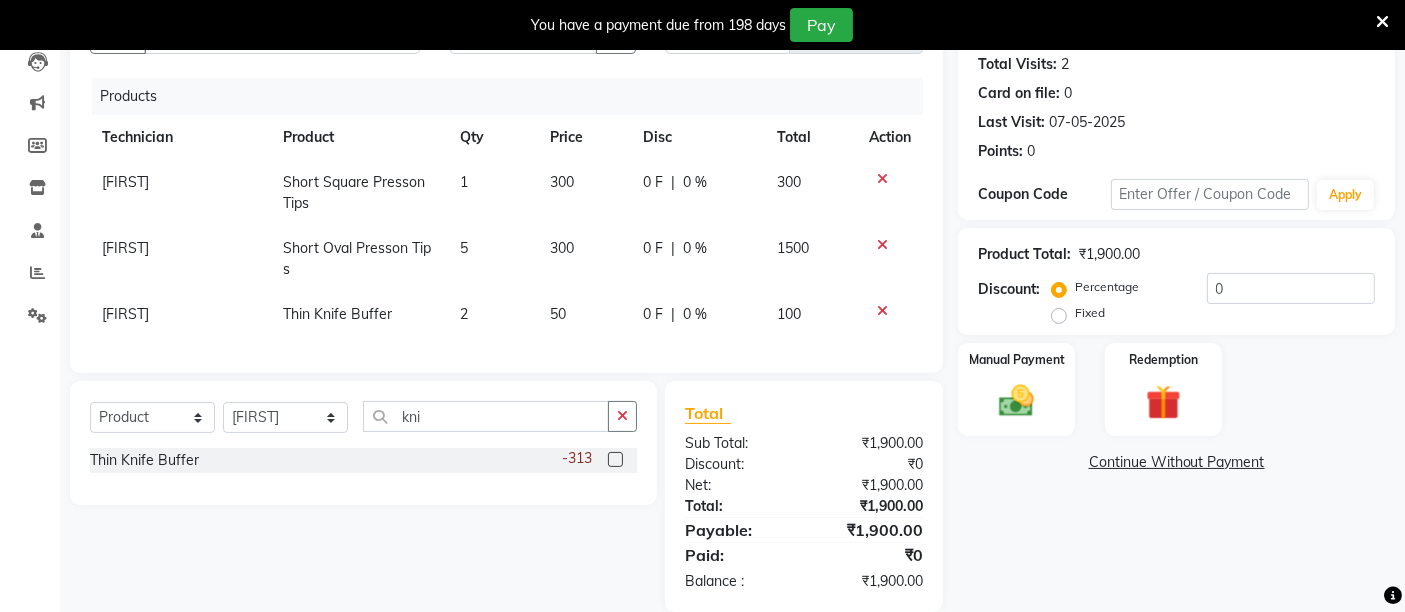click on "Name: [FIRST] [LAST] [CITY] Membership:  No Active Membership  Total Visits:  2 Card on file:  0 Last Visit:   07-05-2025 Points:   0  Coupon Code Apply Product Total:  ₹1,900.00  Discount:  Percentage   Fixed  0 Manual Payment Redemption  Continue Without Payment" 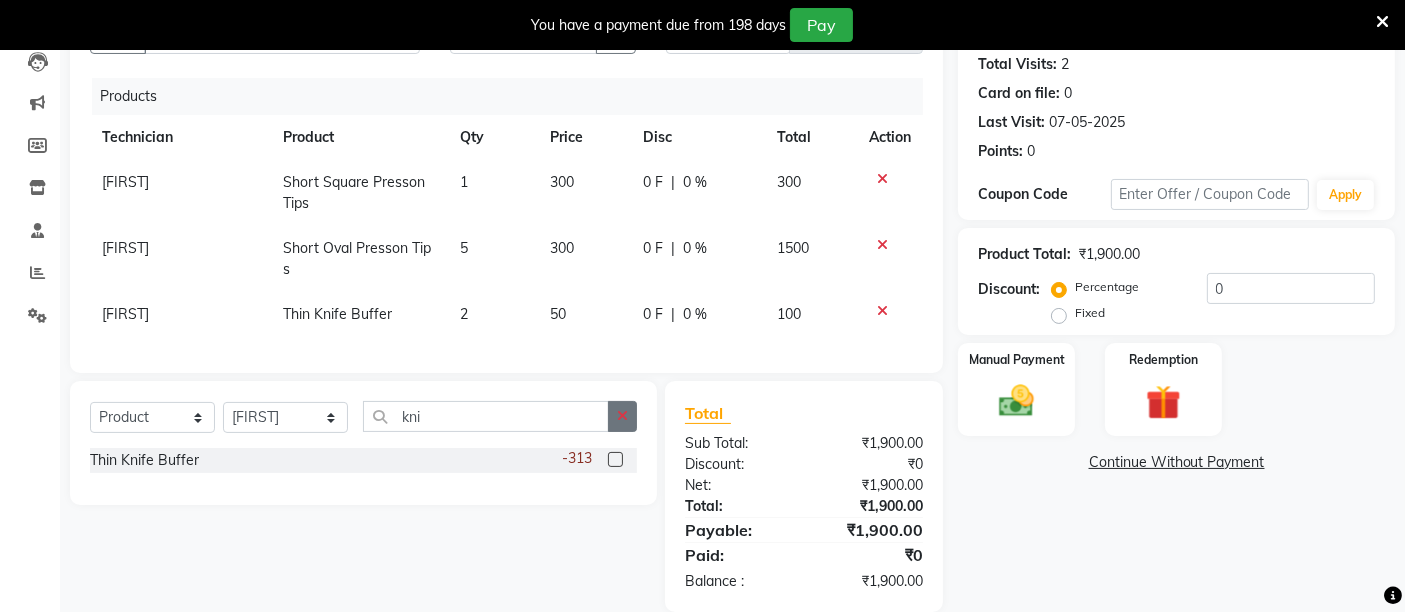 click 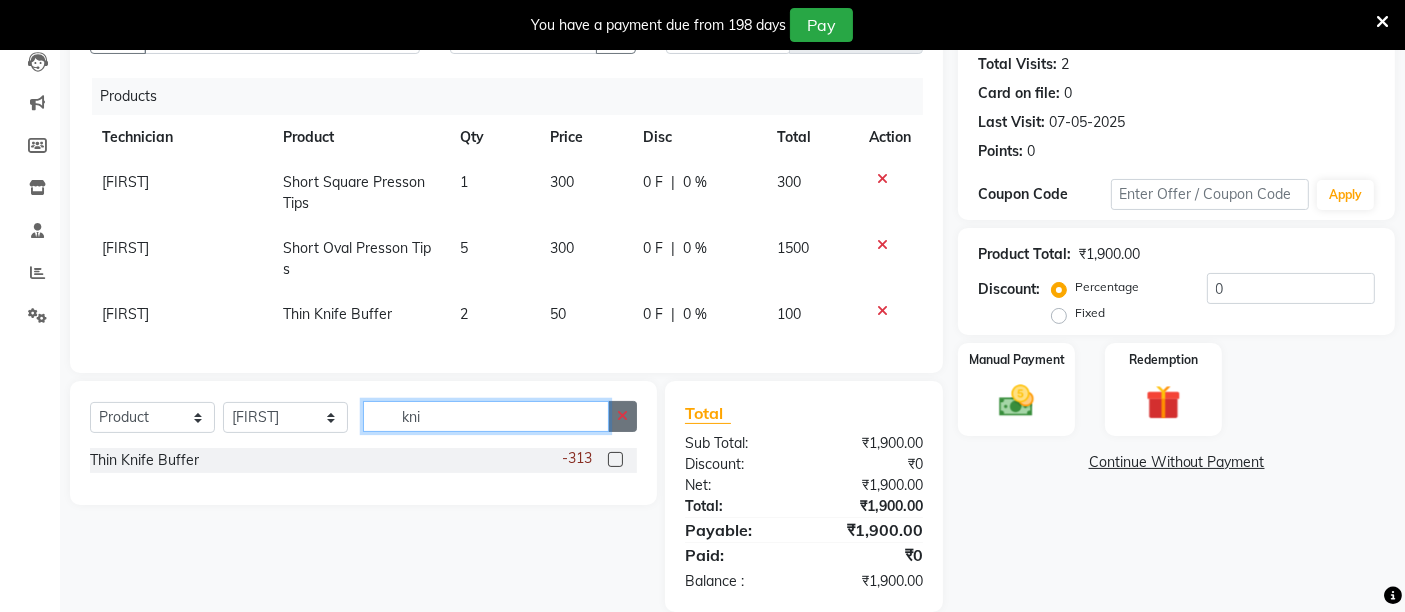 type 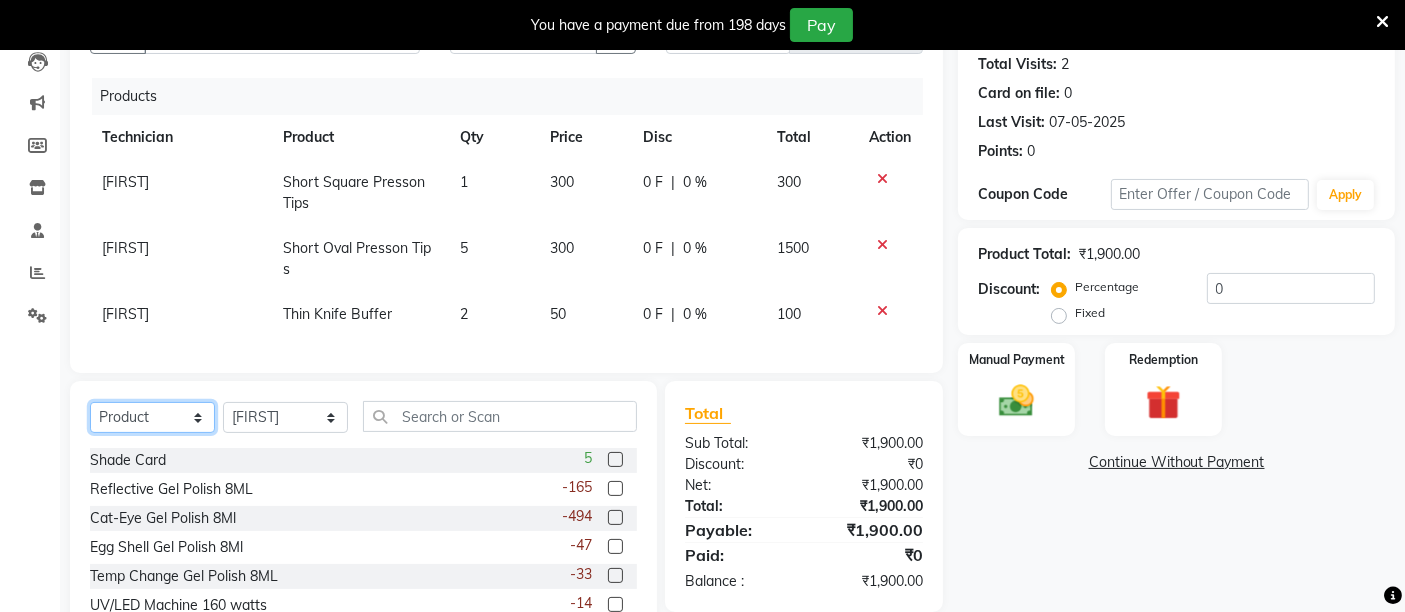 click on "Select  Service  Product  Membership  Package Voucher Prepaid Gift Card" 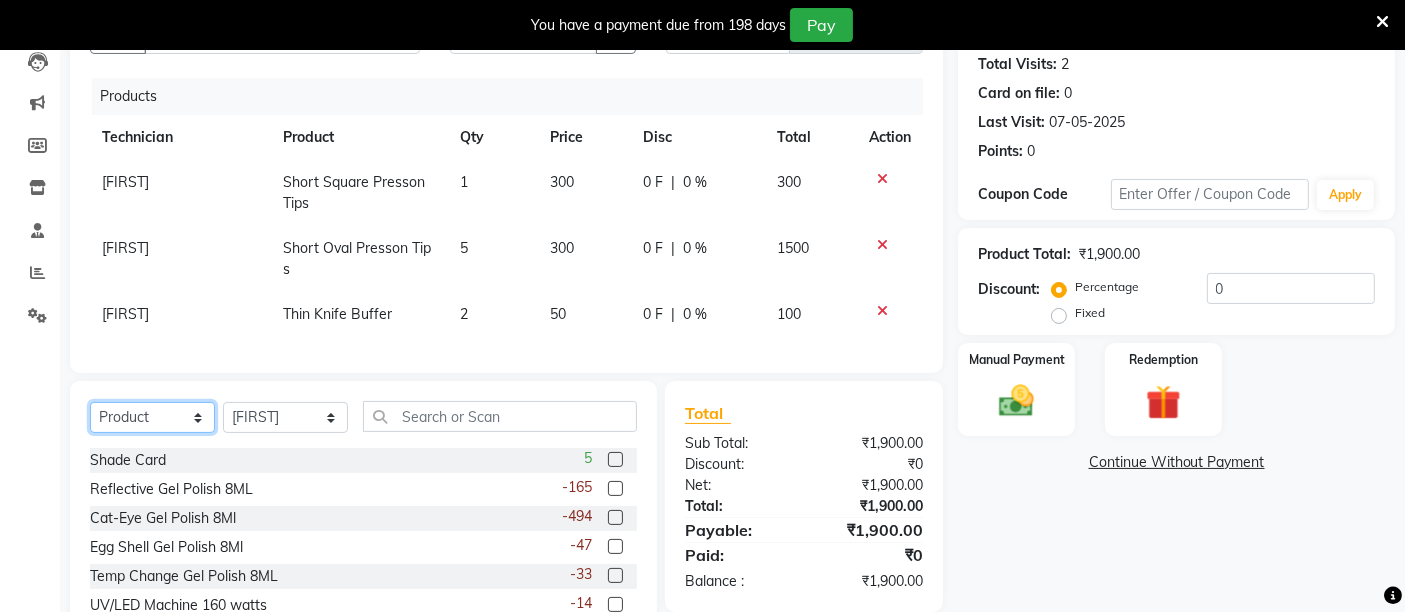 select on "service" 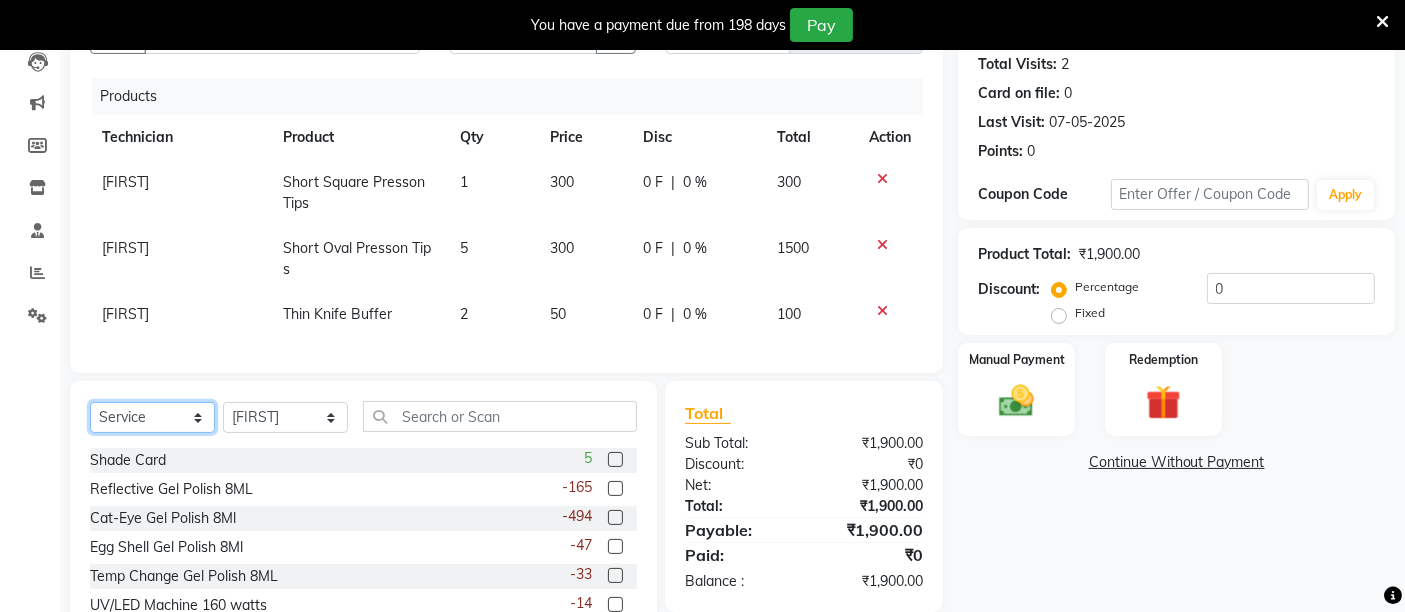 click on "Select  Service  Product  Membership  Package Voucher Prepaid Gift Card" 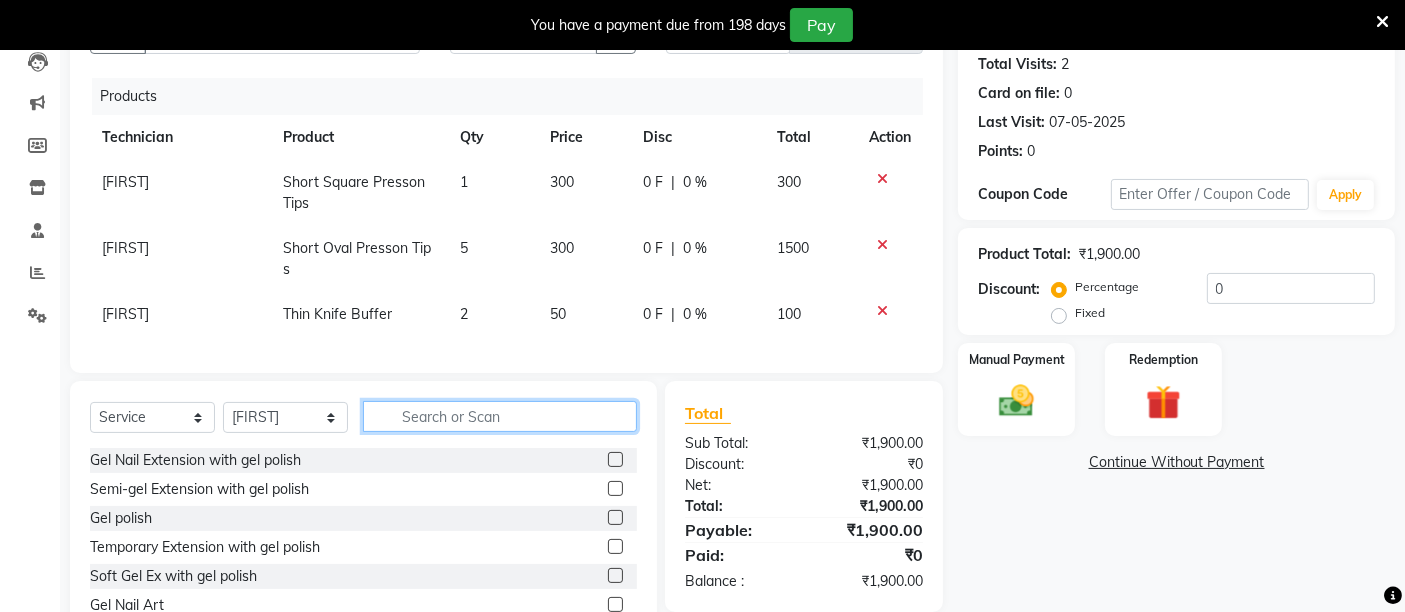 click 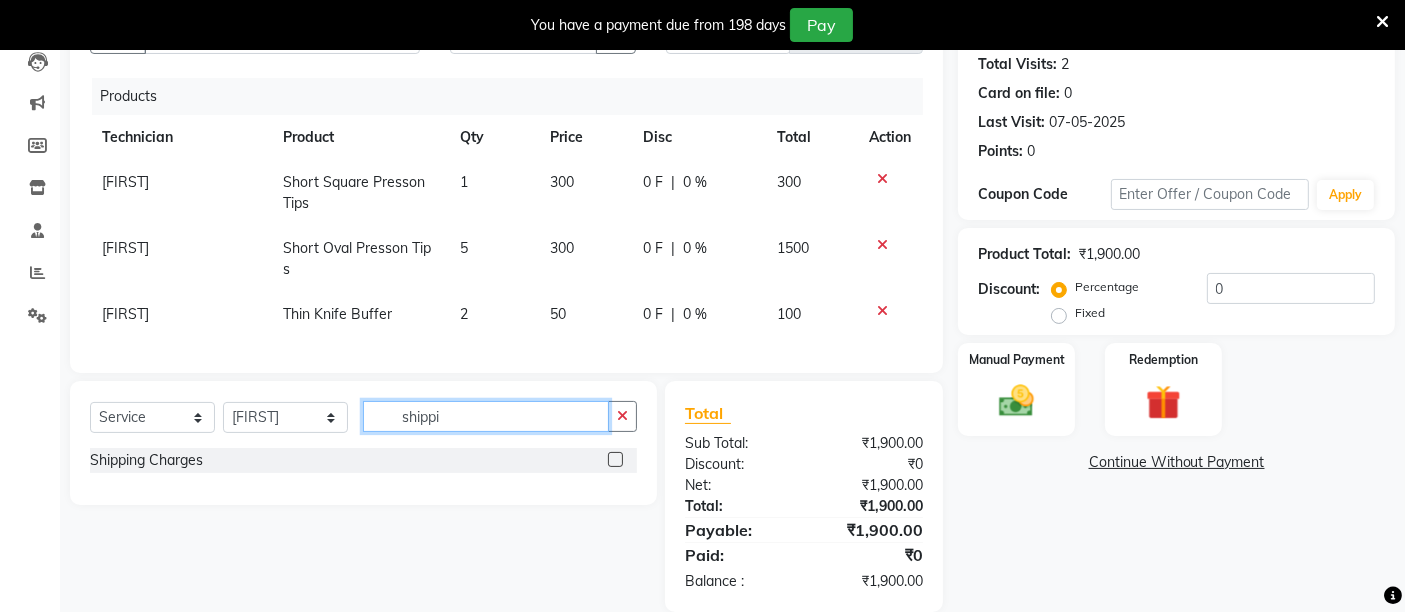 type on "shippi" 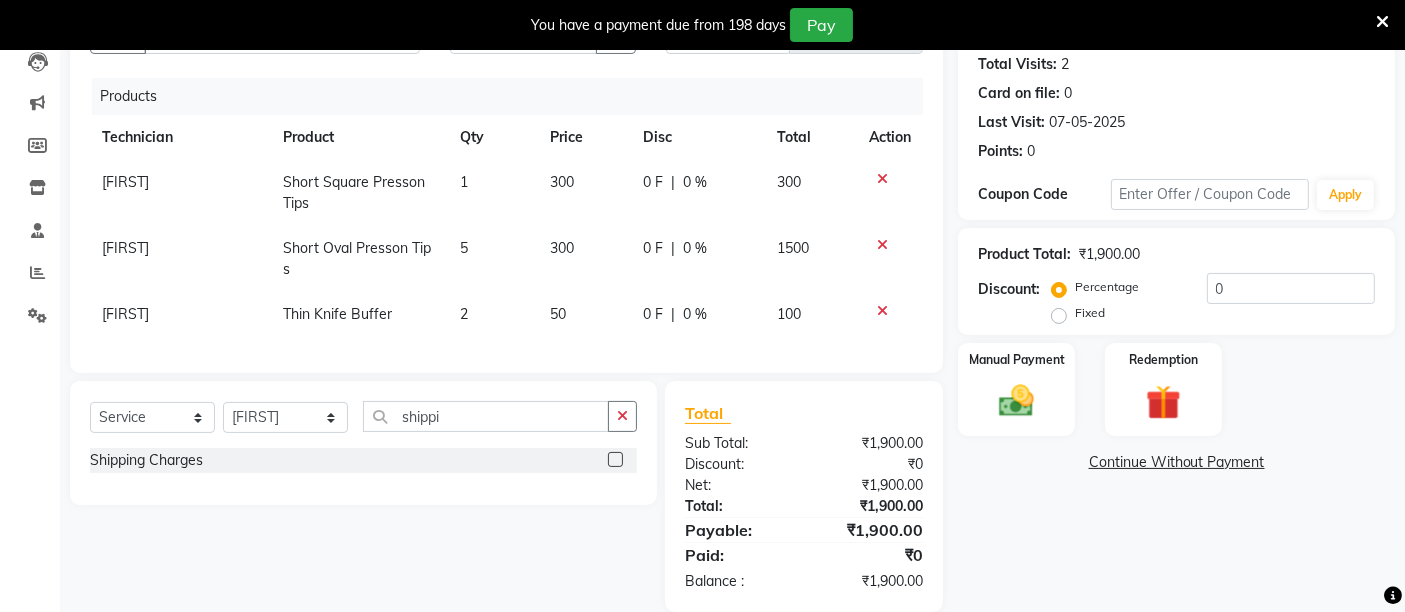 click 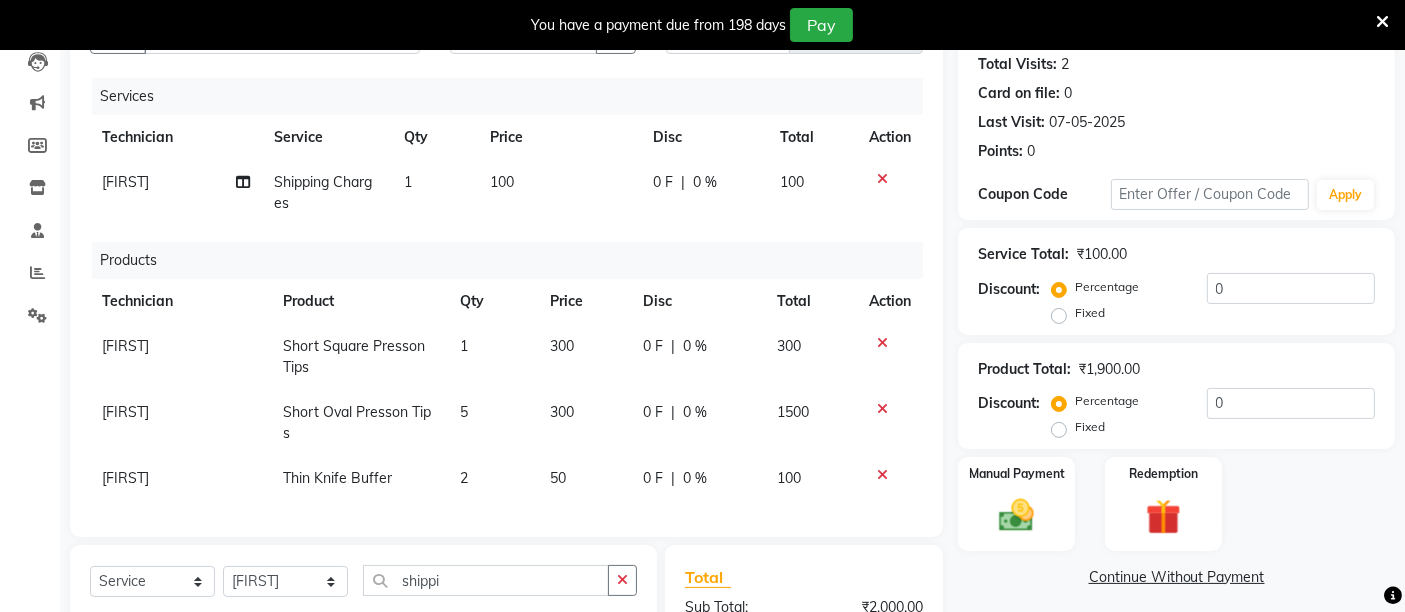 checkbox on "false" 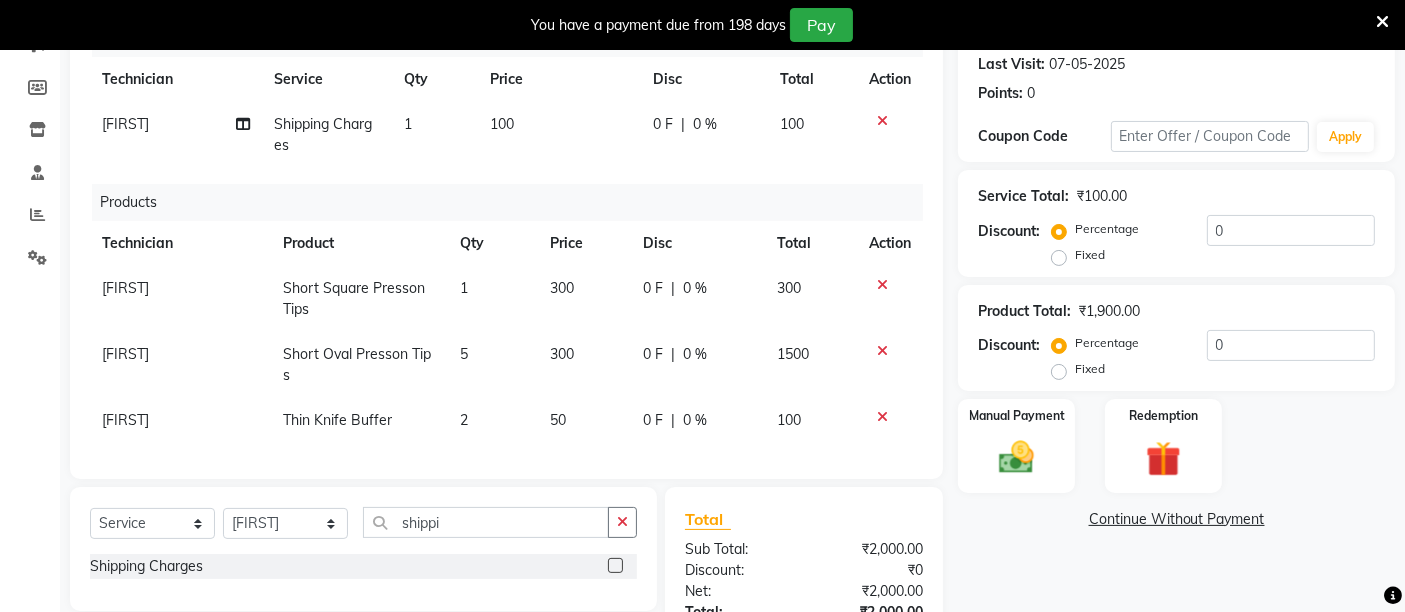 scroll, scrollTop: 276, scrollLeft: 0, axis: vertical 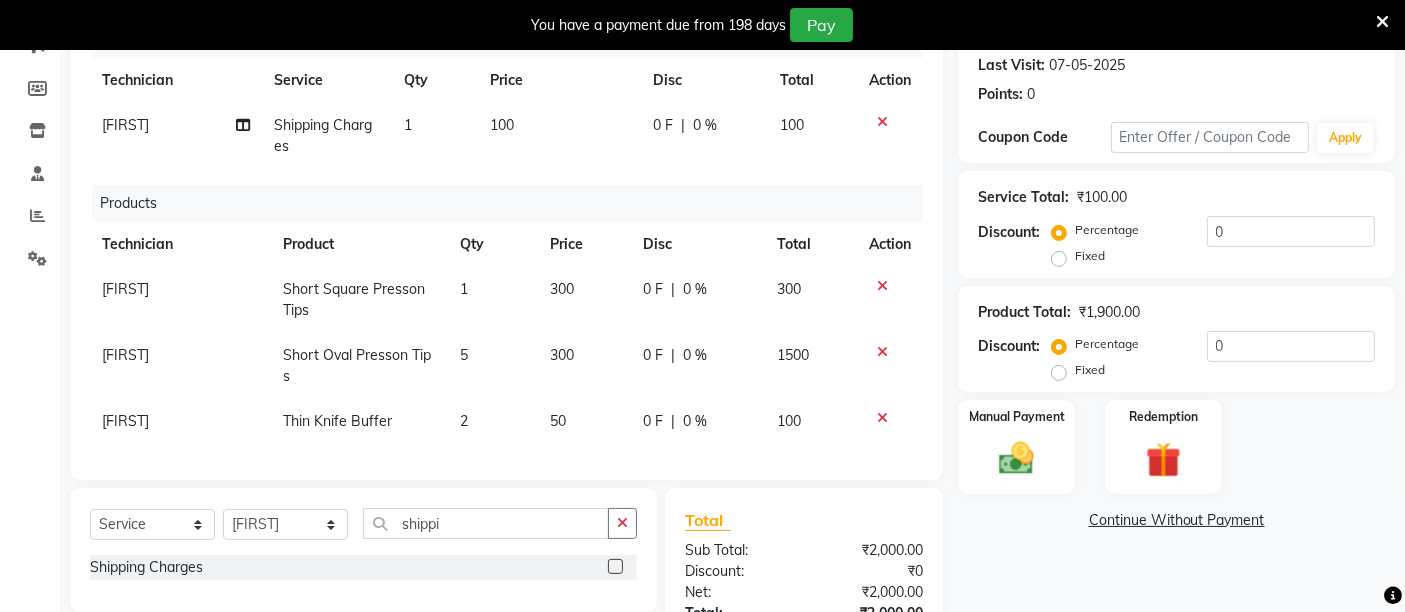 click on "100" 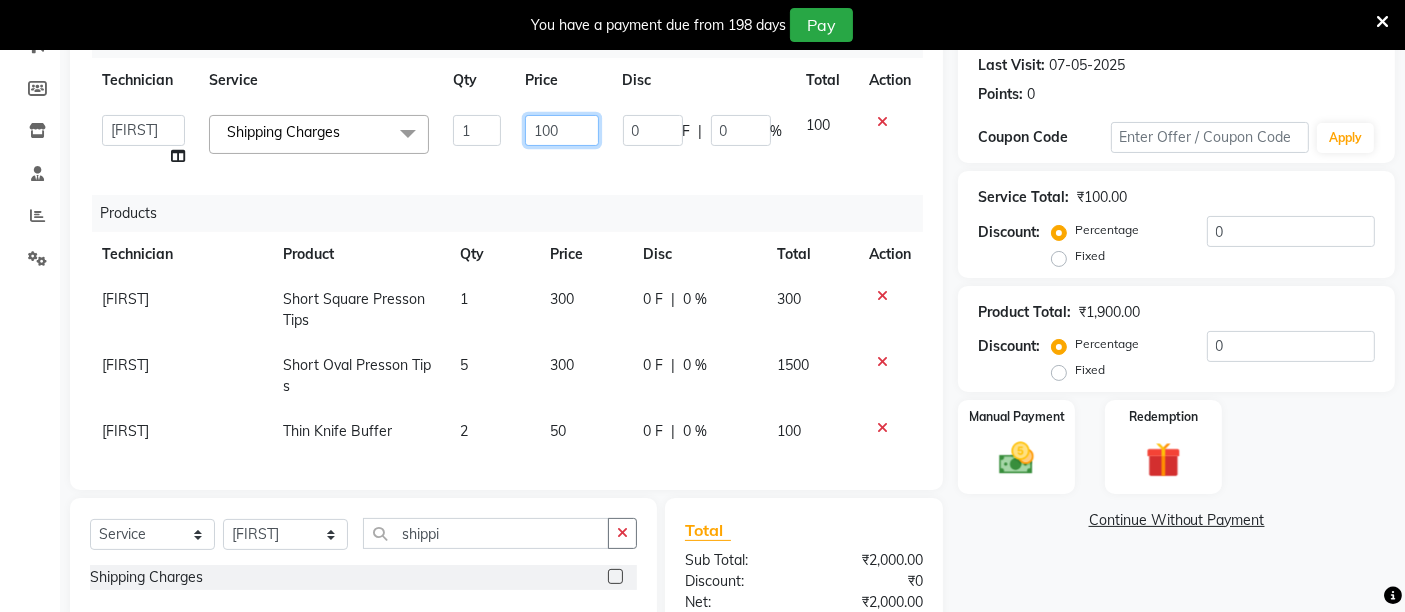 click on "100" 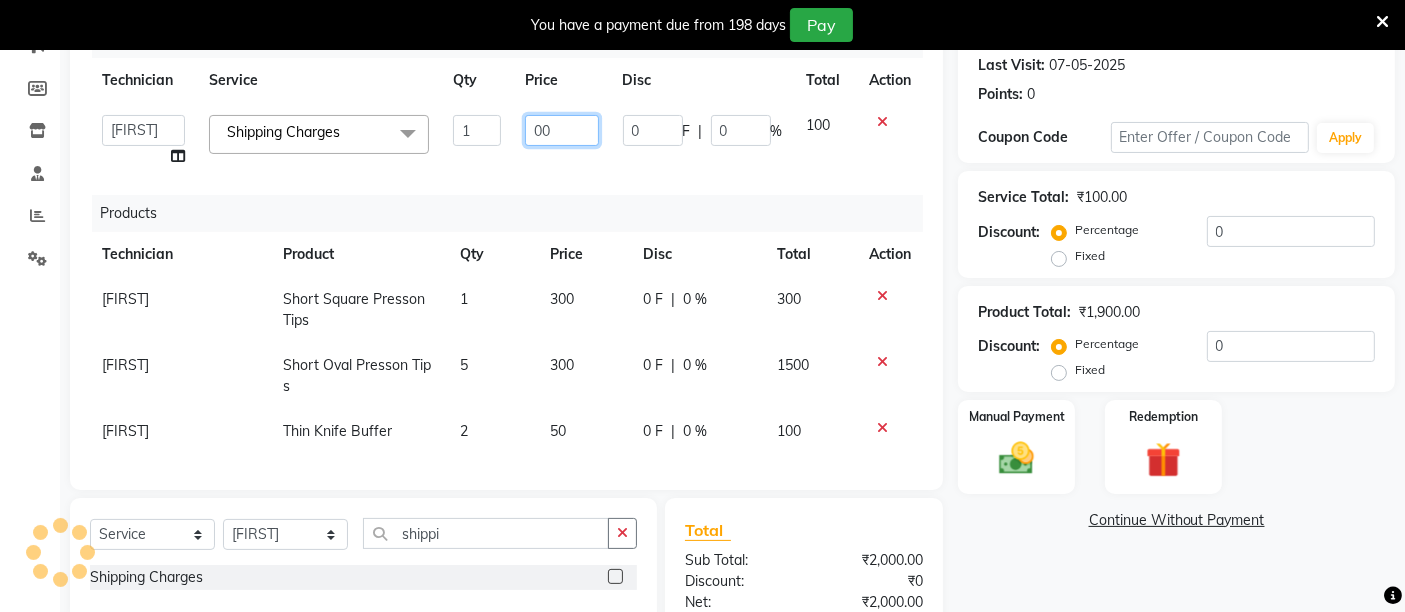 type on "200" 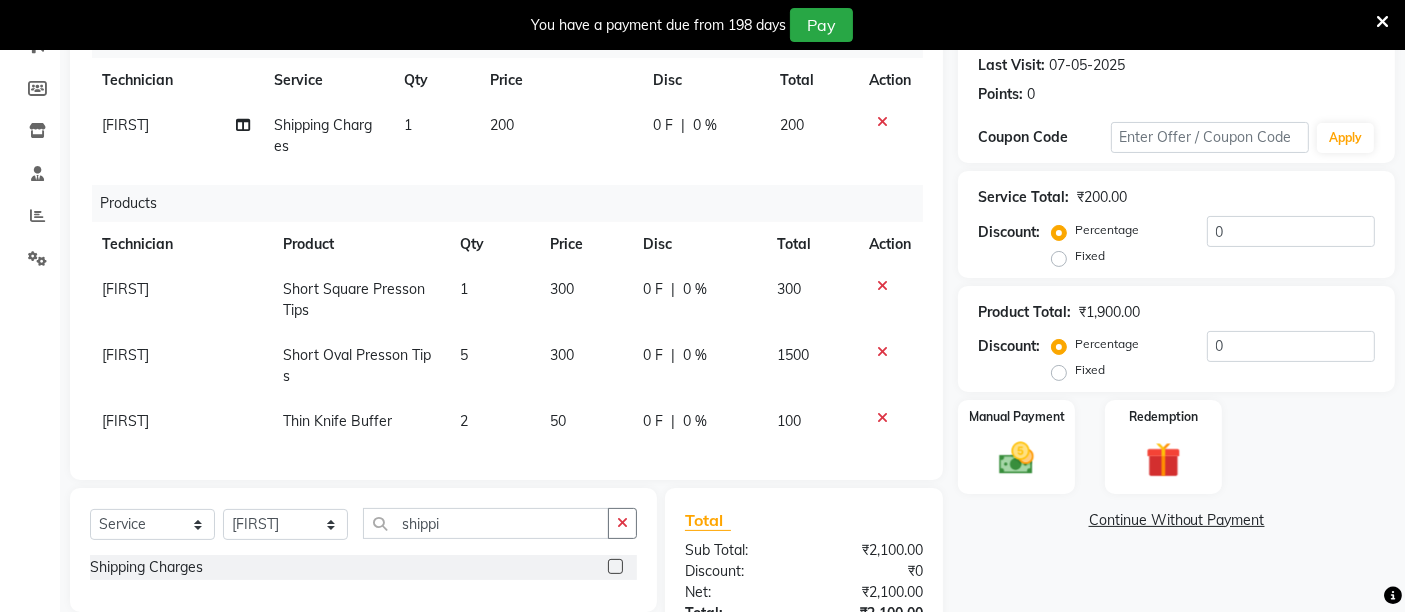 click on "Name: [FIRST] [LAST] [CITY] Membership:  No Active Membership  Total Visits:  2 Card on file:  0 Last Visit:   07-05-2025 Points:   0  Coupon Code Apply Service Total:  ₹200.00  Discount:  Percentage   Fixed  0 Product Total:  ₹1,900.00  Discount:  Percentage   Fixed  0 Manual Payment Redemption  Continue Without Payment" 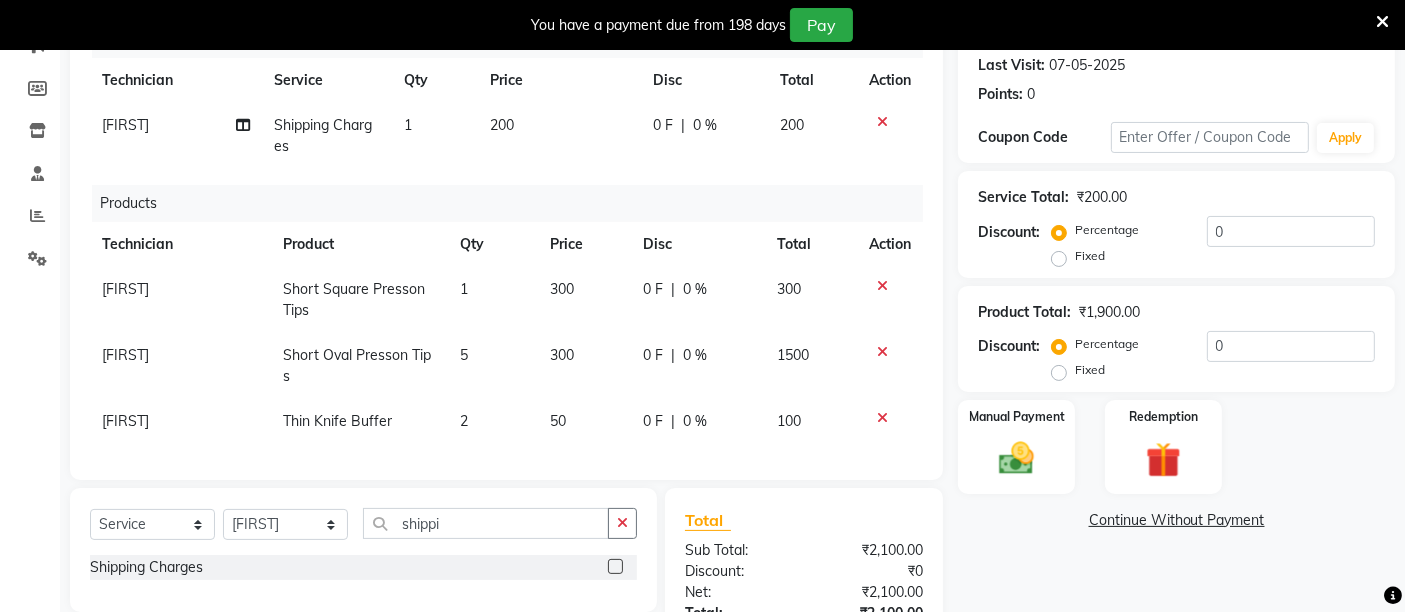 scroll, scrollTop: 449, scrollLeft: 0, axis: vertical 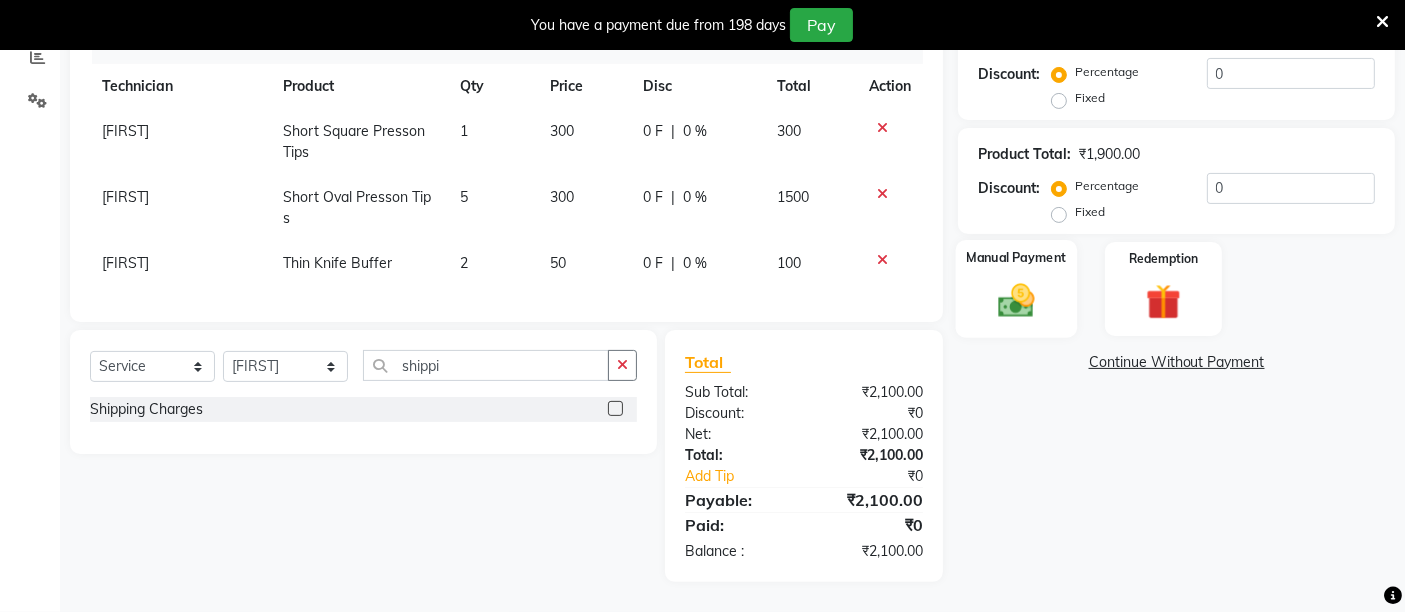 click on "Manual Payment" 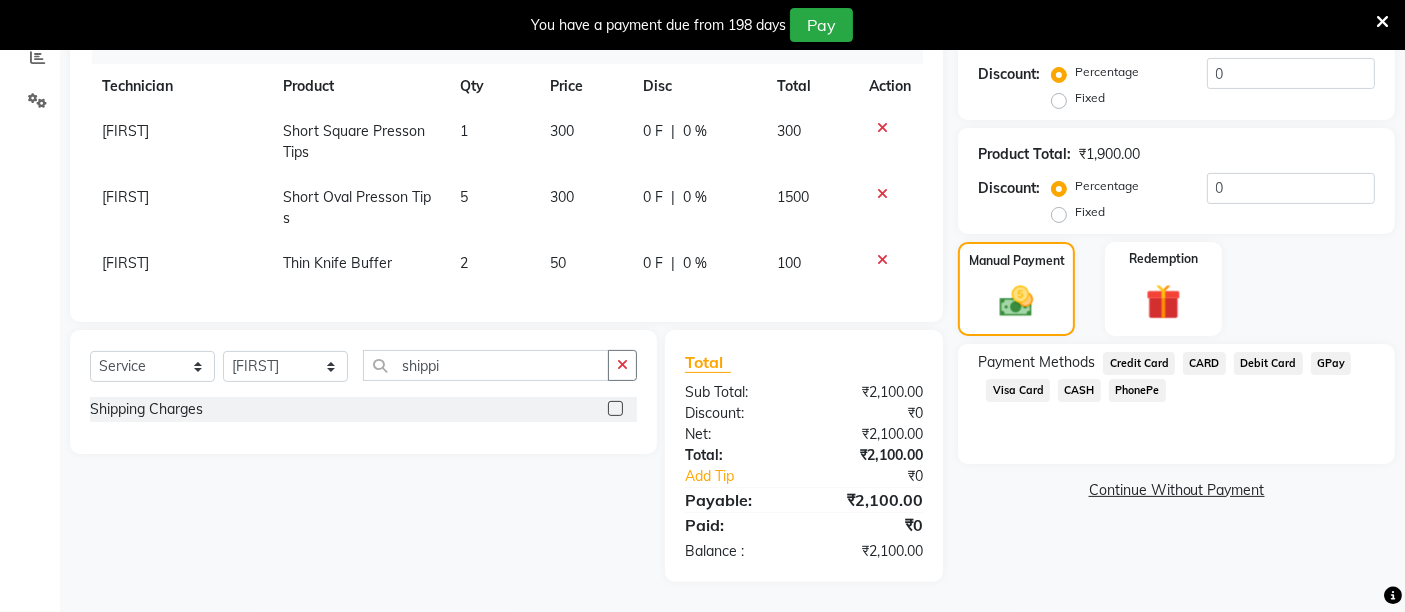 click on "Continue Without Payment" 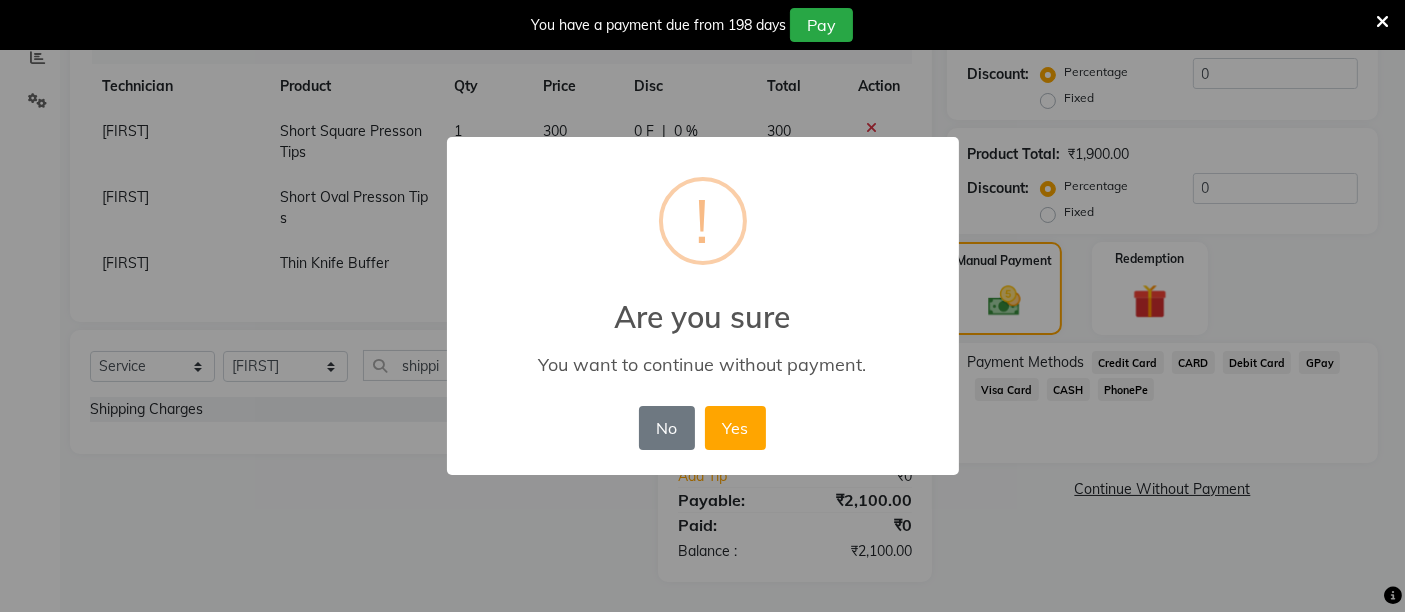scroll, scrollTop: 428, scrollLeft: 0, axis: vertical 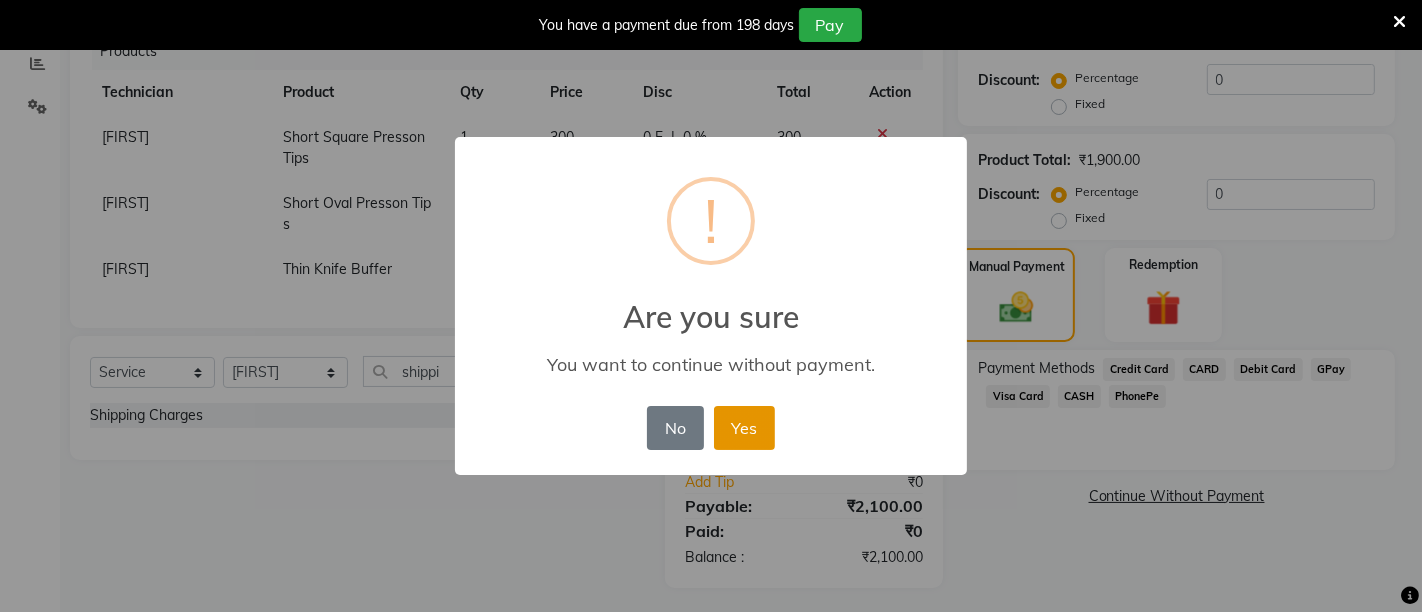 click on "Yes" at bounding box center (744, 428) 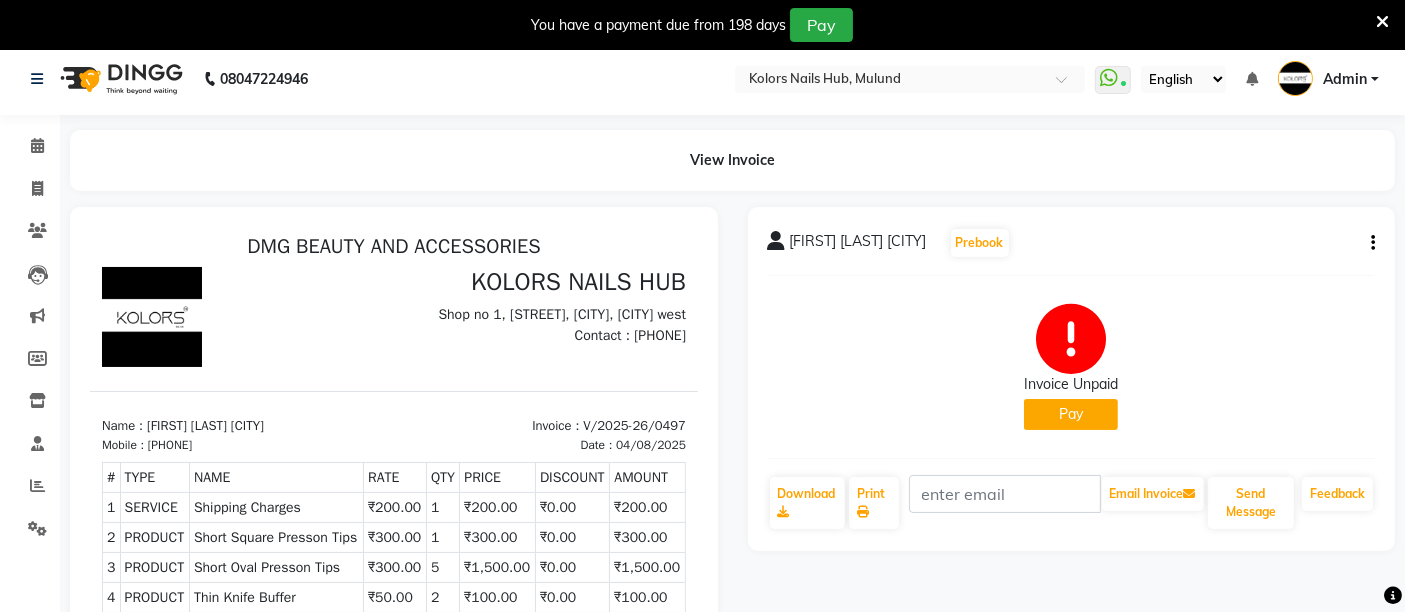 scroll, scrollTop: 5, scrollLeft: 0, axis: vertical 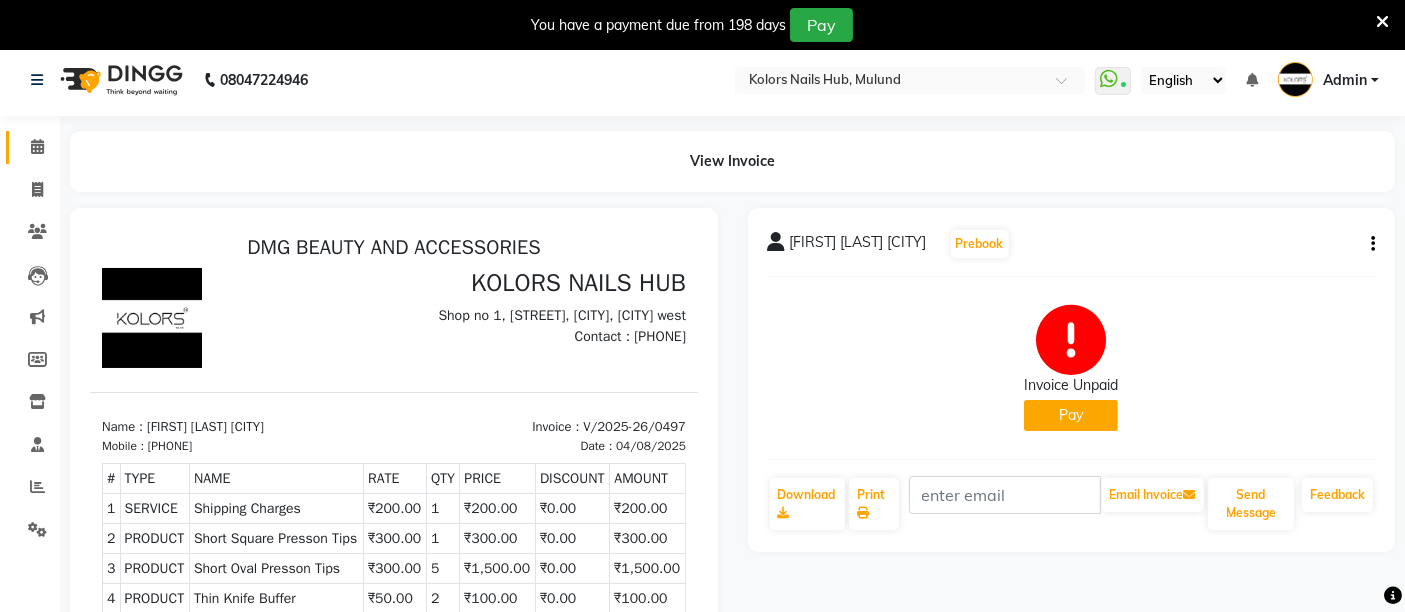 click on "Calendar" 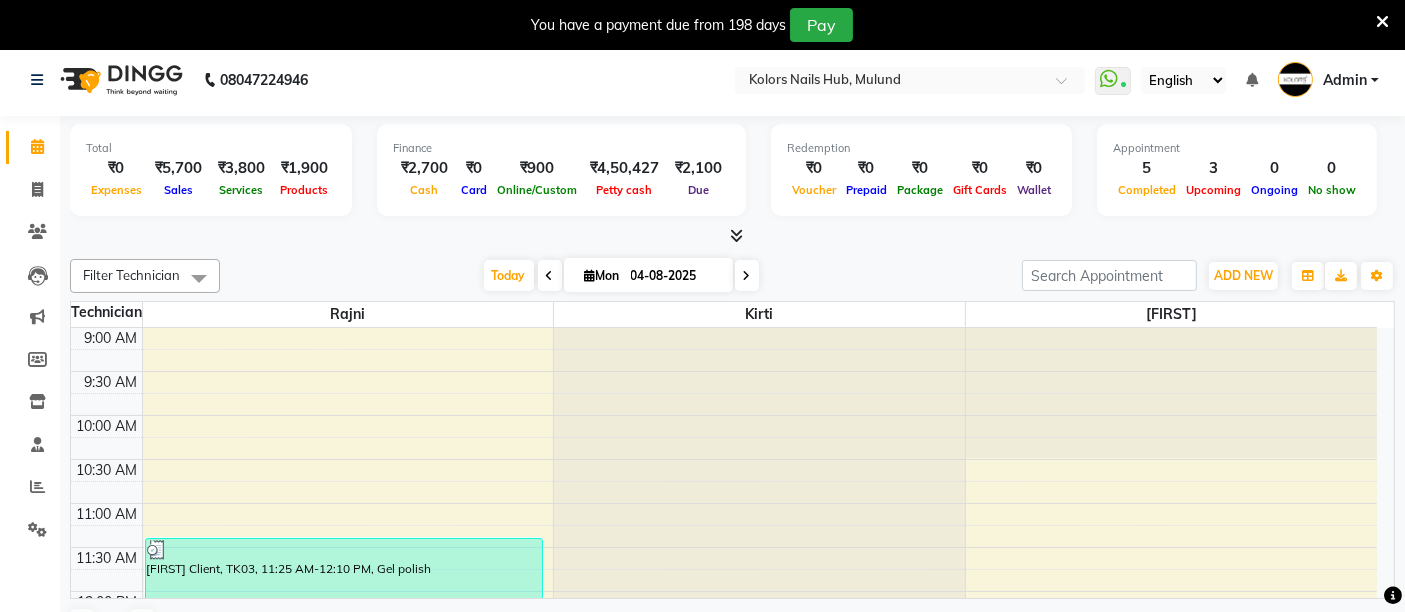scroll, scrollTop: 49, scrollLeft: 0, axis: vertical 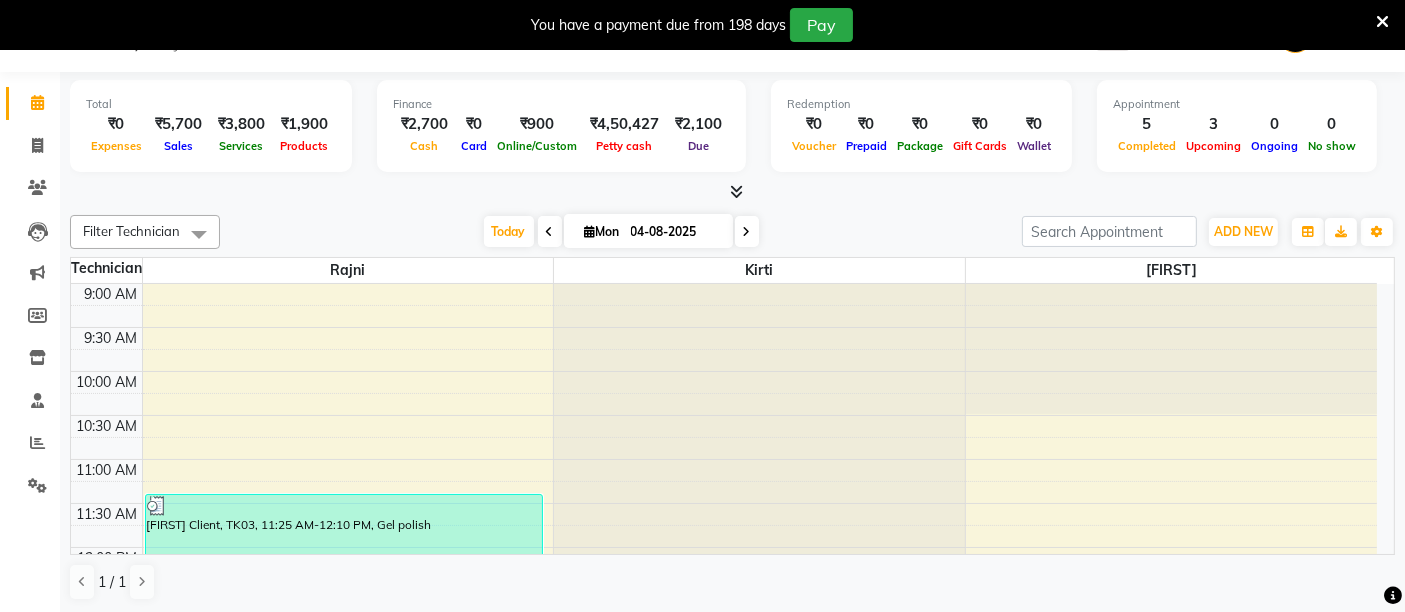 click at bounding box center [1382, 22] 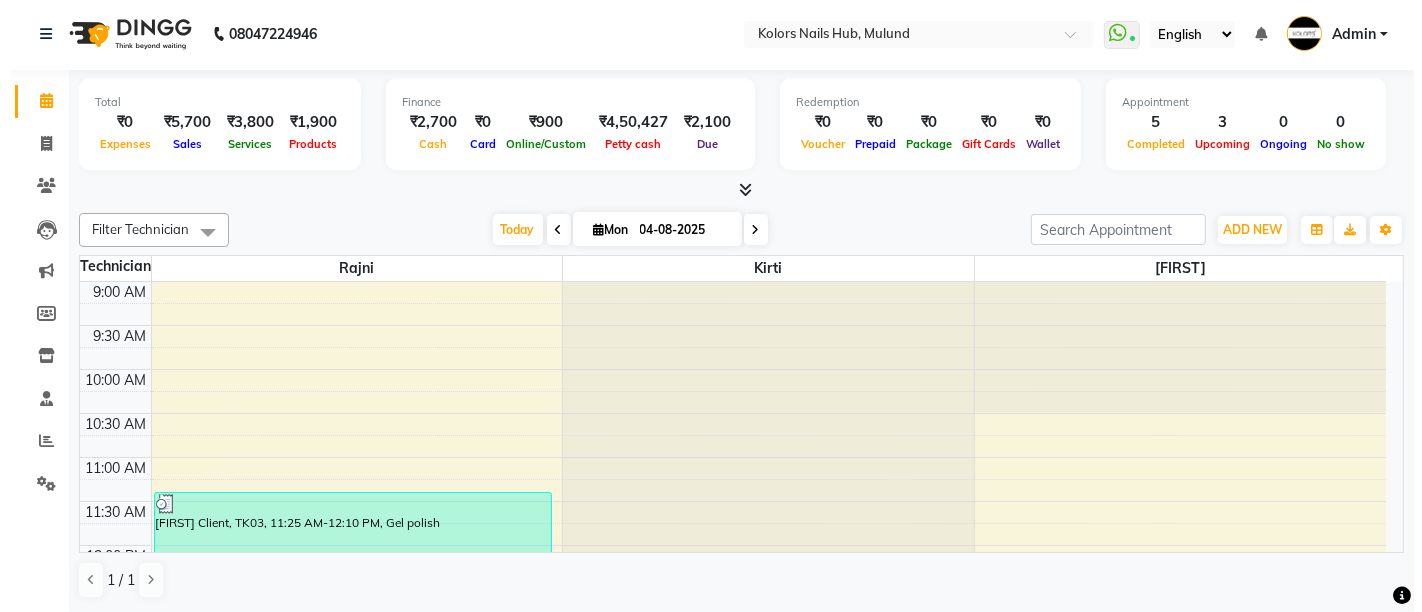 scroll, scrollTop: 0, scrollLeft: 0, axis: both 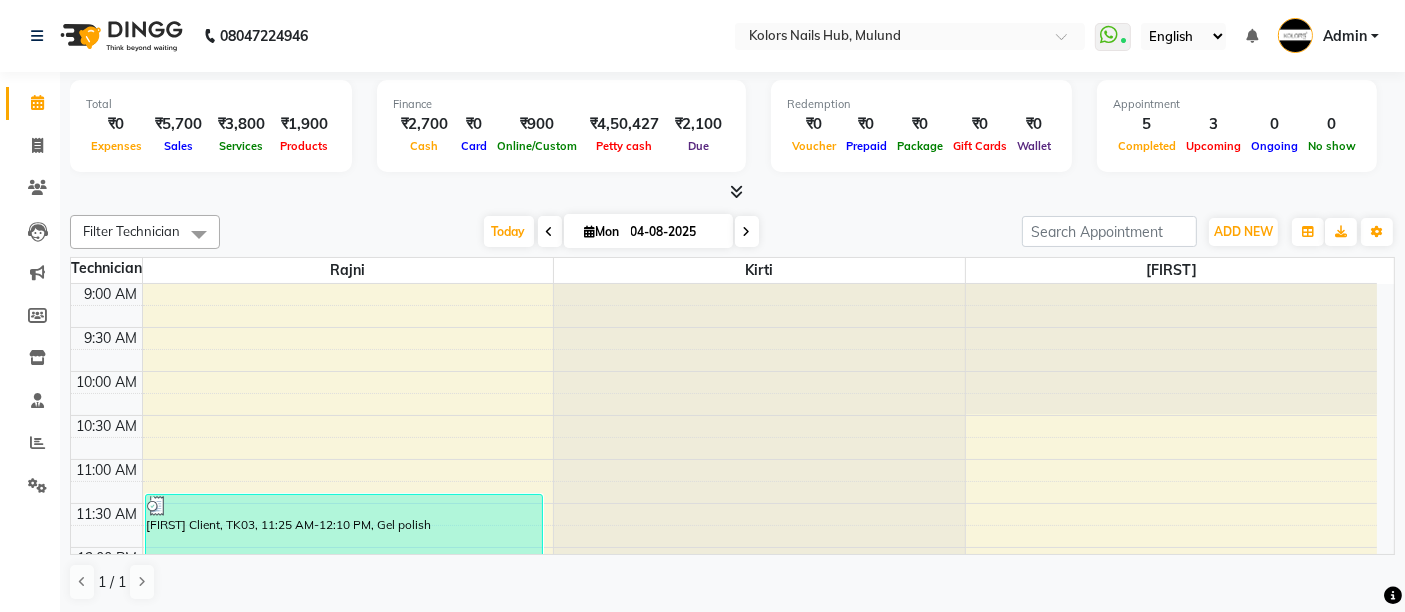 click at bounding box center [736, 191] 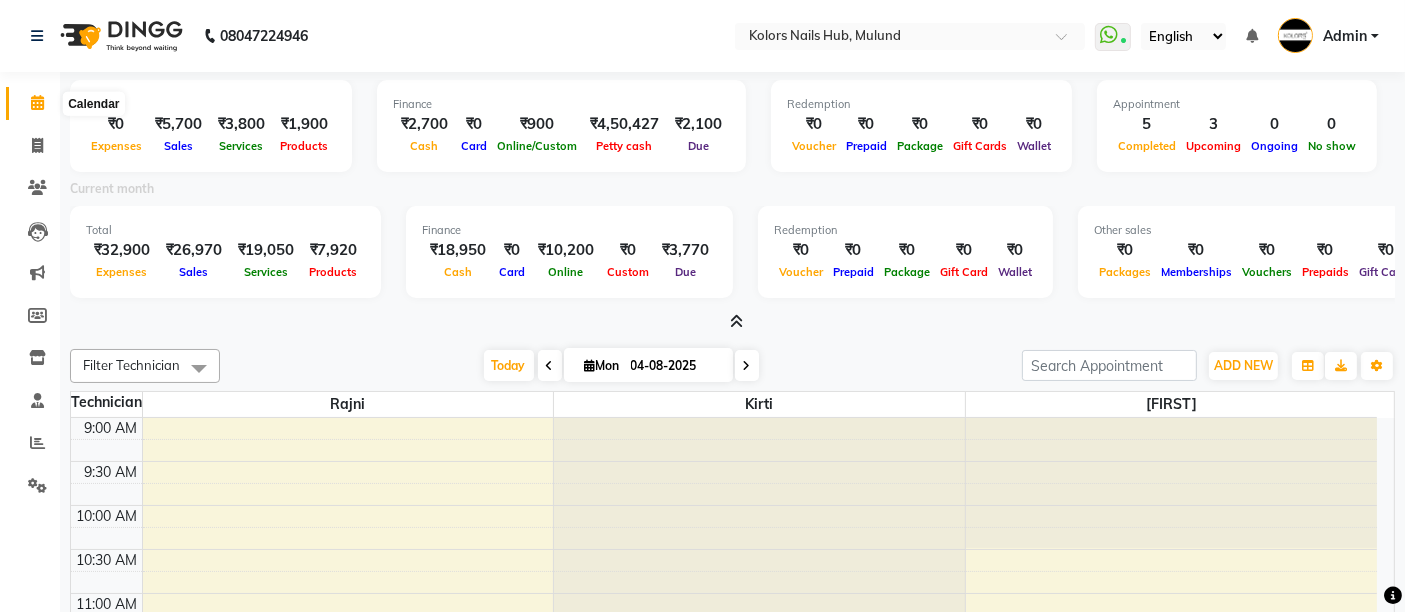 click 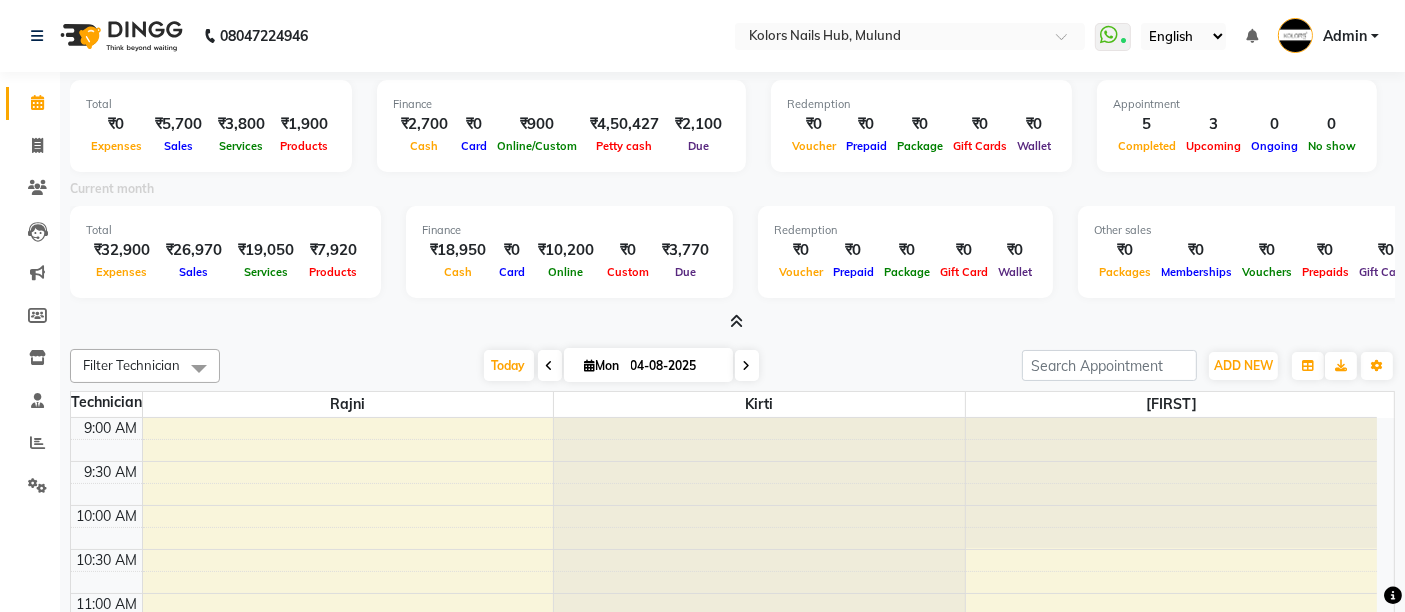 click at bounding box center [736, 321] 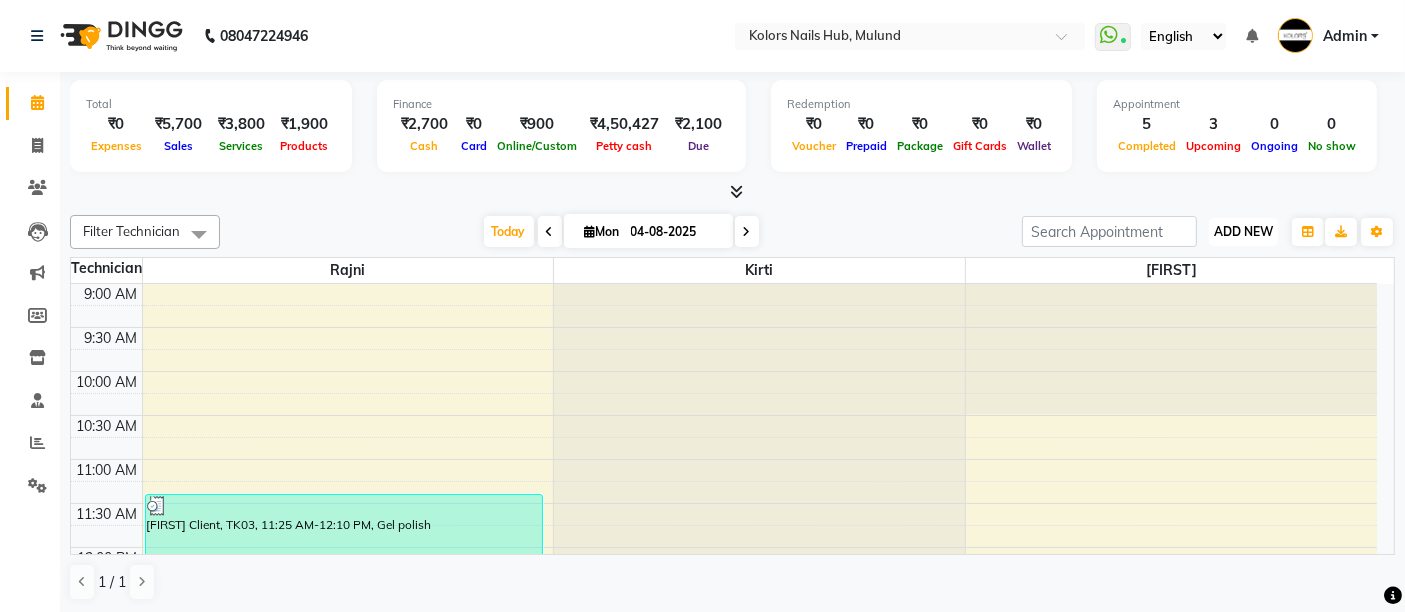 click on "ADD NEW" at bounding box center [1243, 231] 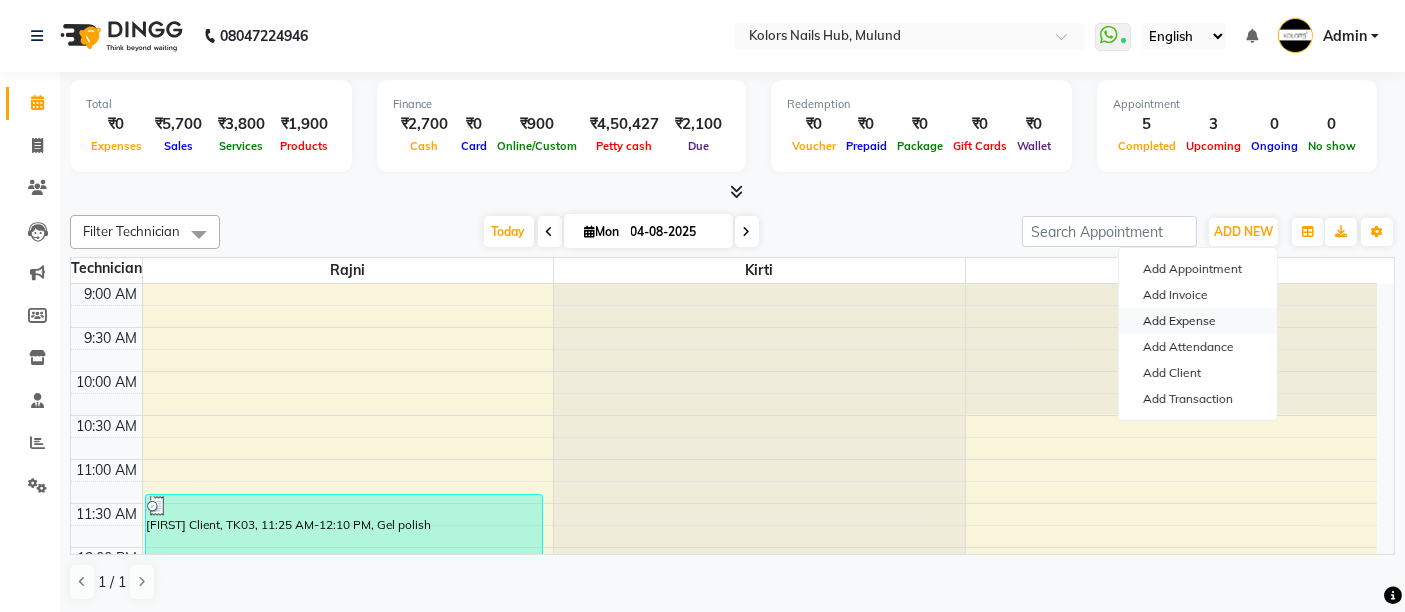 click on "Add Expense" at bounding box center [1198, 321] 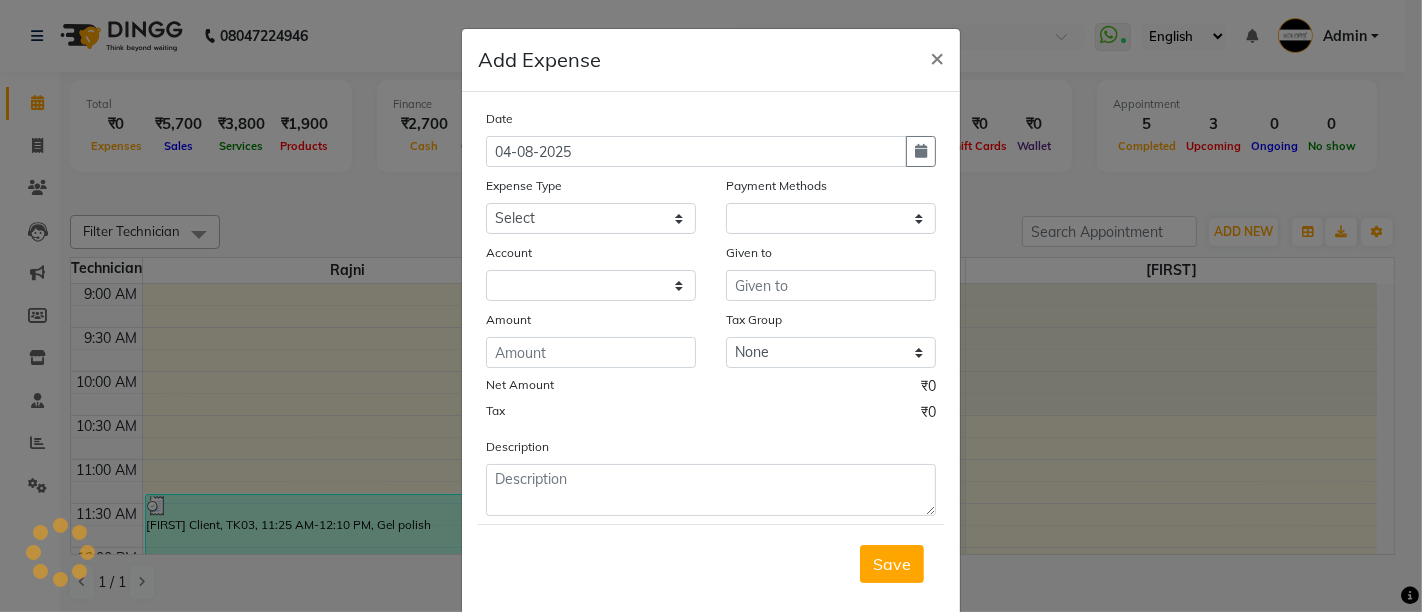 select on "1" 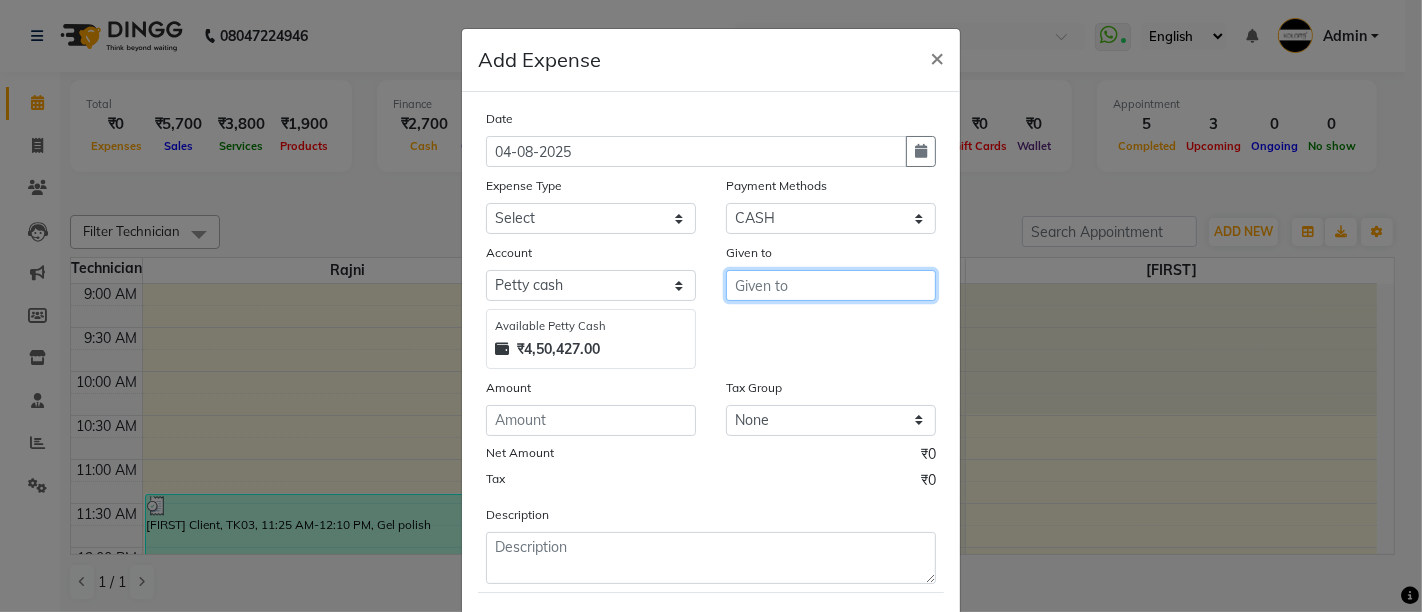 click at bounding box center (831, 285) 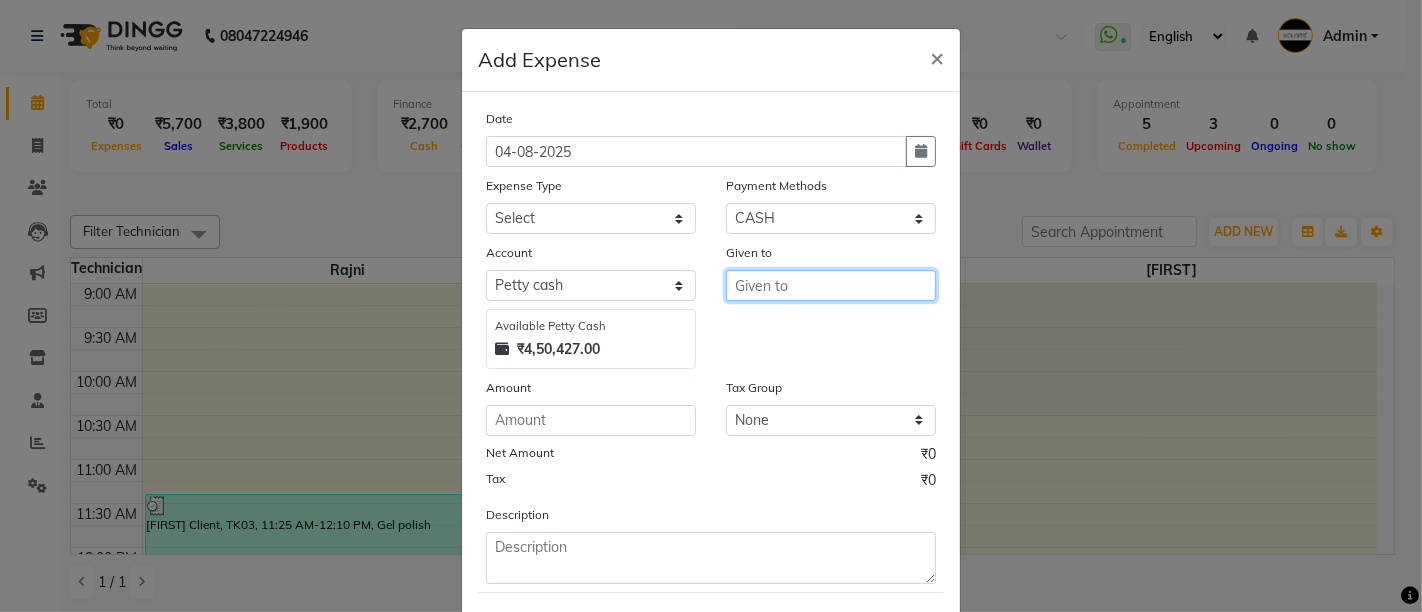 type on "d" 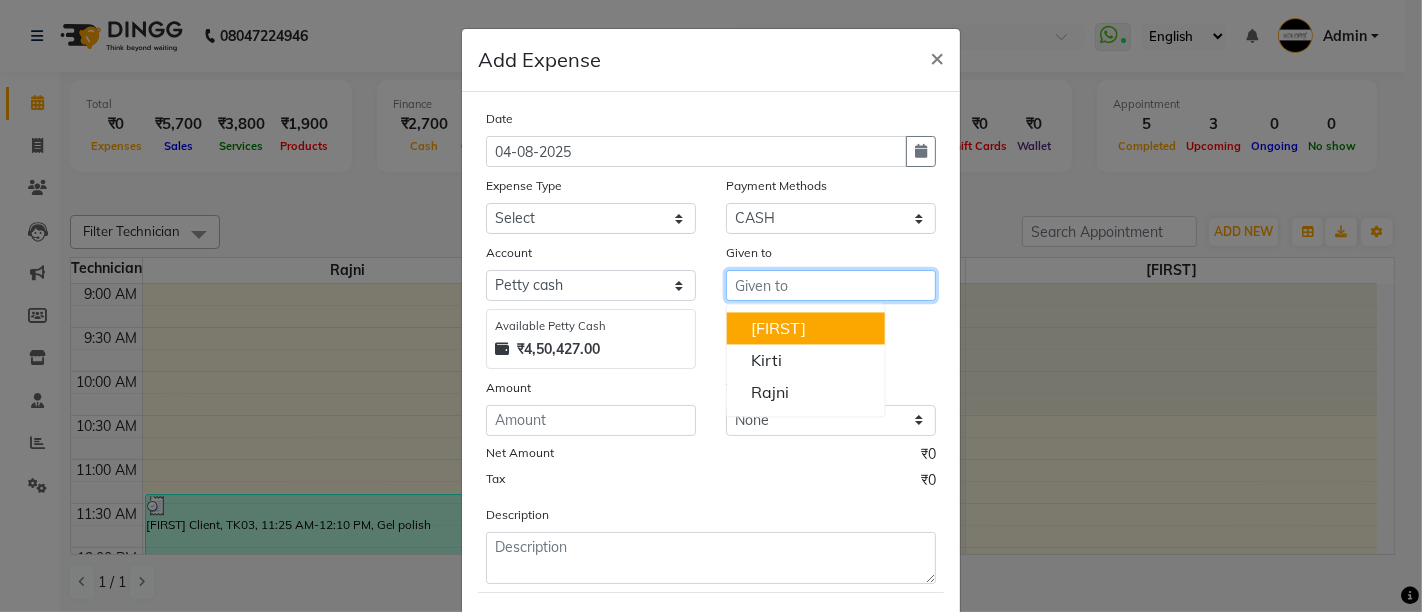 type on "d" 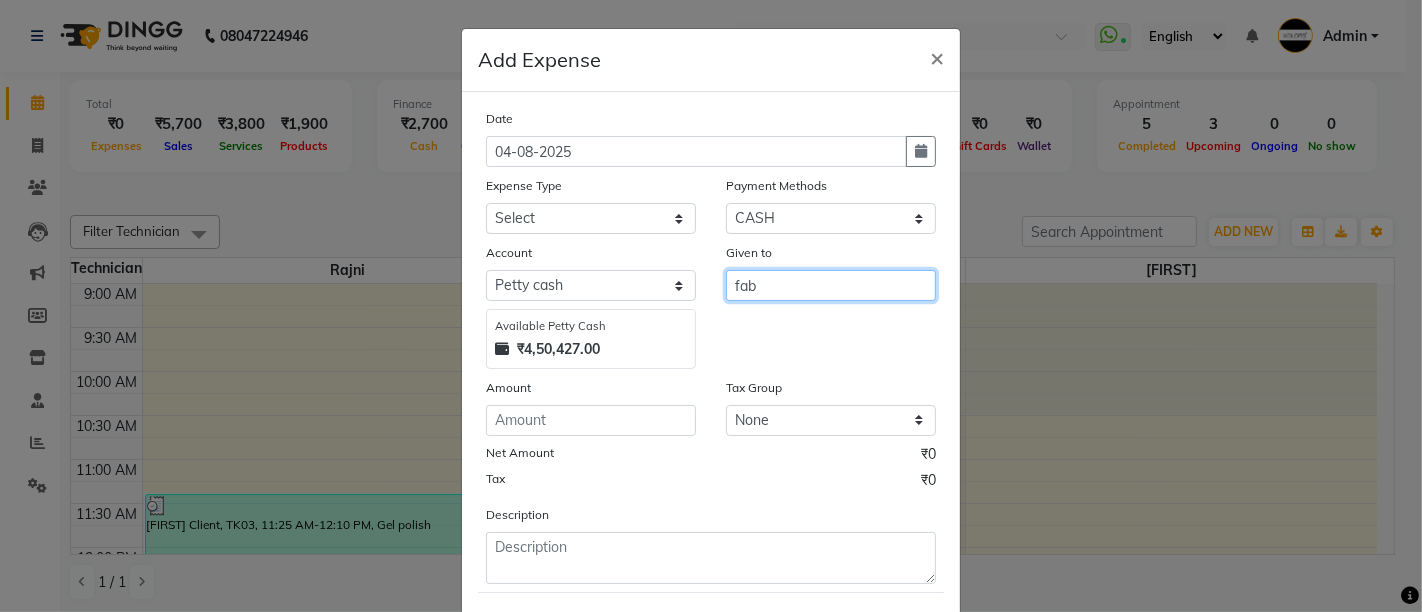 type on "fab" 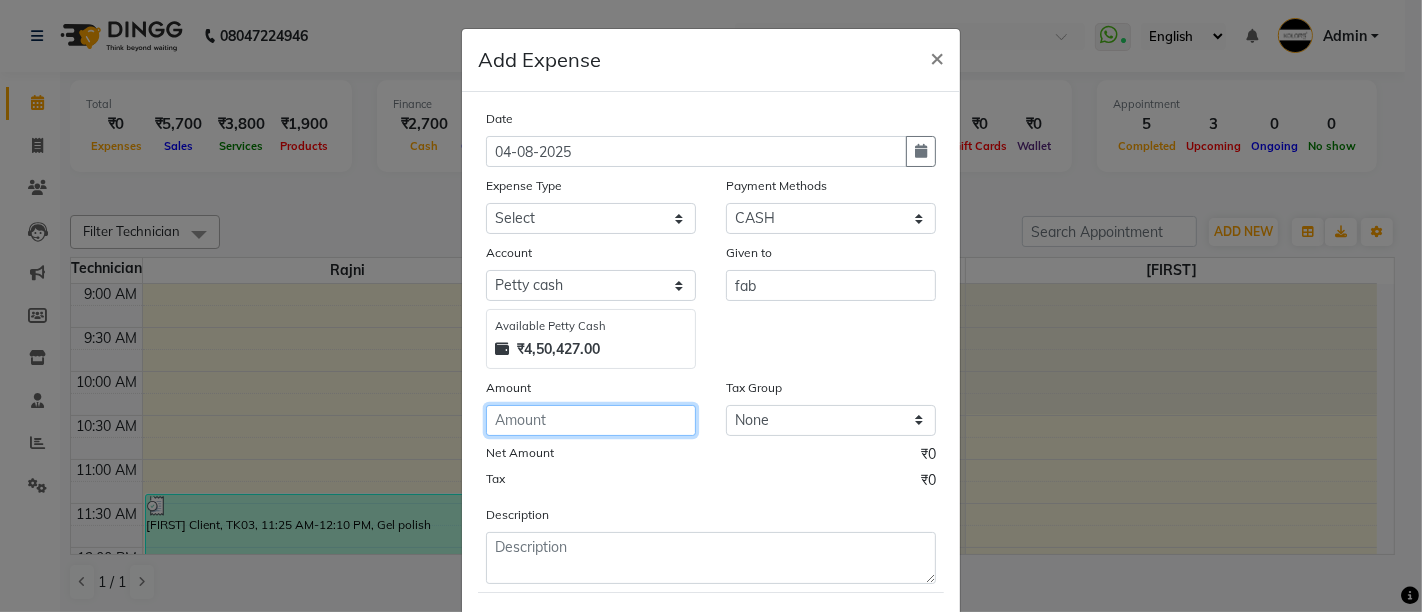 click 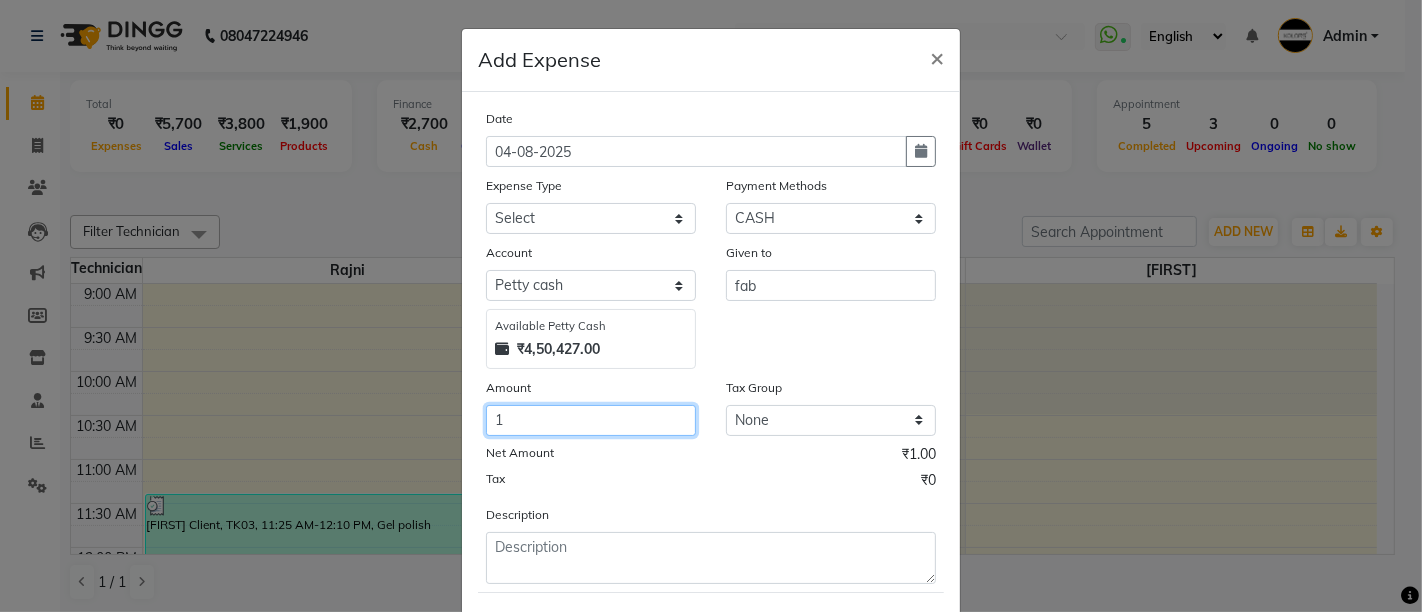 type on "12" 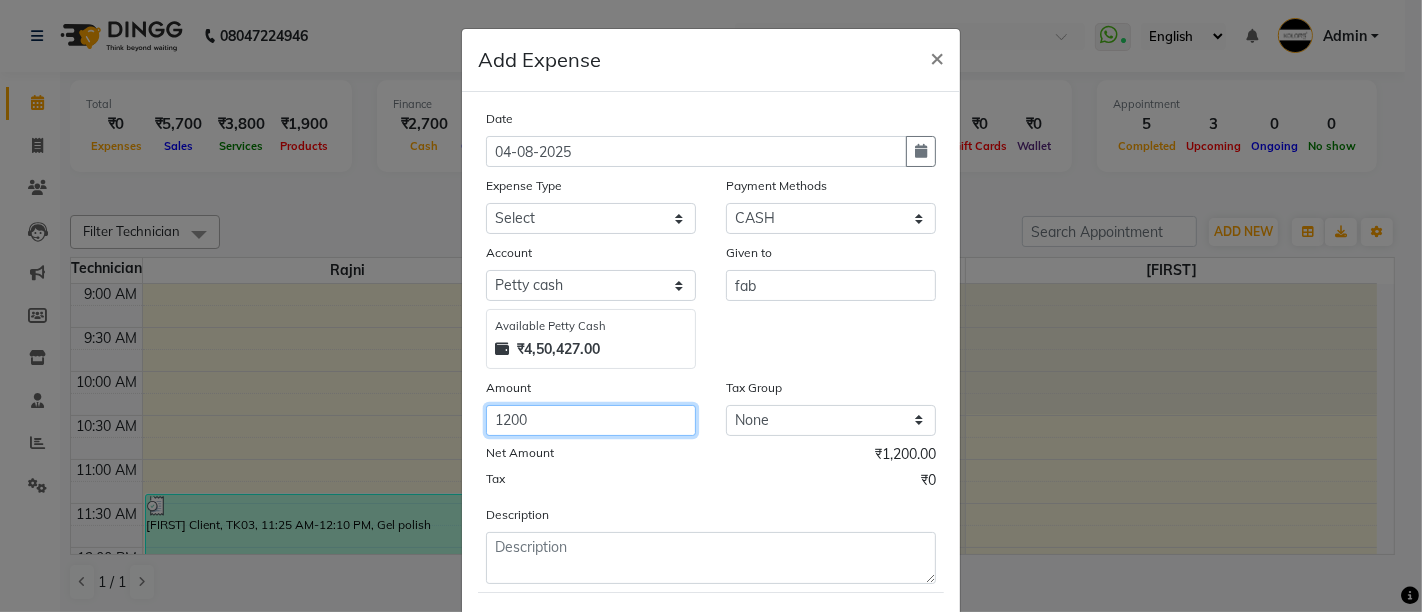 type on "1200" 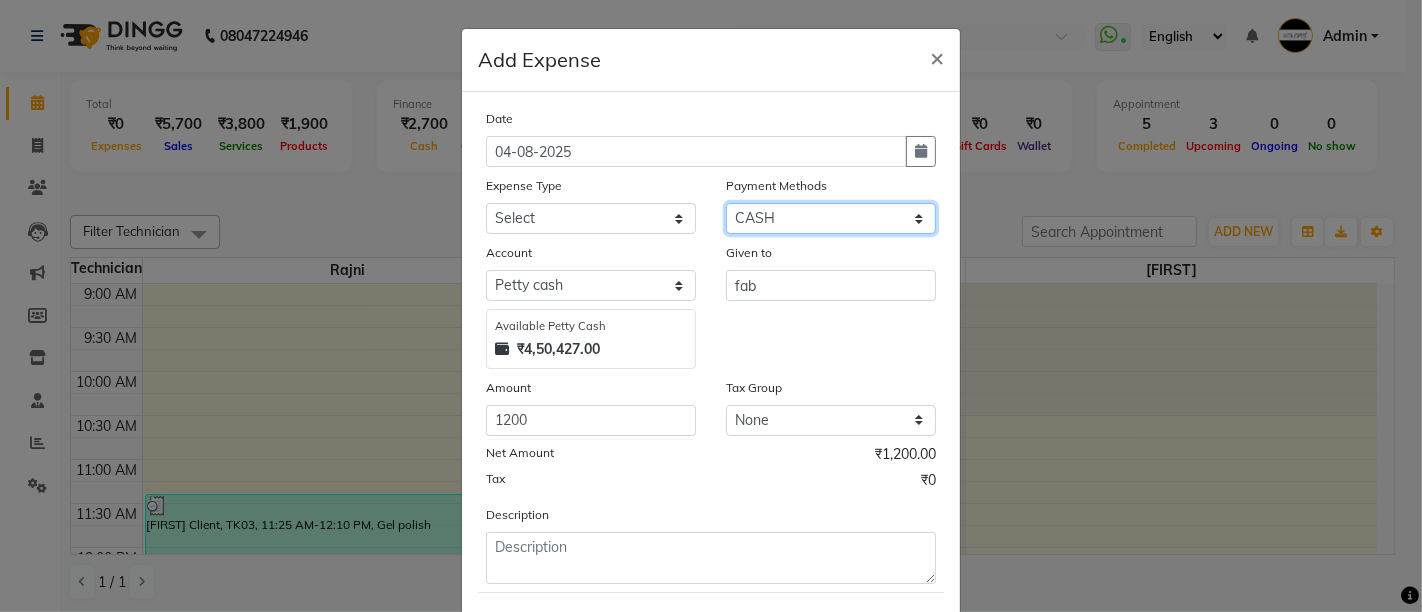 click on "Select Wallet Points Credit Card CARD Debit Card GPay Visa Card Prepaid Gift Card CASH Package PhonePe" 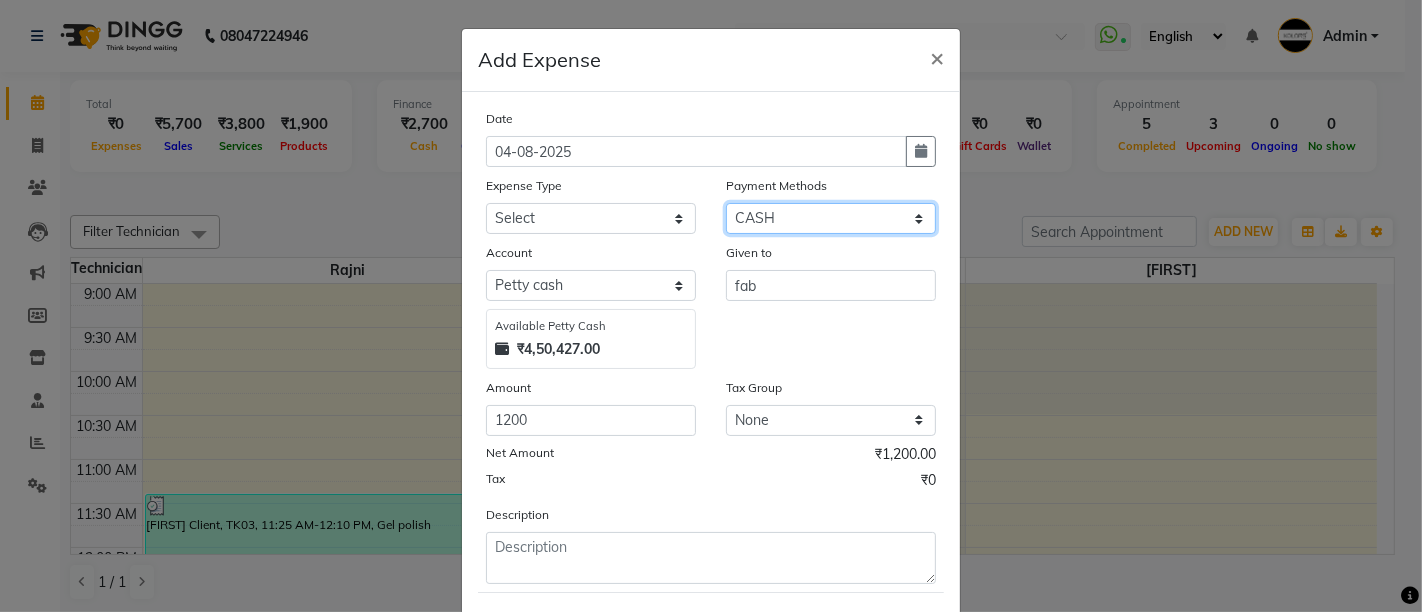 select on "5" 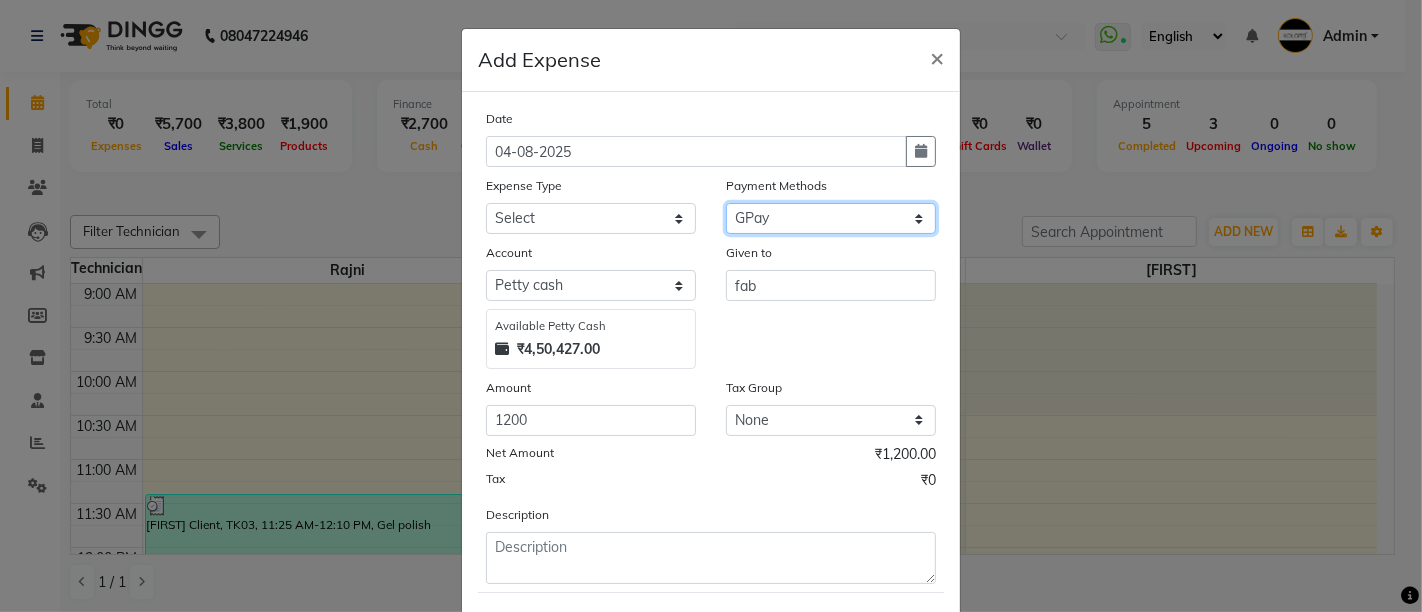 click on "Select Wallet Points Credit Card CARD Debit Card GPay Visa Card Prepaid Gift Card CASH Package PhonePe" 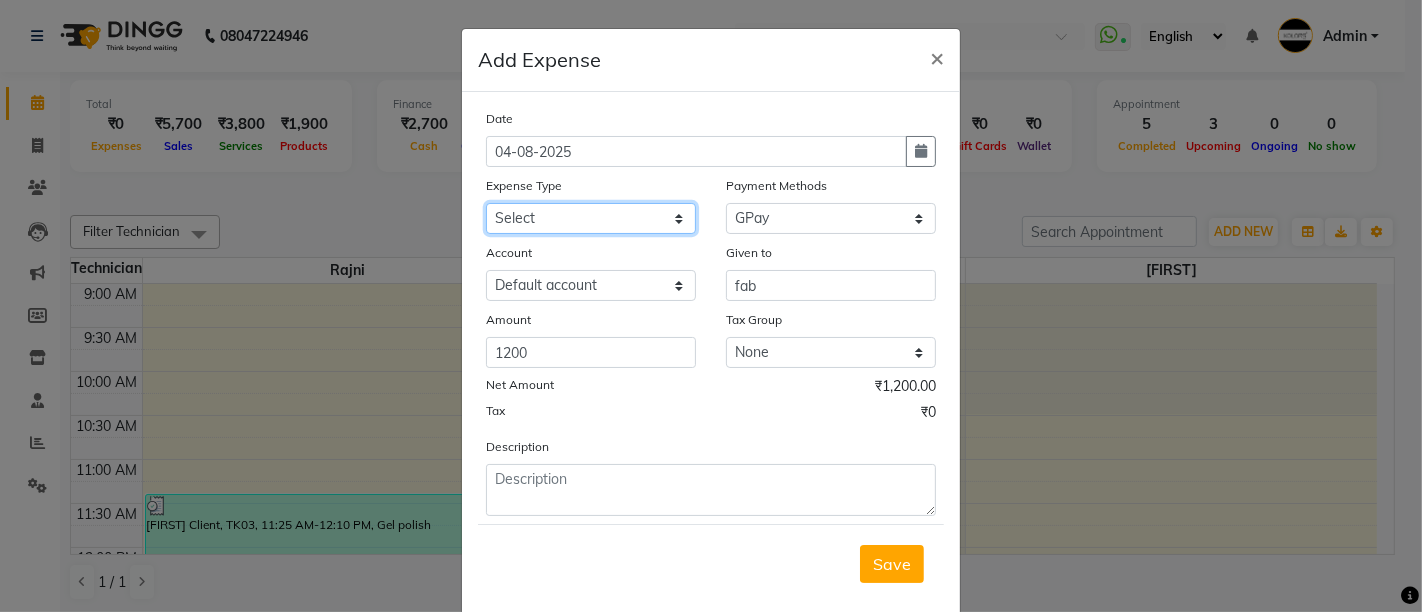 click on "Select Advance Salary Bank charges Car maintenance  Cash transfer to bank Cash transfer to hub Client Snacks Clinical charges Equipment Fuel Govt fee Incentive Insurance International purchase Loan Repayment Maintenance Marketing Miscellaneous MRA Other Pantry Product Rent Salary Staff Snacks Tax Tea & Refreshment Utilities" 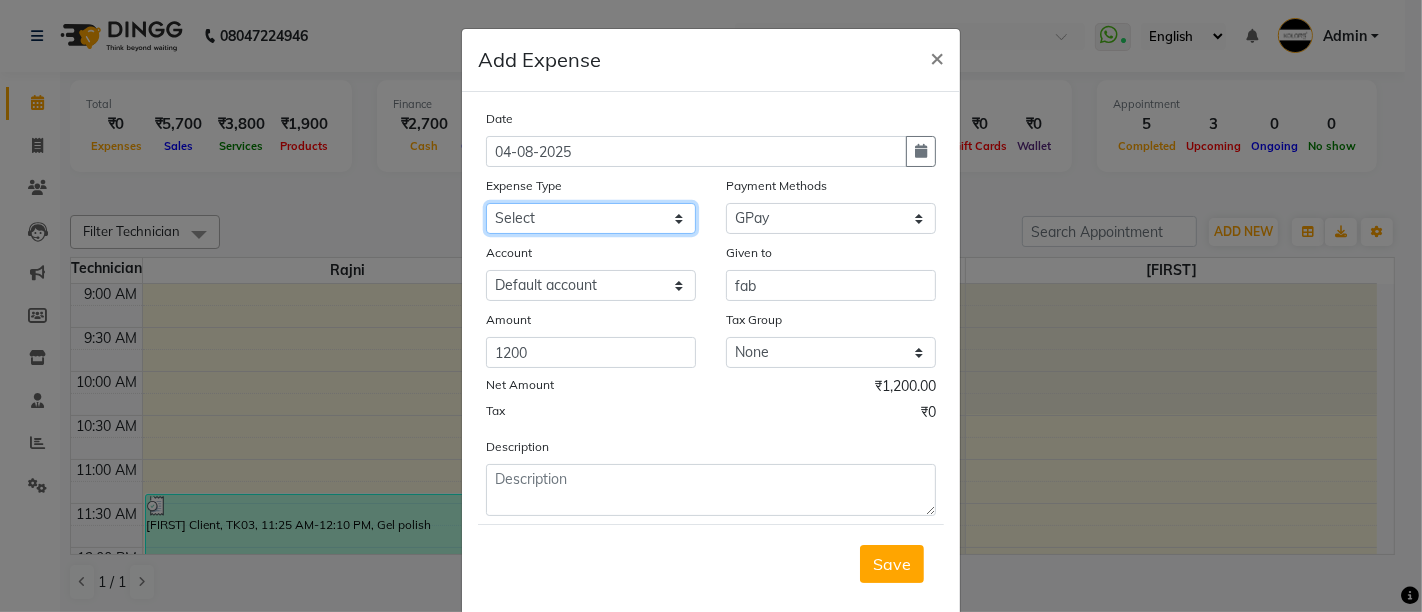 select on "8" 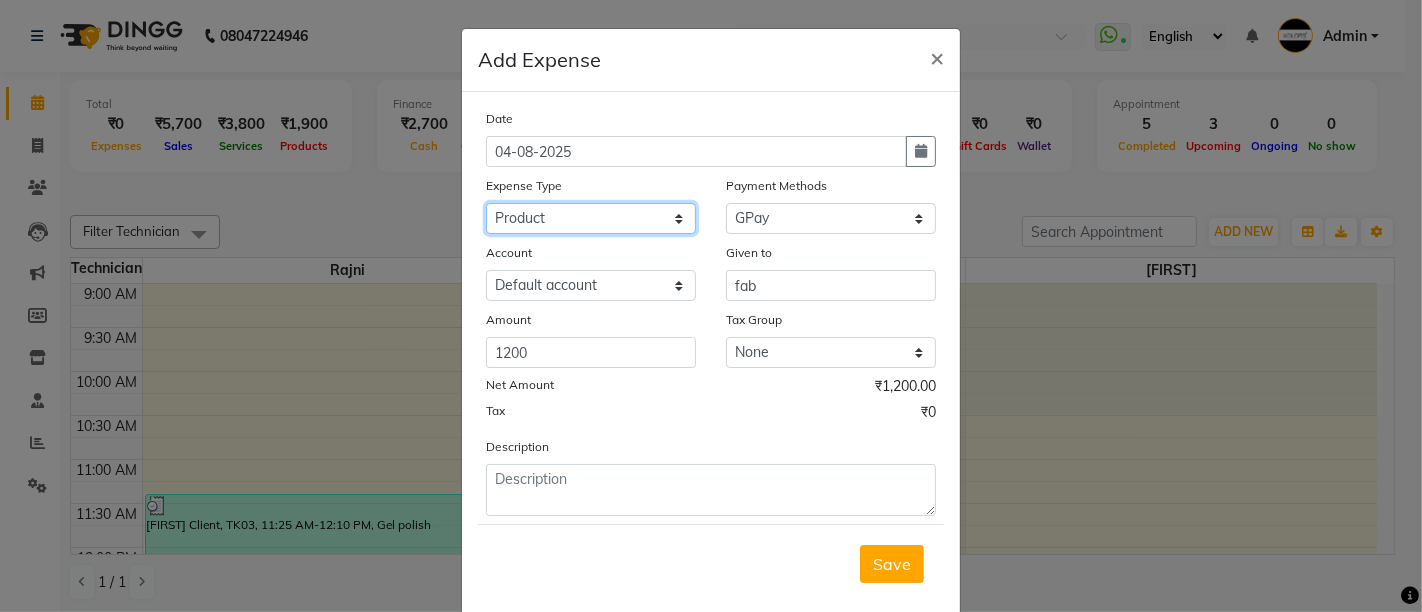 click on "Select Advance Salary Bank charges Car maintenance  Cash transfer to bank Cash transfer to hub Client Snacks Clinical charges Equipment Fuel Govt fee Incentive Insurance International purchase Loan Repayment Maintenance Marketing Miscellaneous MRA Other Pantry Product Rent Salary Staff Snacks Tax Tea & Refreshment Utilities" 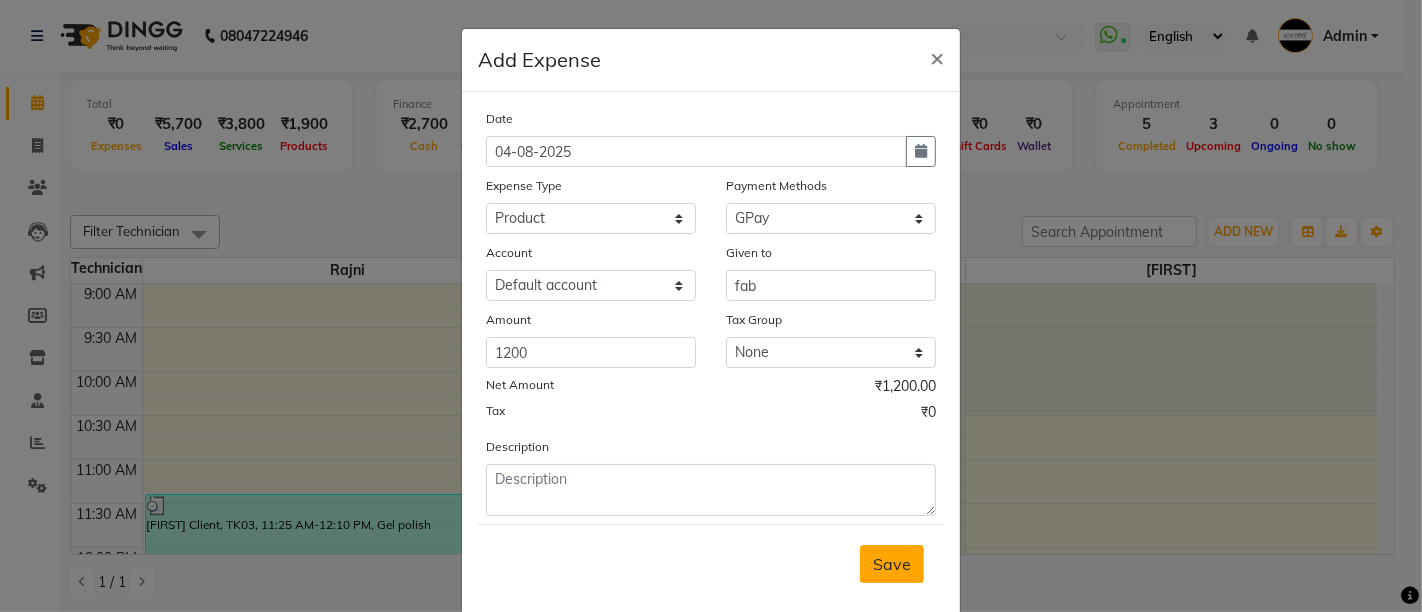 click on "Save" at bounding box center [892, 564] 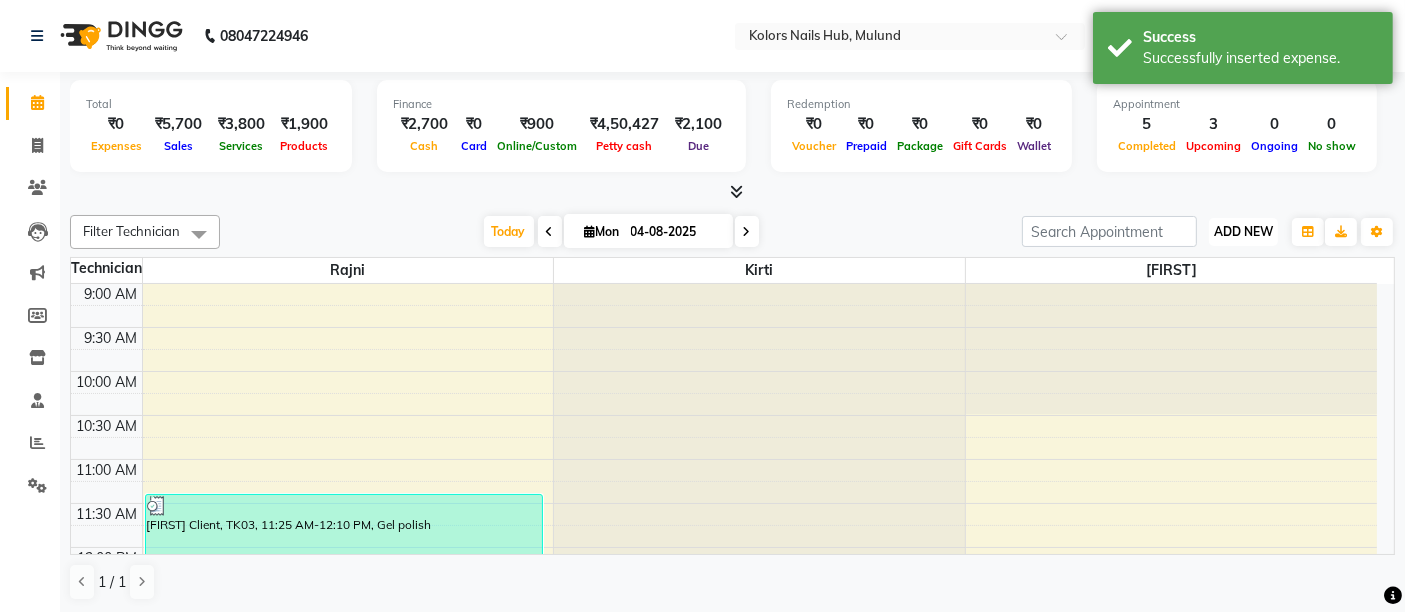 click on "ADD NEW" at bounding box center (1243, 231) 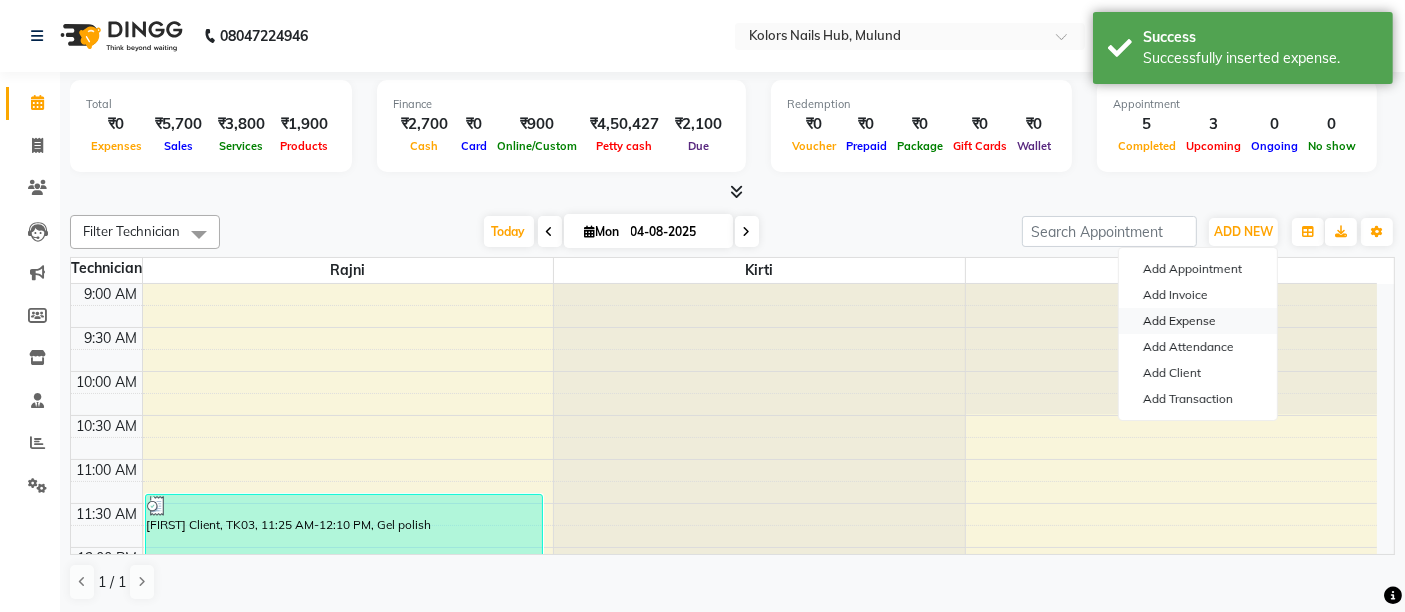click on "Add Expense" at bounding box center (1198, 321) 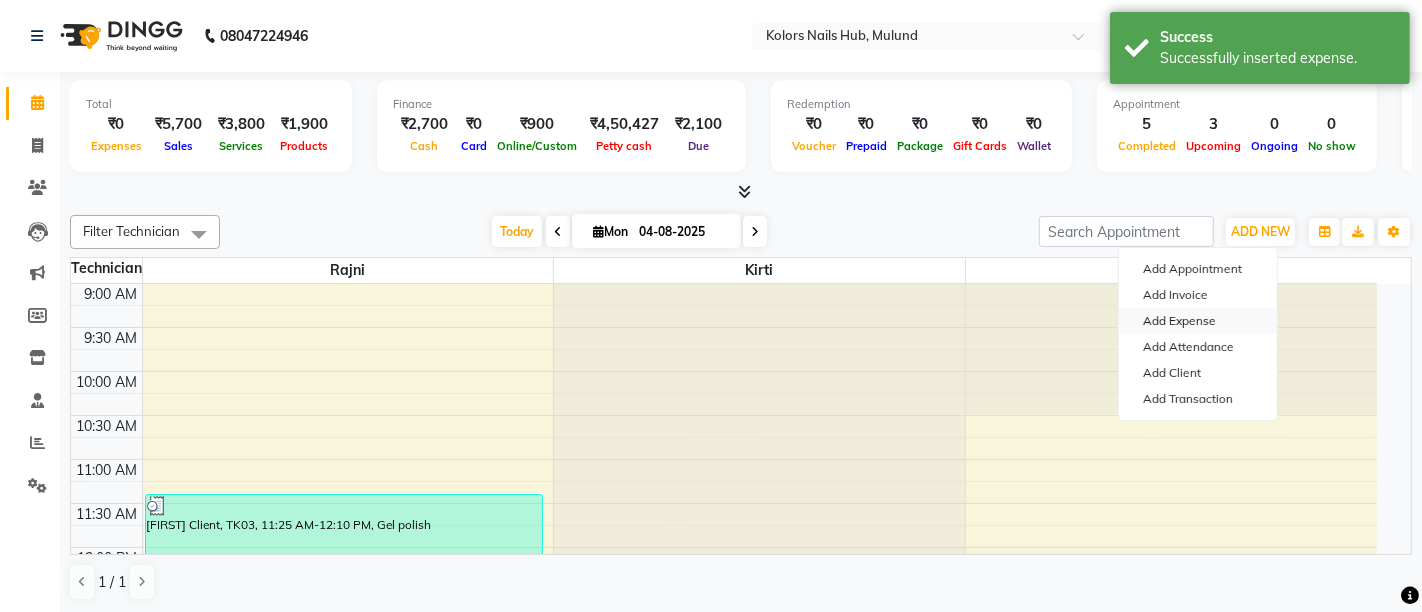 select on "1" 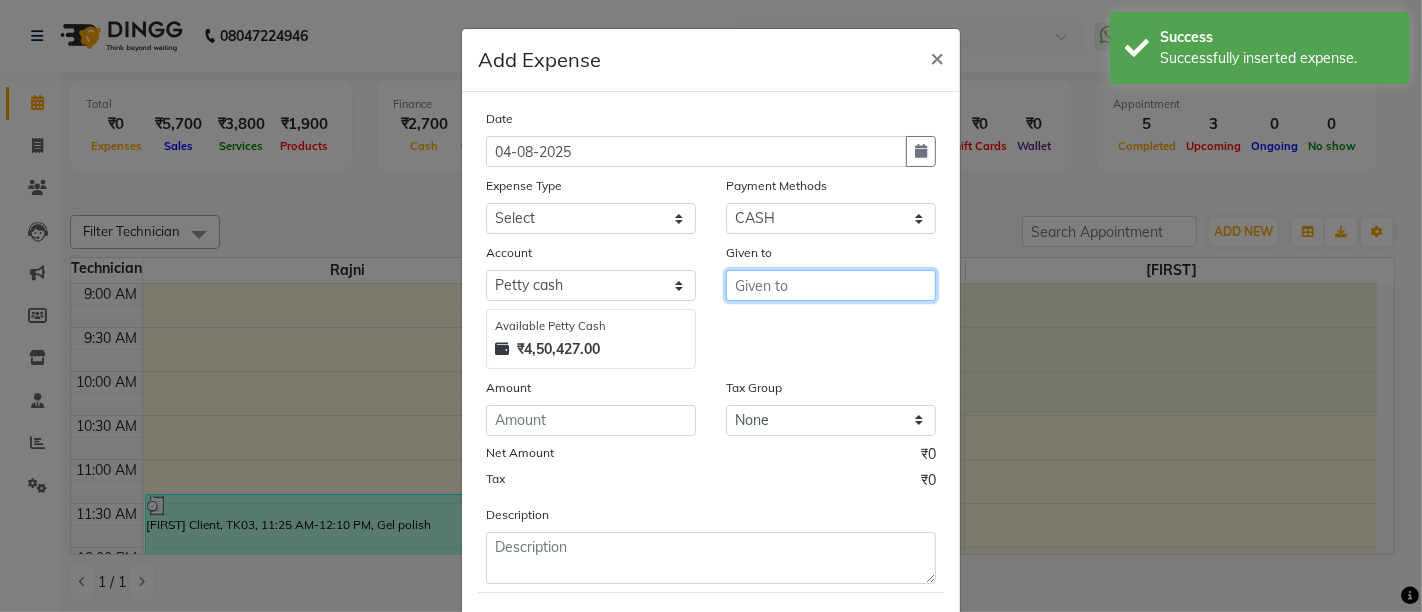 click at bounding box center [831, 285] 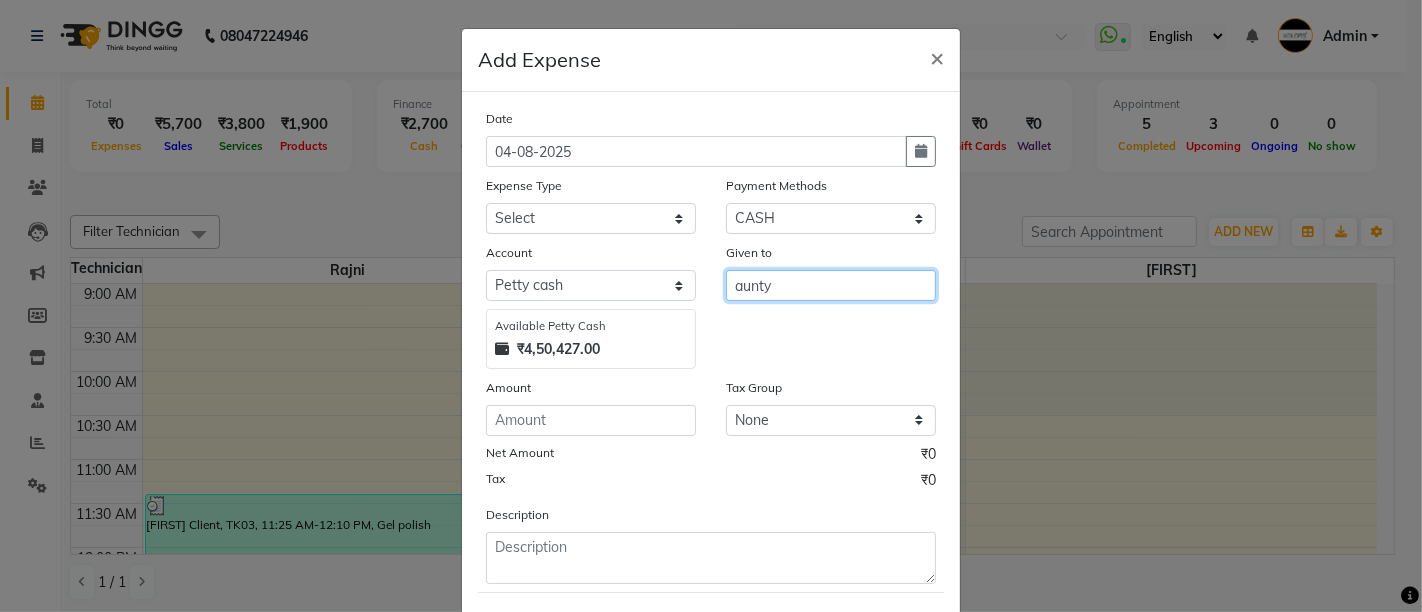 type on "aunty" 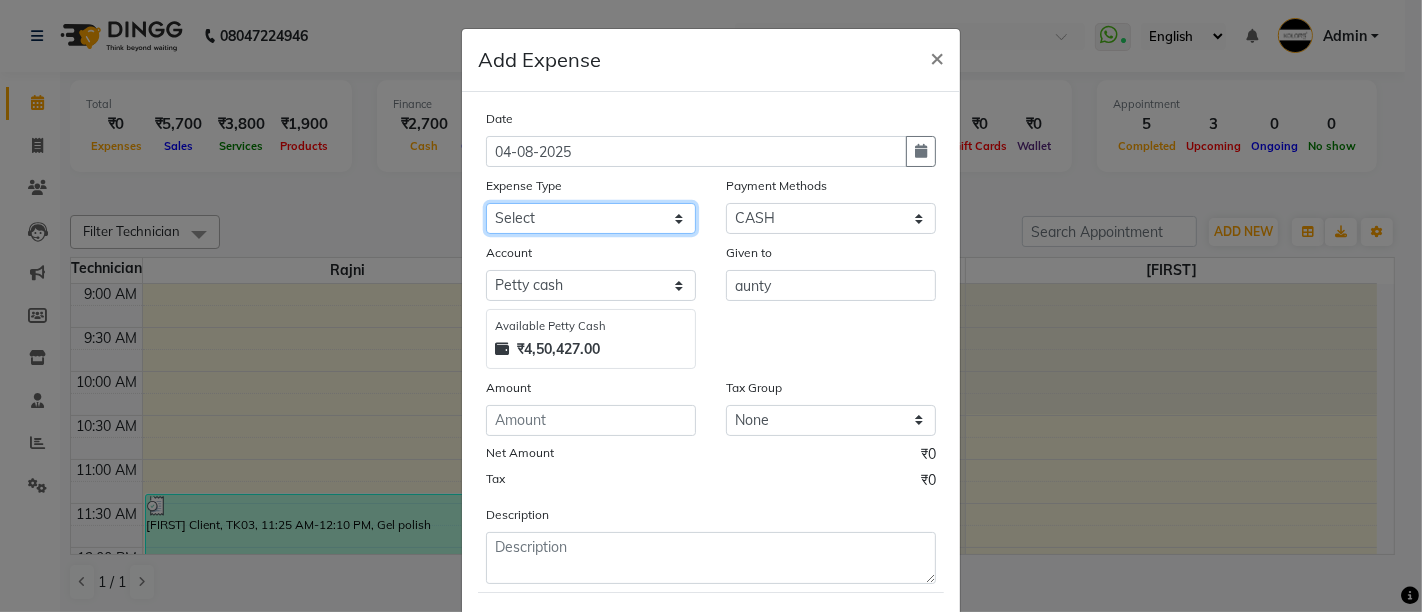 click on "Select Advance Salary Bank charges Car maintenance  Cash transfer to bank Cash transfer to hub Client Snacks Clinical charges Equipment Fuel Govt fee Incentive Insurance International purchase Loan Repayment Maintenance Marketing Miscellaneous MRA Other Pantry Product Rent Salary Staff Snacks Tax Tea & Refreshment Utilities" 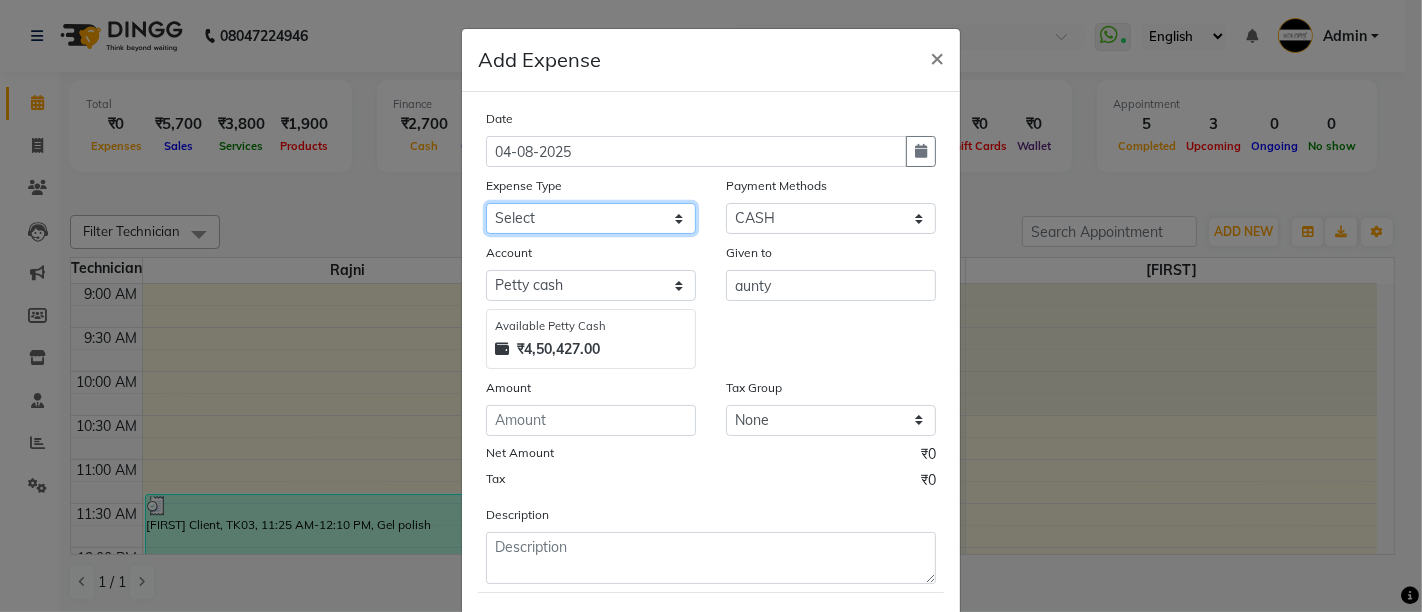 select on "2" 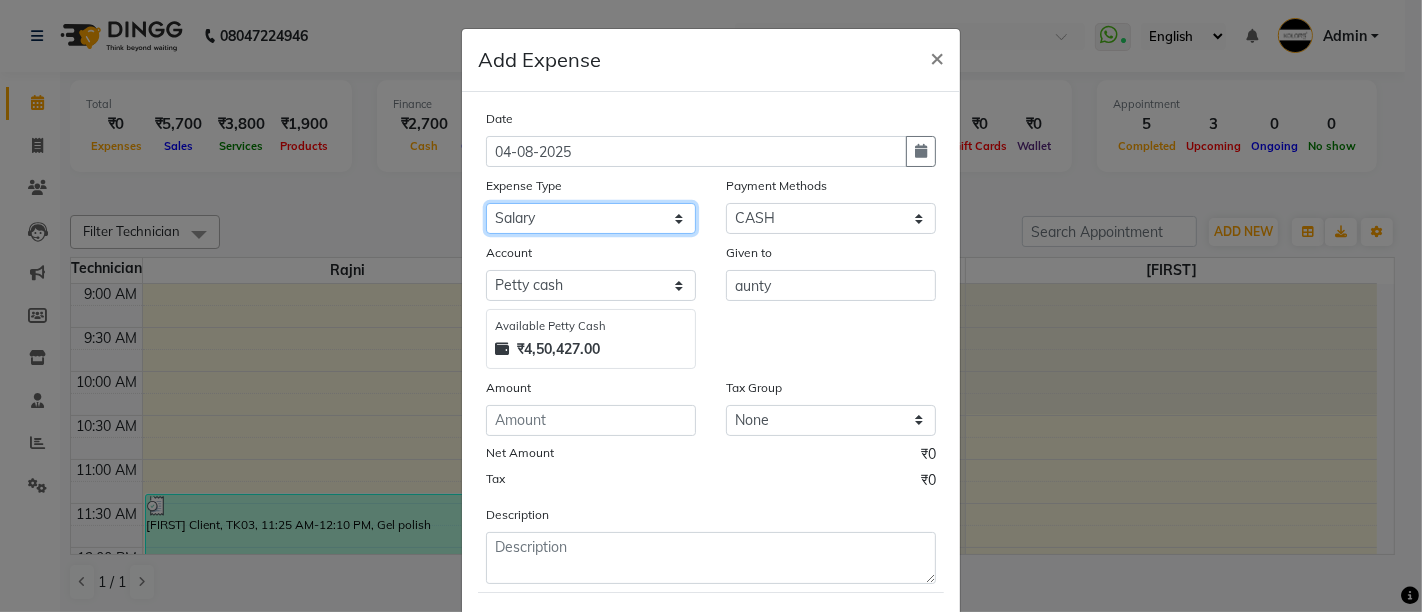 click on "Select Advance Salary Bank charges Car maintenance  Cash transfer to bank Cash transfer to hub Client Snacks Clinical charges Equipment Fuel Govt fee Incentive Insurance International purchase Loan Repayment Maintenance Marketing Miscellaneous MRA Other Pantry Product Rent Salary Staff Snacks Tax Tea & Refreshment Utilities" 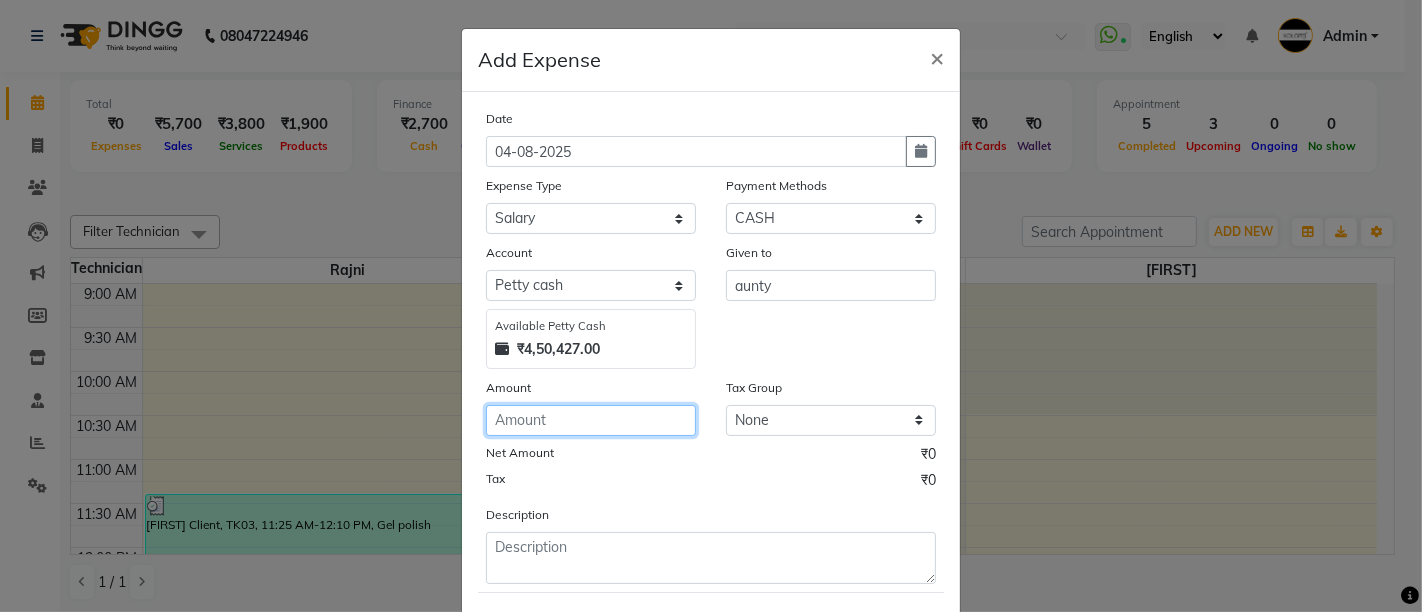 click 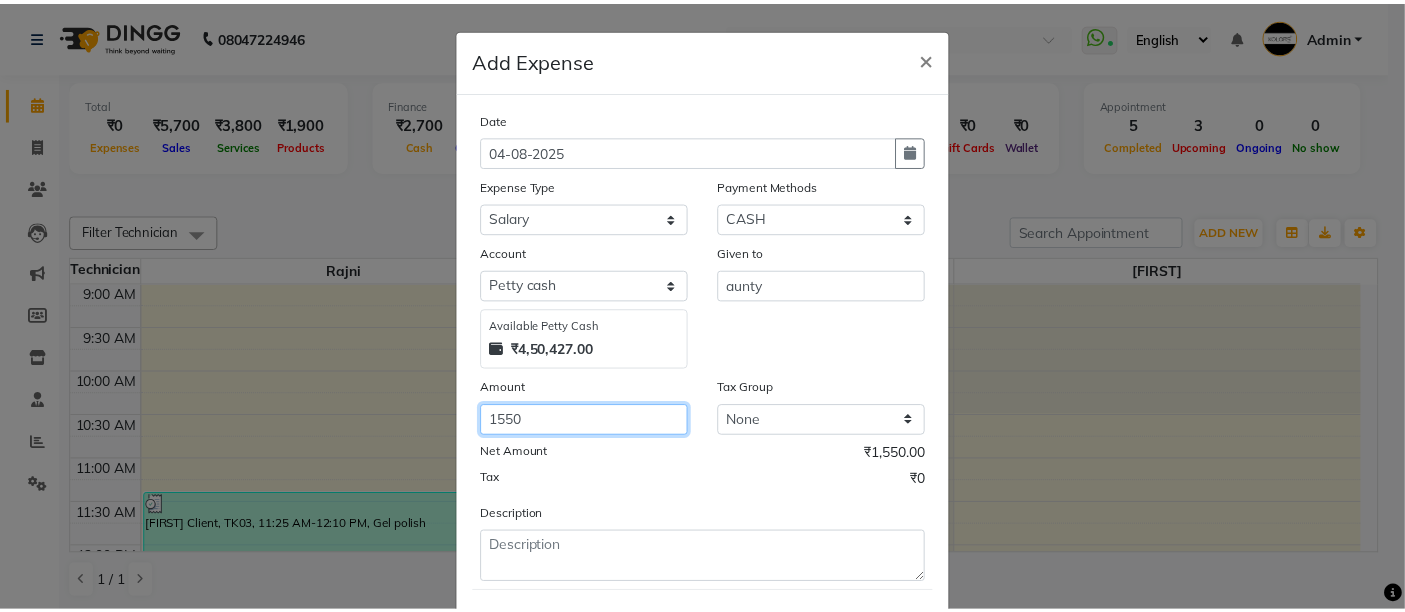 scroll, scrollTop: 101, scrollLeft: 0, axis: vertical 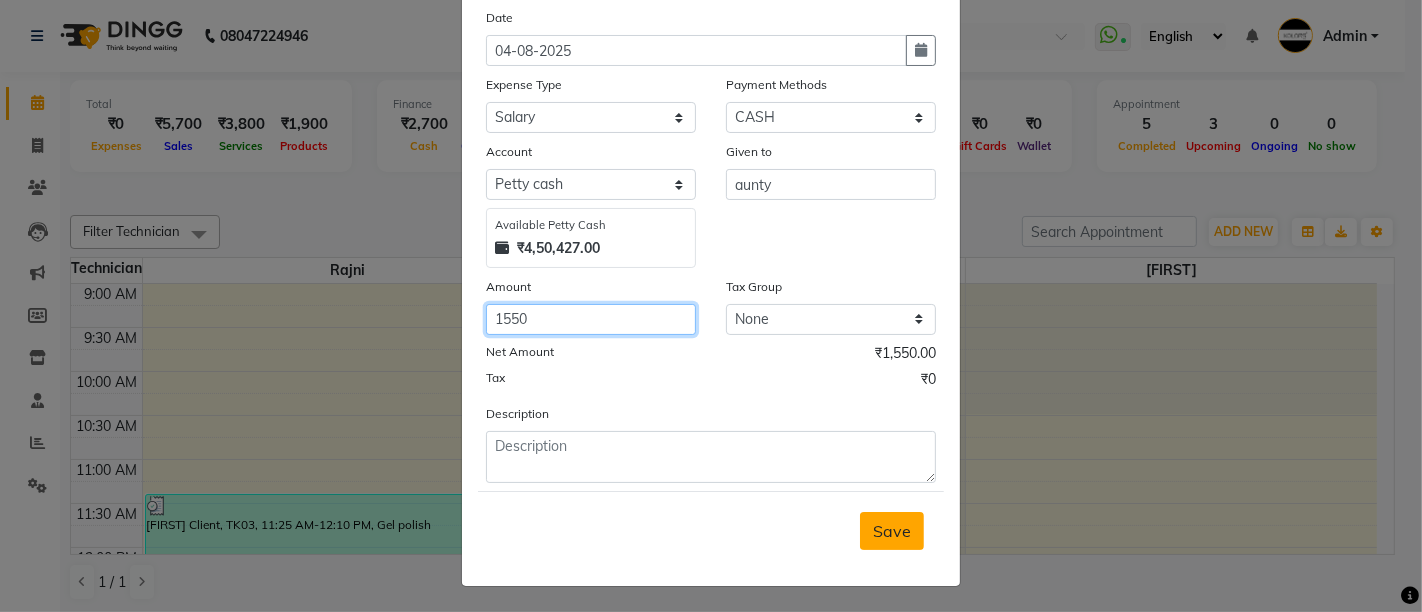 type on "1550" 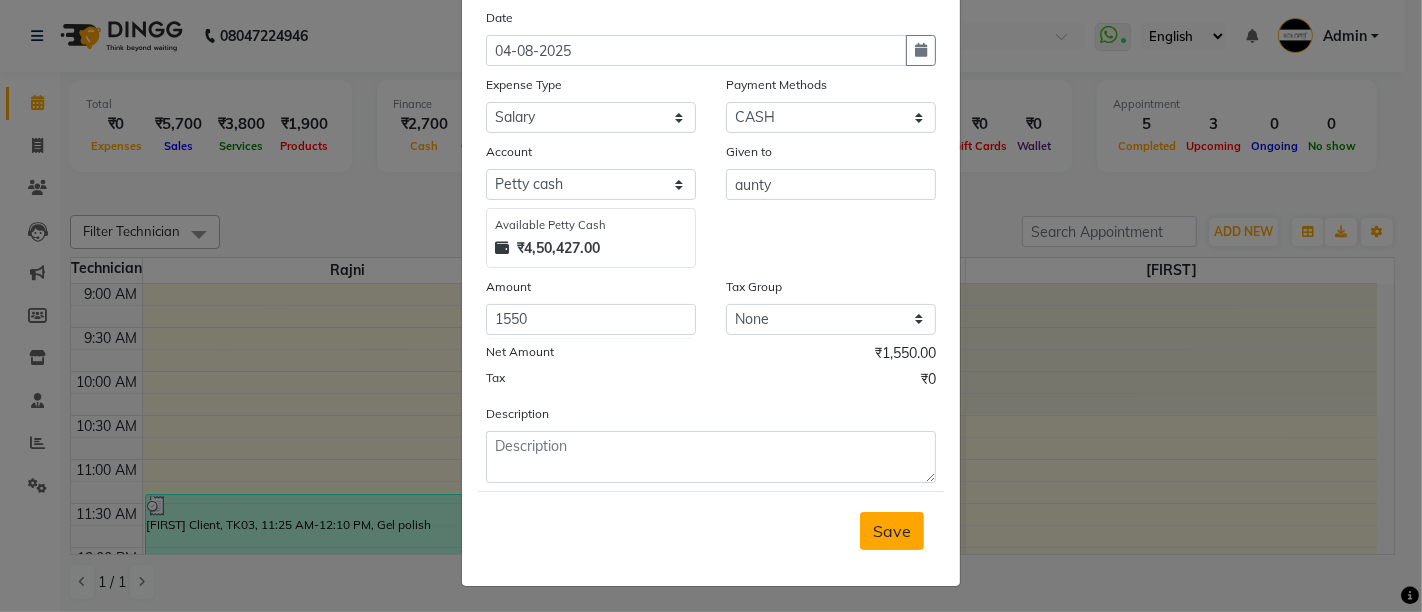 click on "Save" at bounding box center [892, 531] 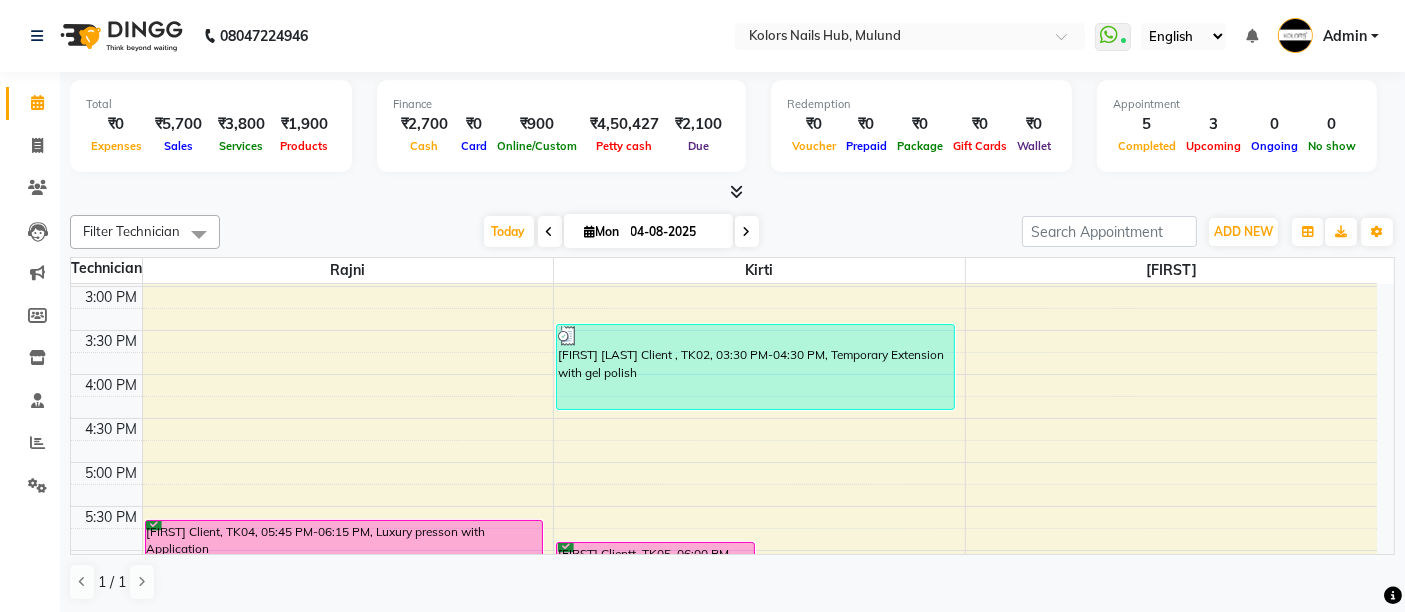 scroll, scrollTop: 685, scrollLeft: 0, axis: vertical 